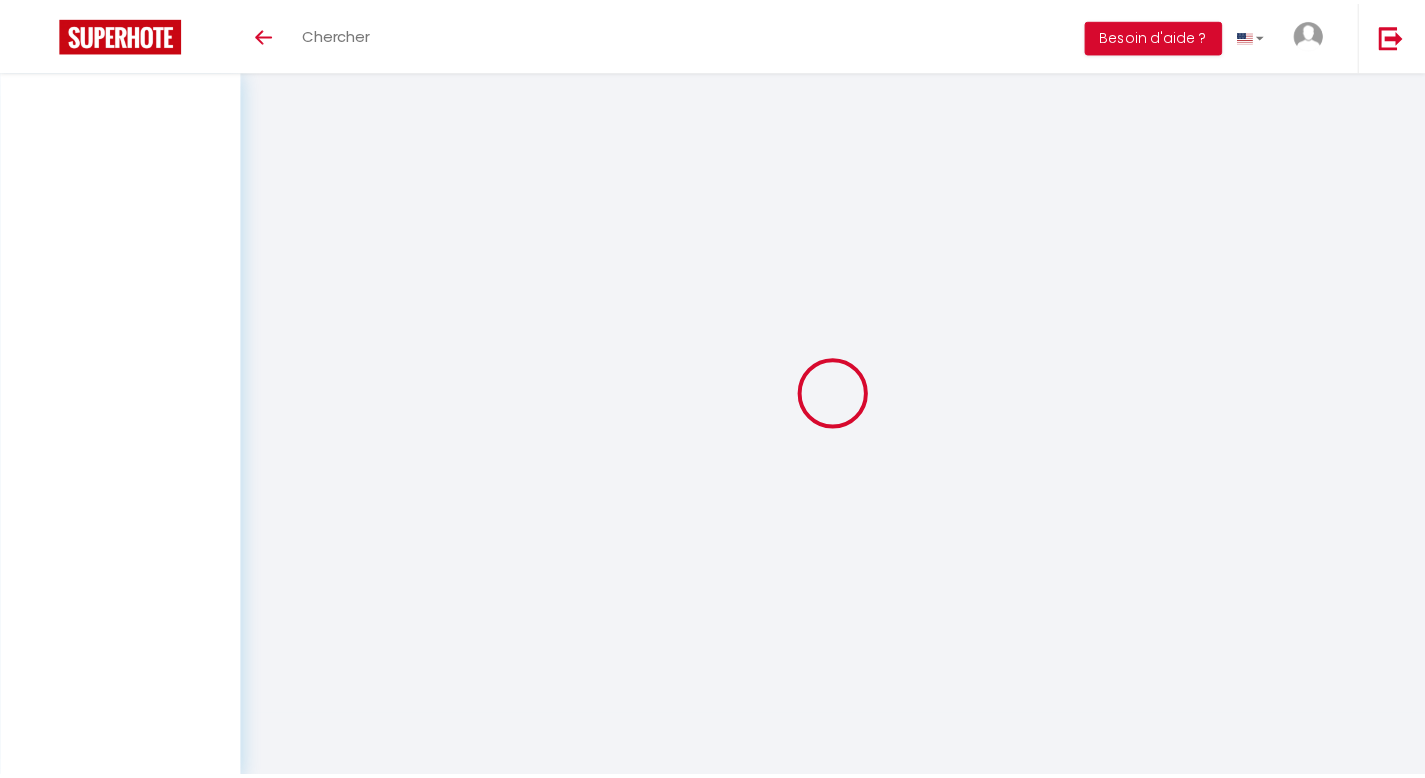 scroll, scrollTop: 0, scrollLeft: 0, axis: both 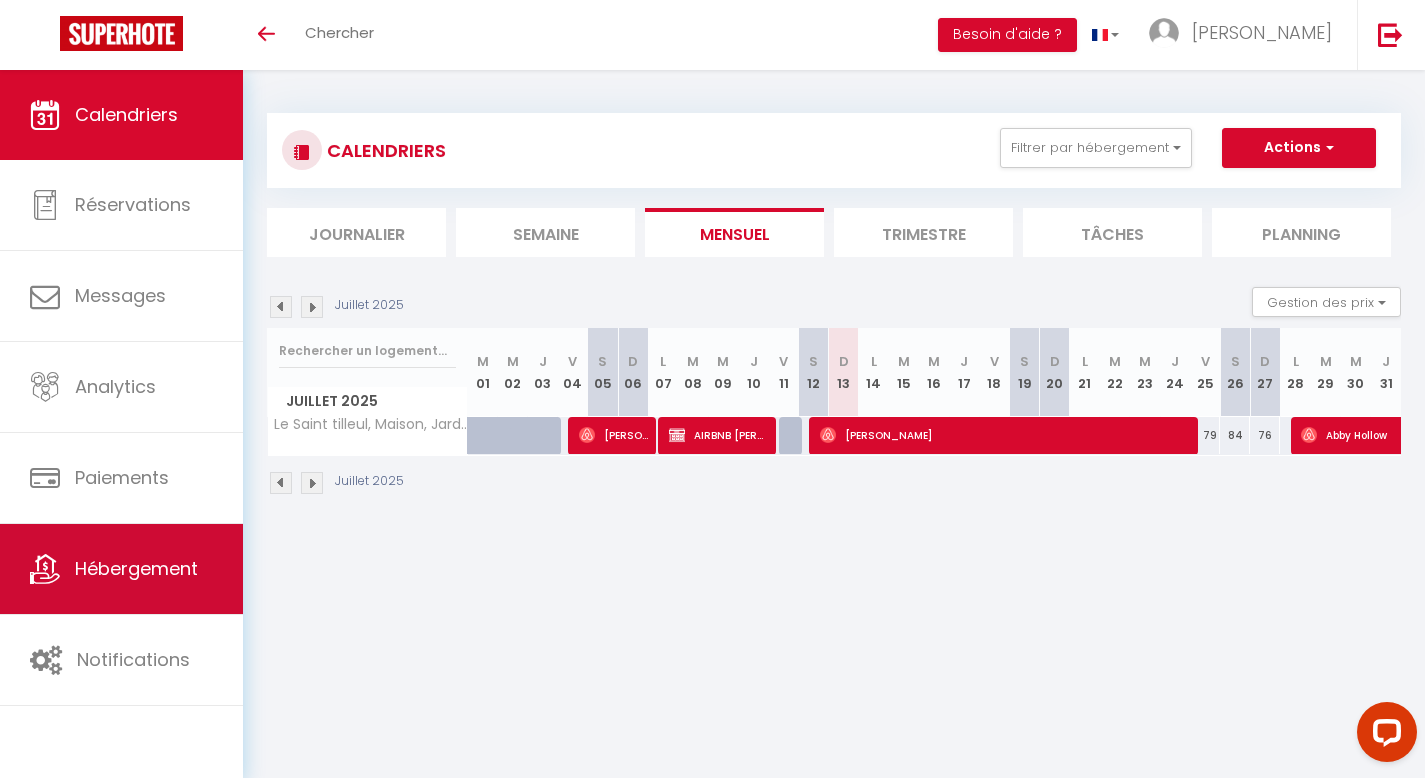 click on "Hébergement" at bounding box center (121, 569) 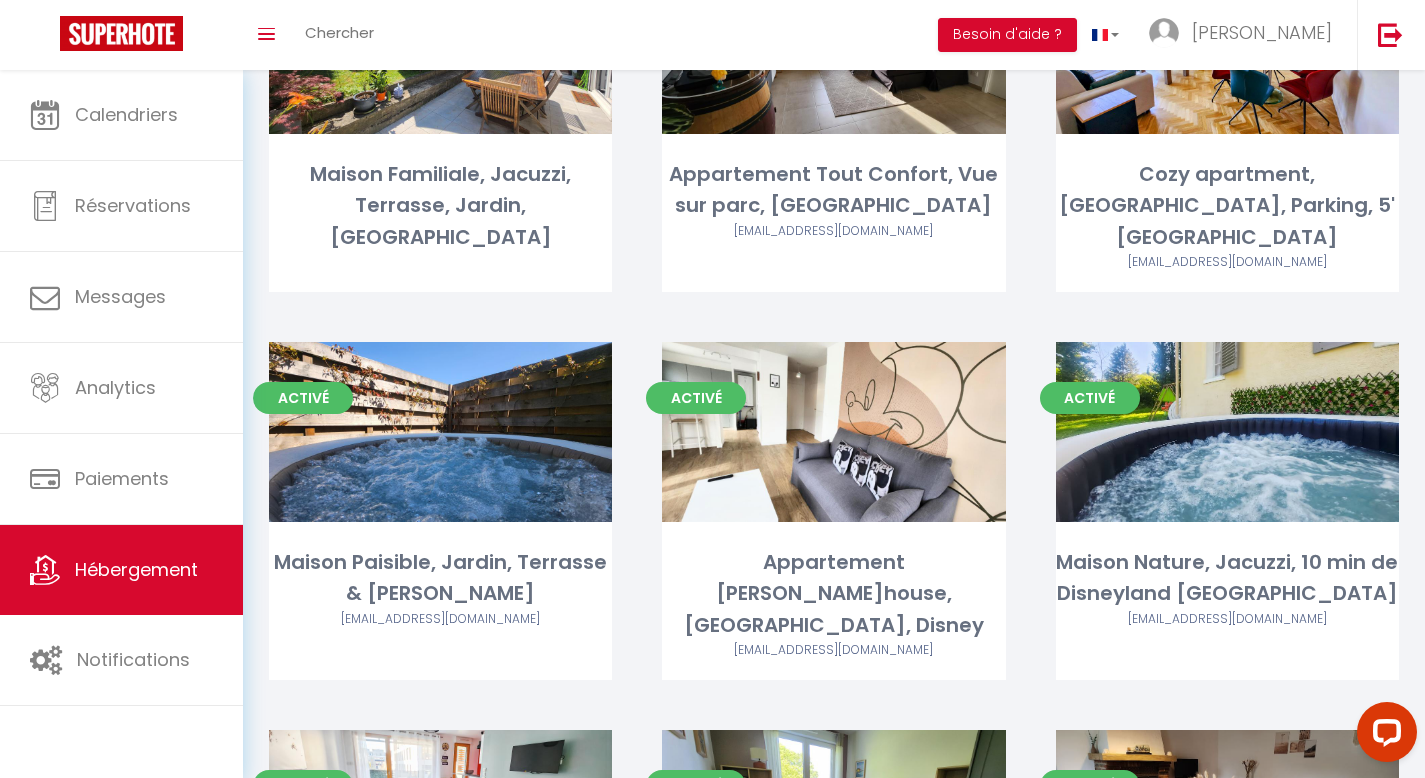 scroll, scrollTop: 266, scrollLeft: 0, axis: vertical 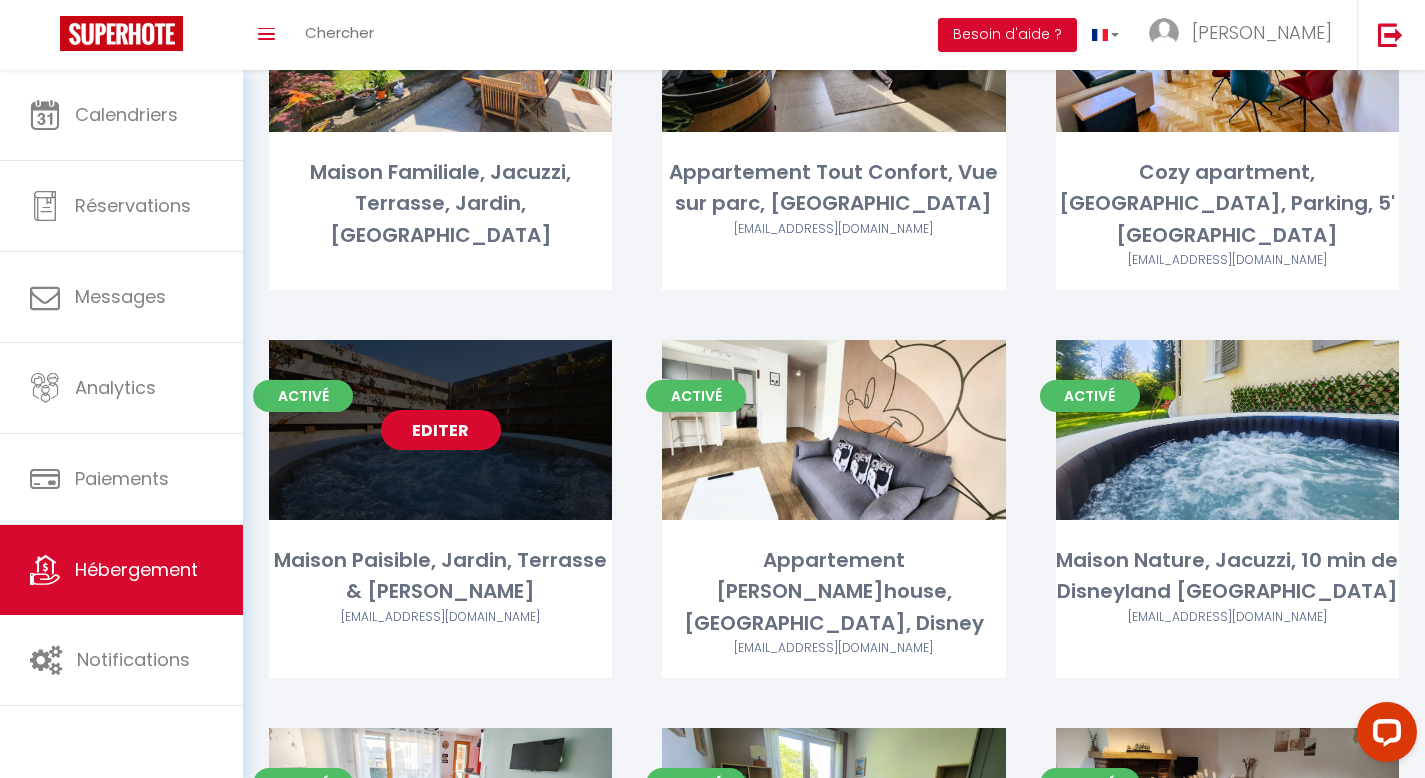 click on "Editer" at bounding box center [441, 430] 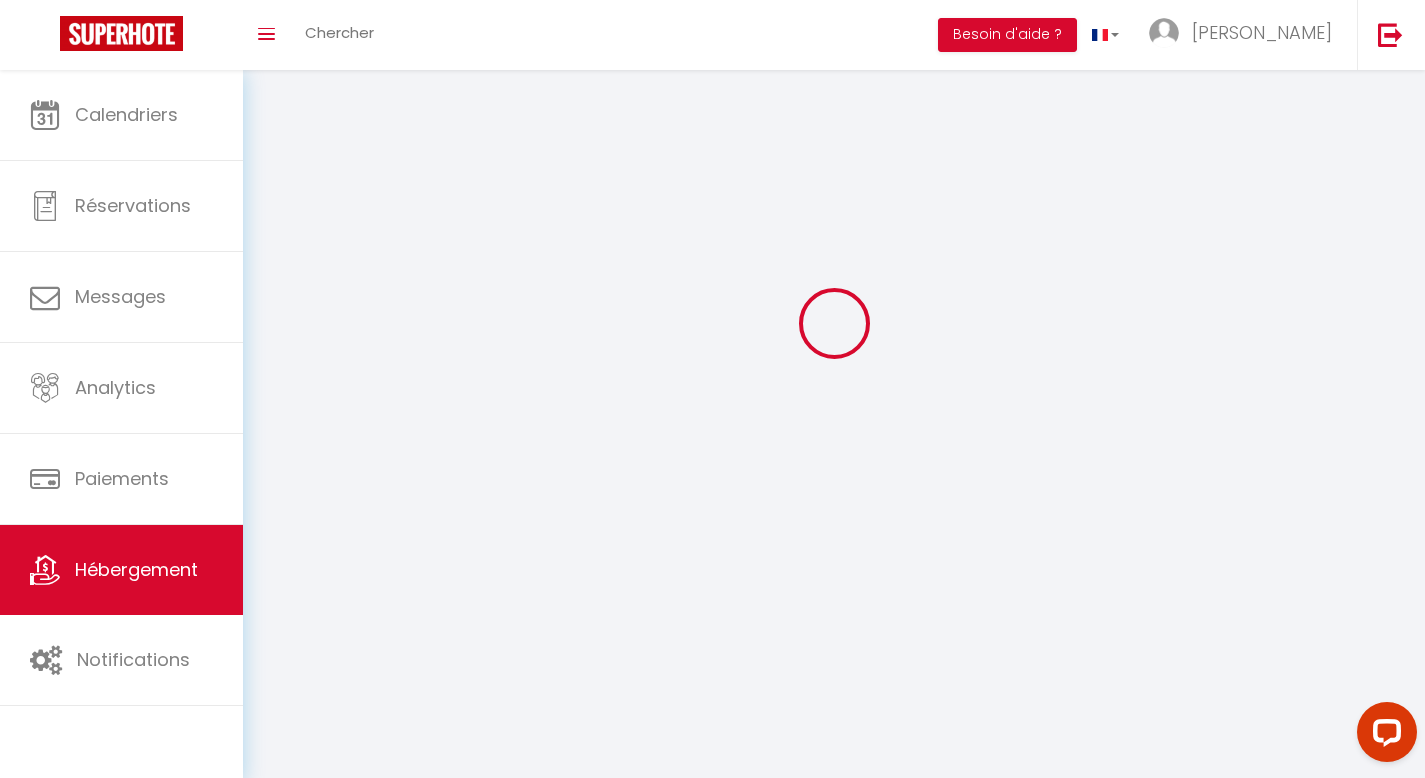 scroll, scrollTop: 0, scrollLeft: 0, axis: both 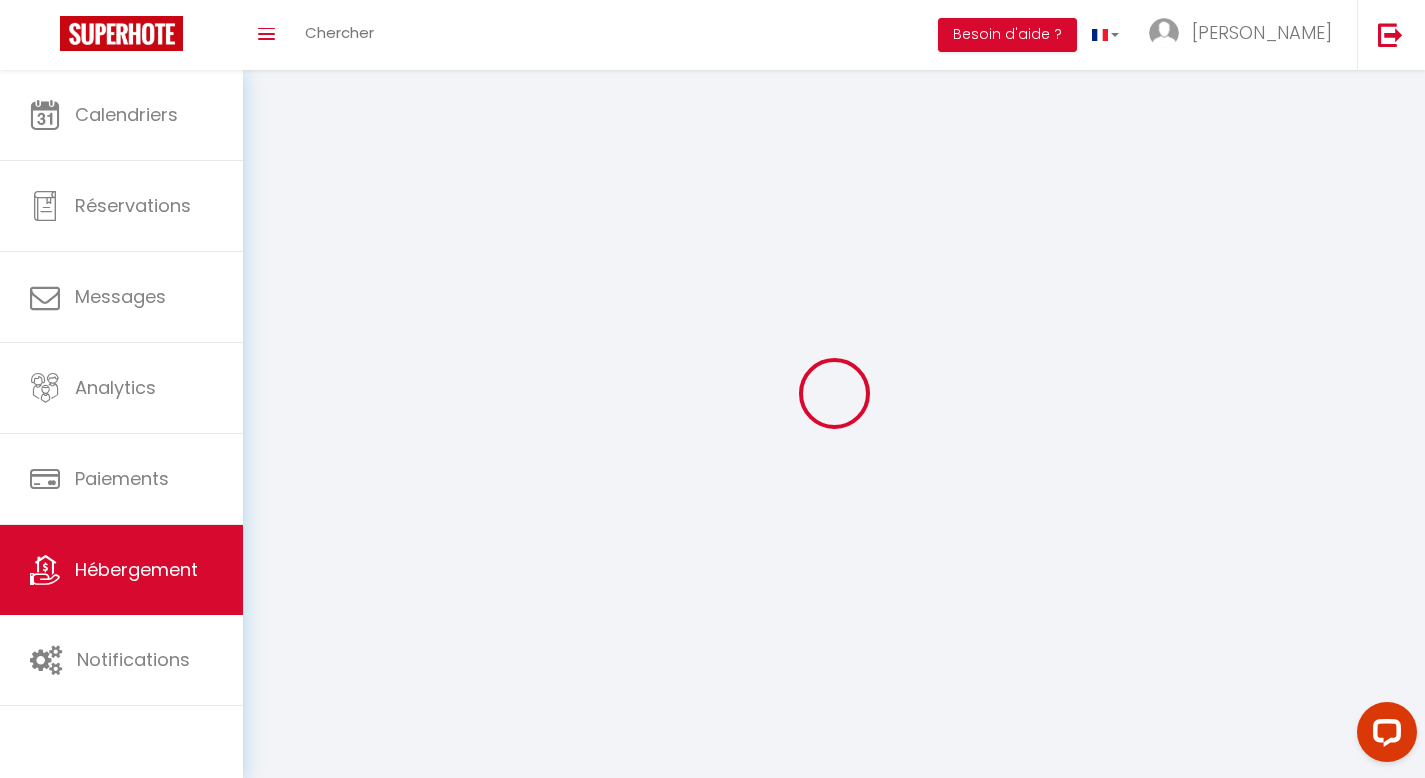 select on "1" 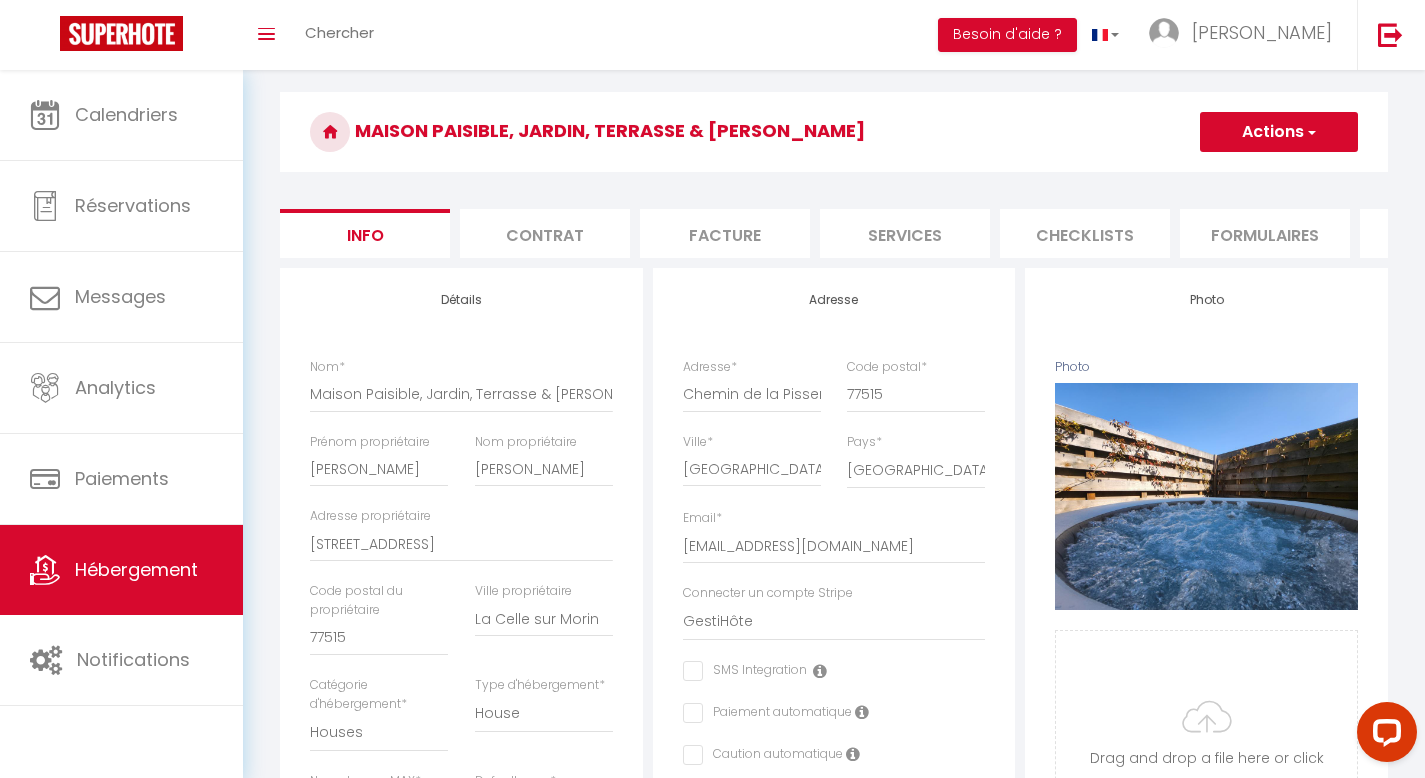 scroll, scrollTop: 41, scrollLeft: 0, axis: vertical 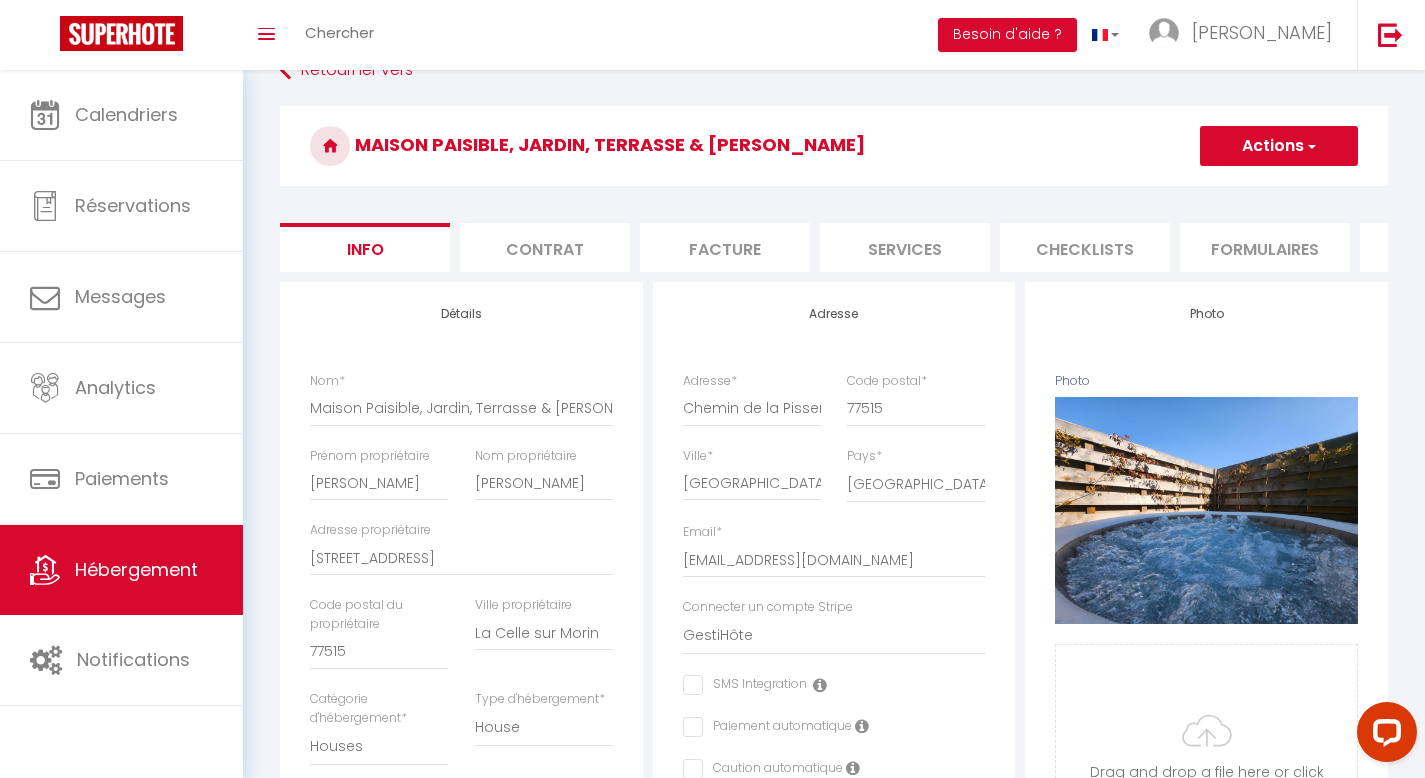 click on "Formulaires" at bounding box center [1265, 247] 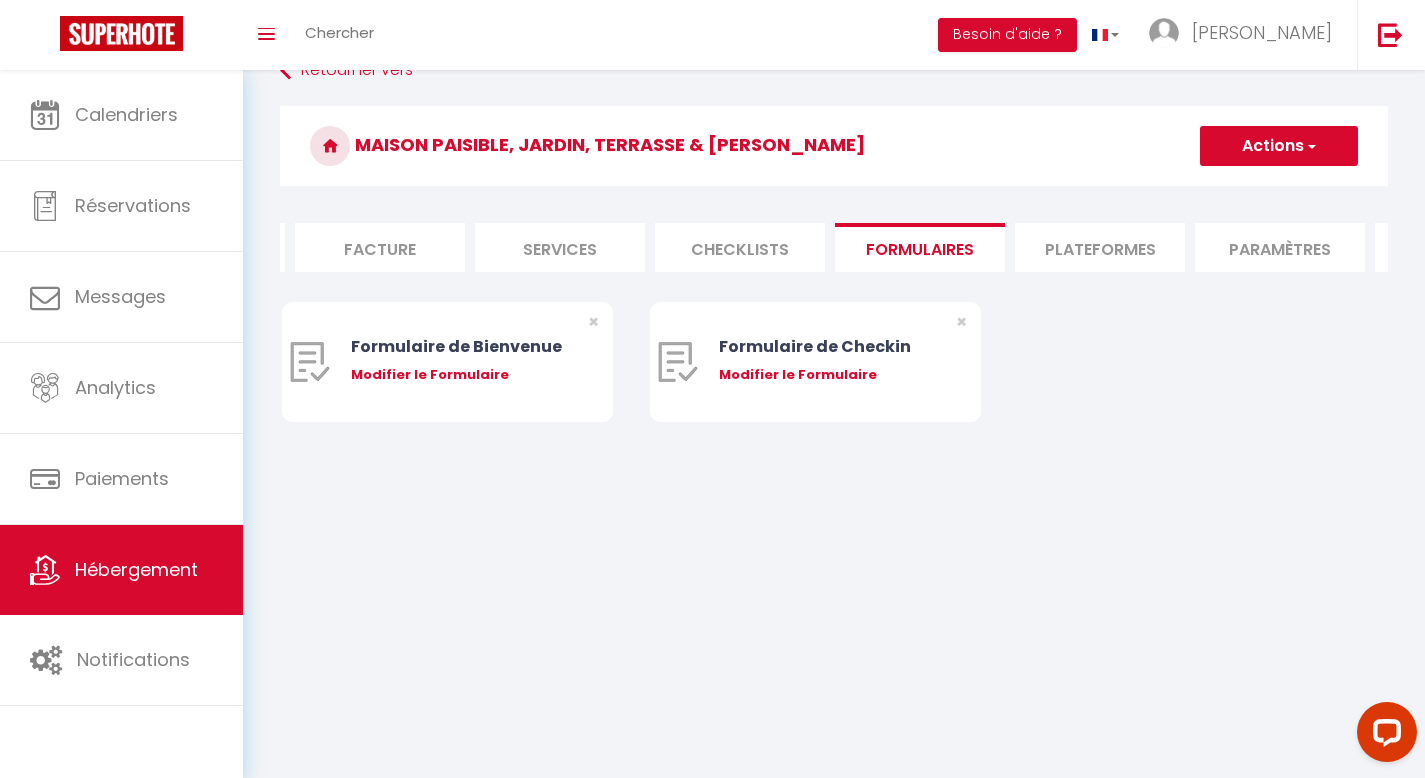 scroll, scrollTop: 0, scrollLeft: 354, axis: horizontal 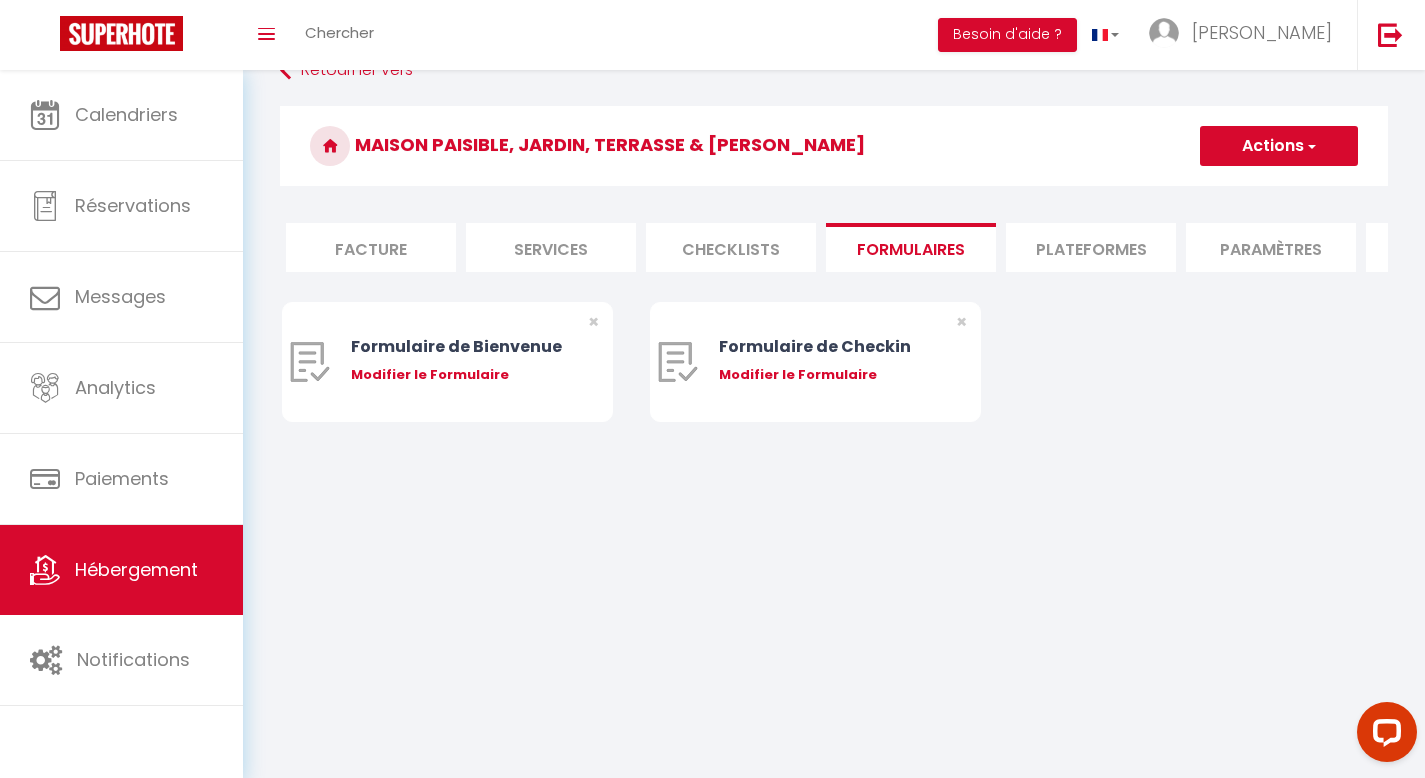 click on "Plateformes" at bounding box center (1091, 247) 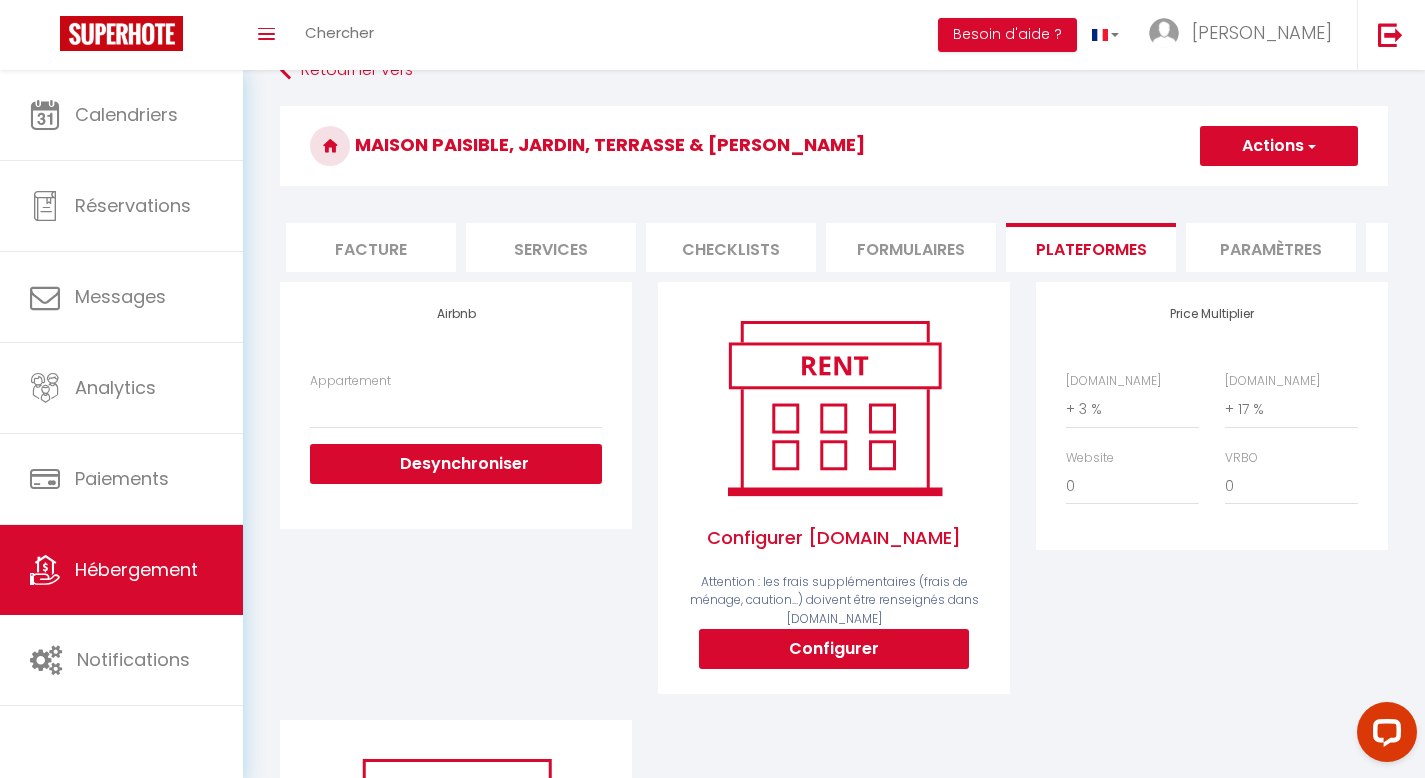 drag, startPoint x: 1424, startPoint y: 188, endPoint x: 1420, endPoint y: 288, distance: 100.07997 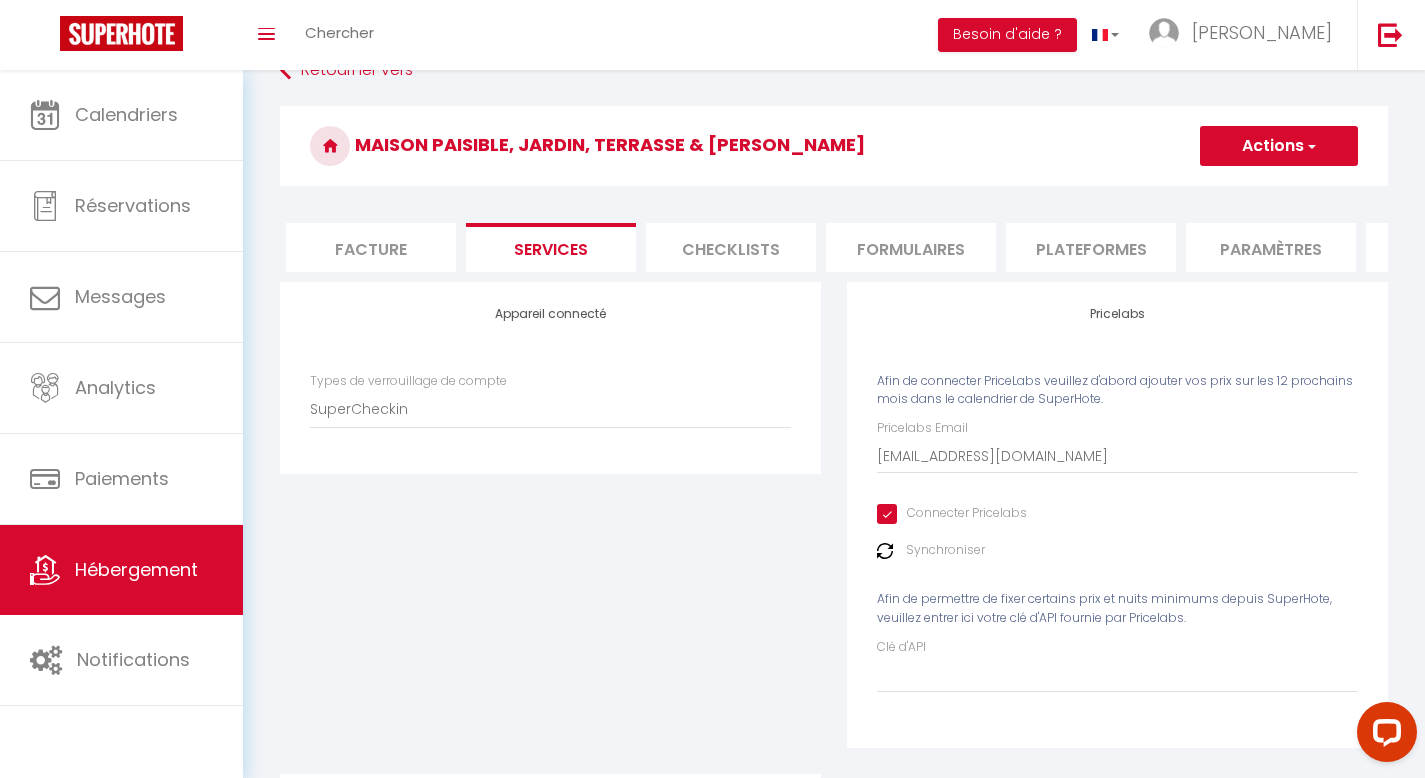 click on "Connecter Pricelabs" at bounding box center [952, 514] 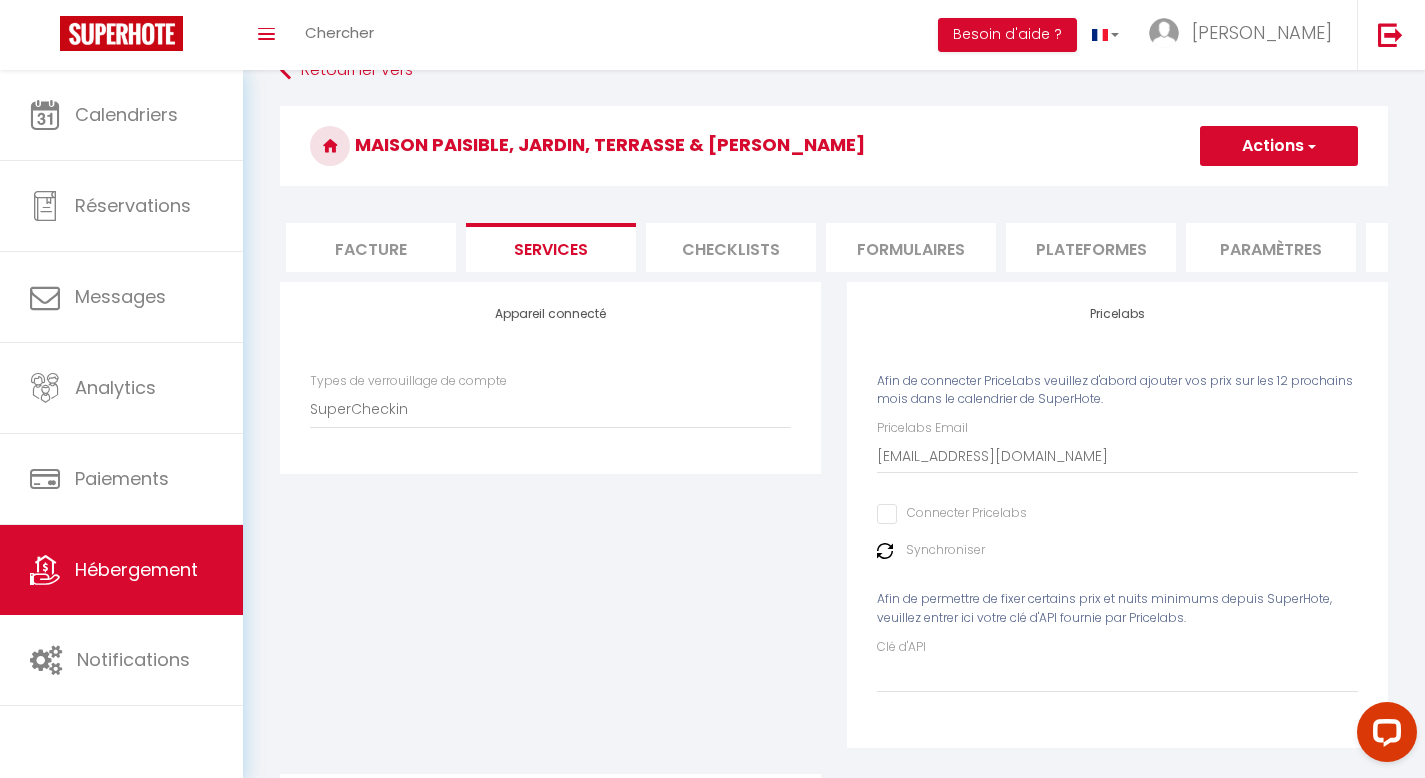 type 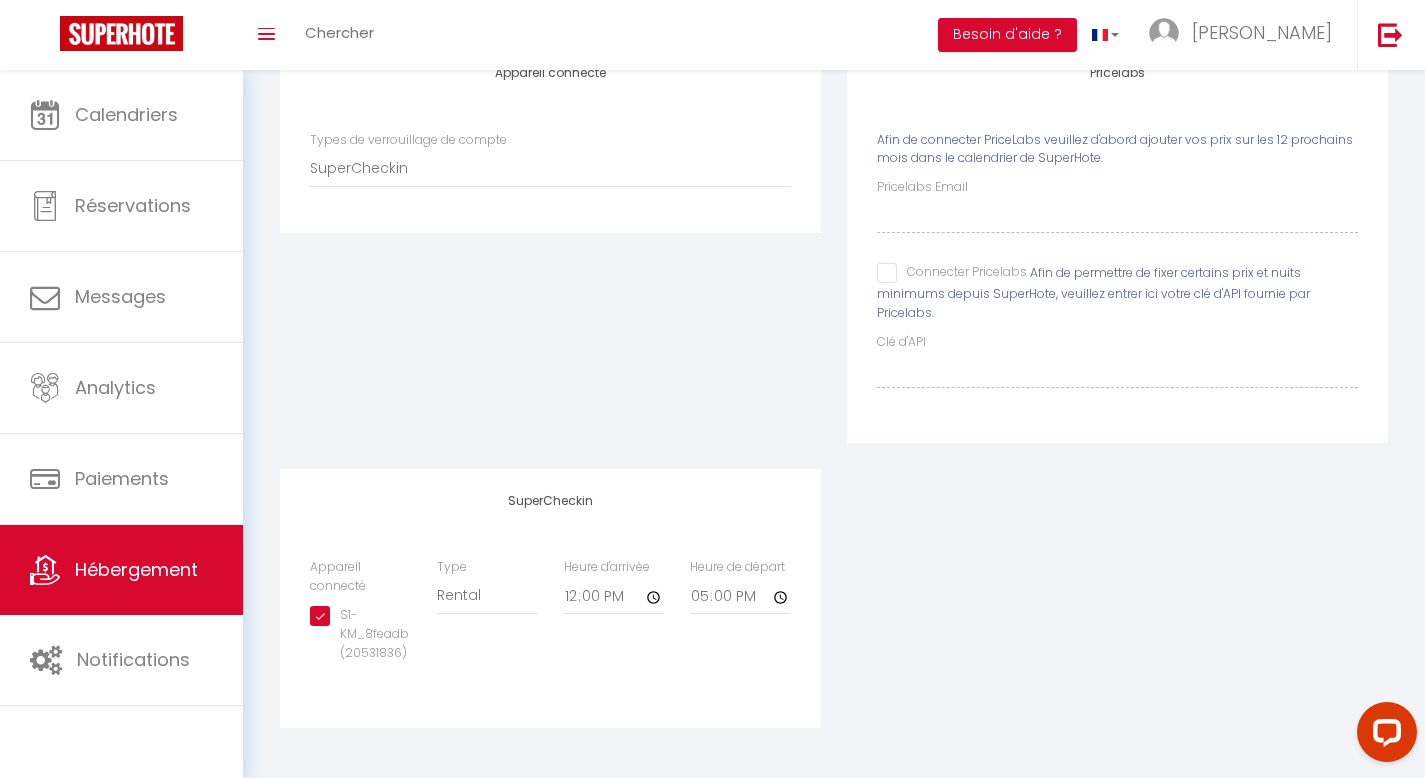 scroll, scrollTop: 297, scrollLeft: 0, axis: vertical 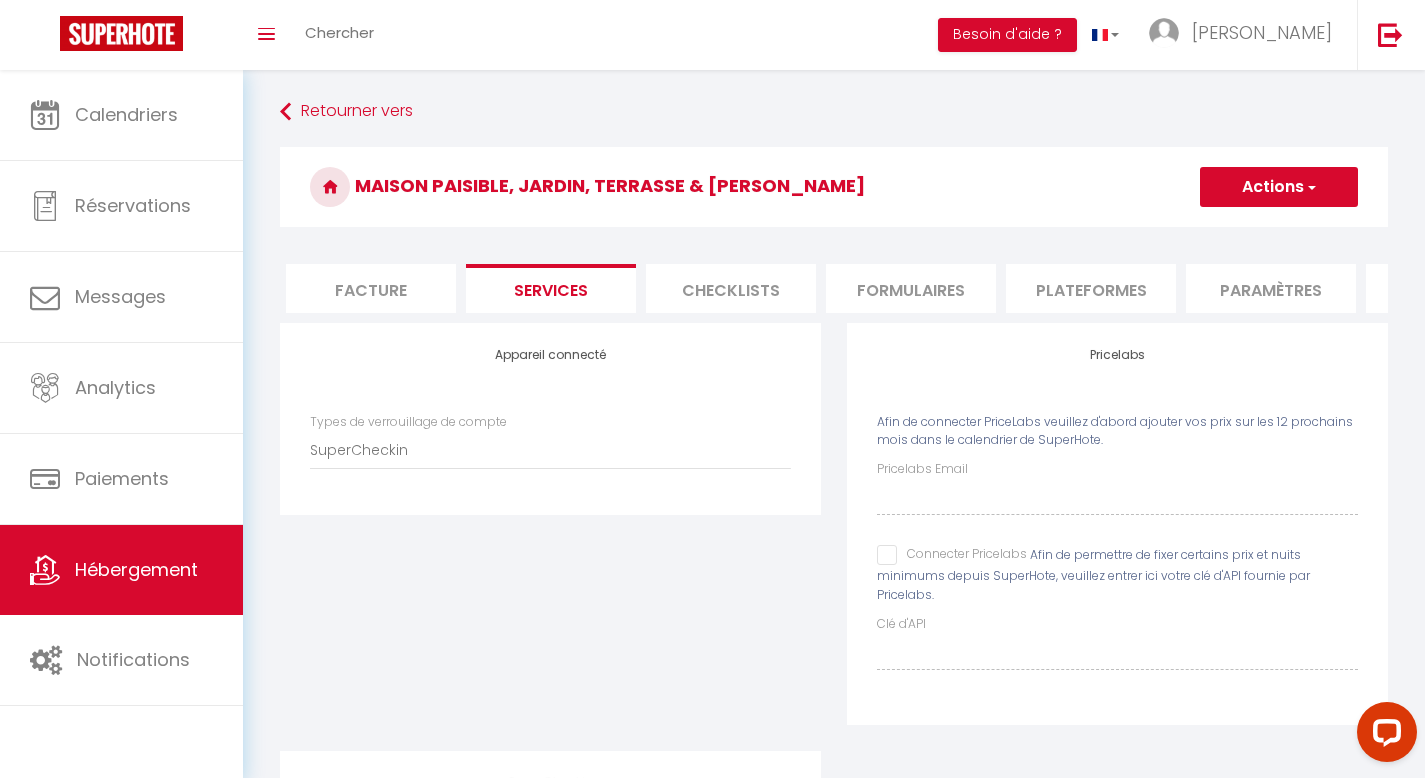 click on "Actions" at bounding box center (1279, 187) 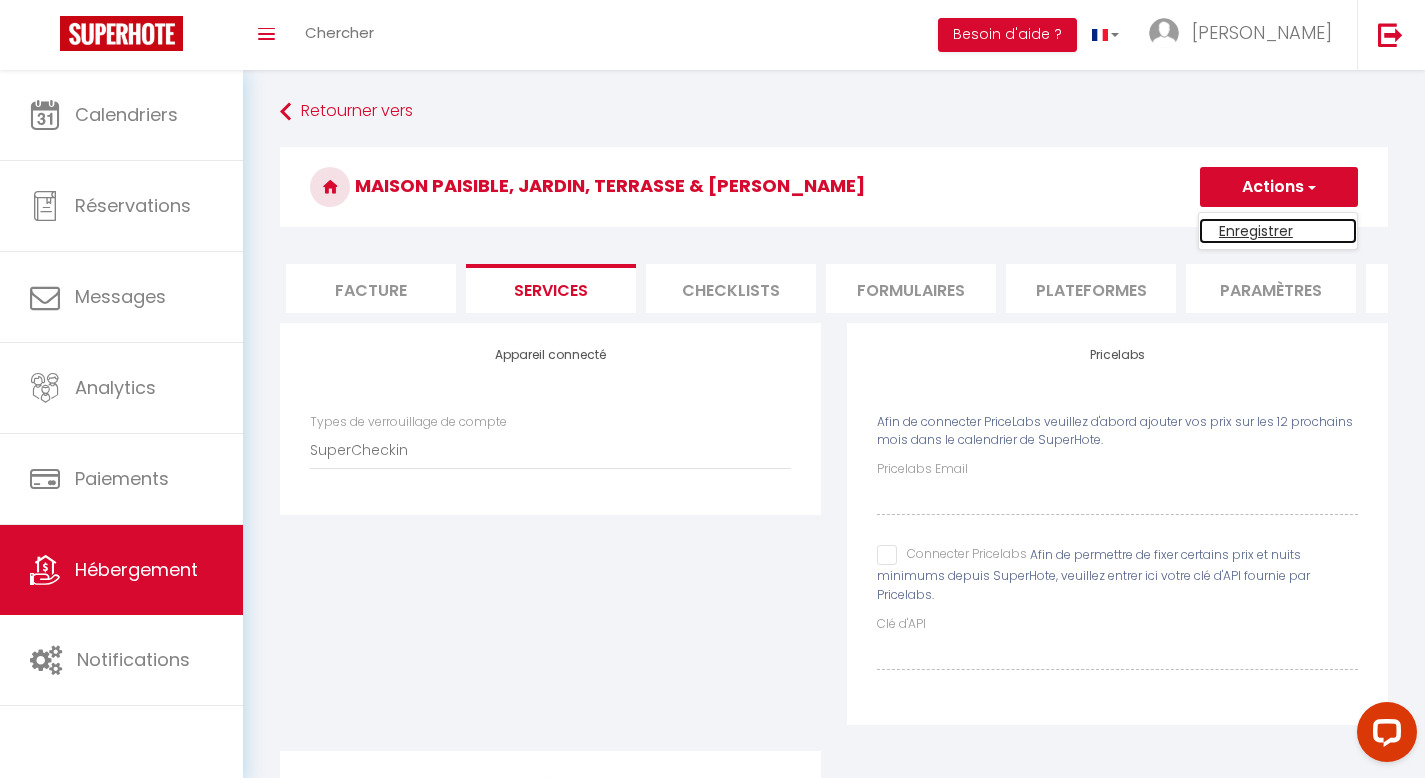 click on "Enregistrer" at bounding box center (1278, 231) 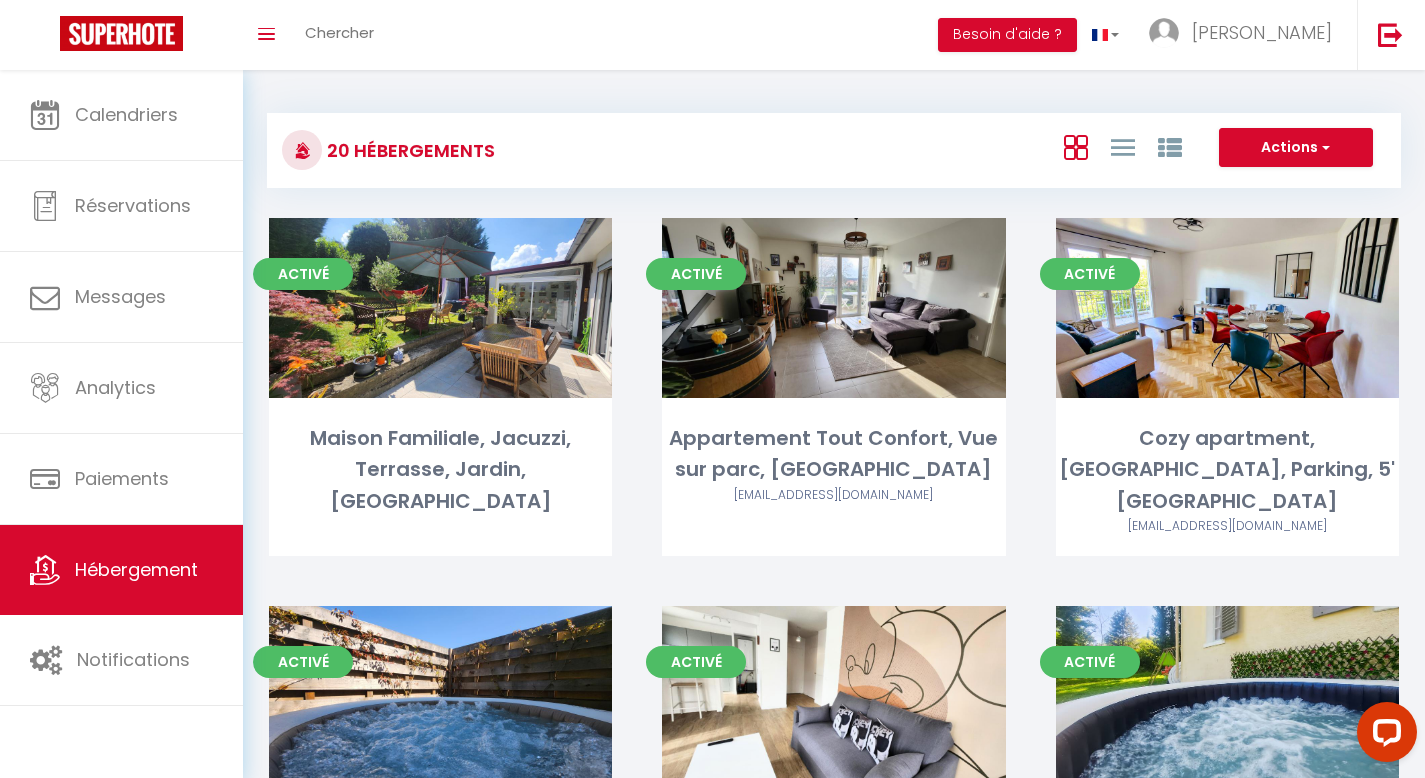 click on "Toggle menubar     Chercher   BUTTON
Besoin d'aide ?
Julien   Paramètres        Équipe" at bounding box center [777, 35] 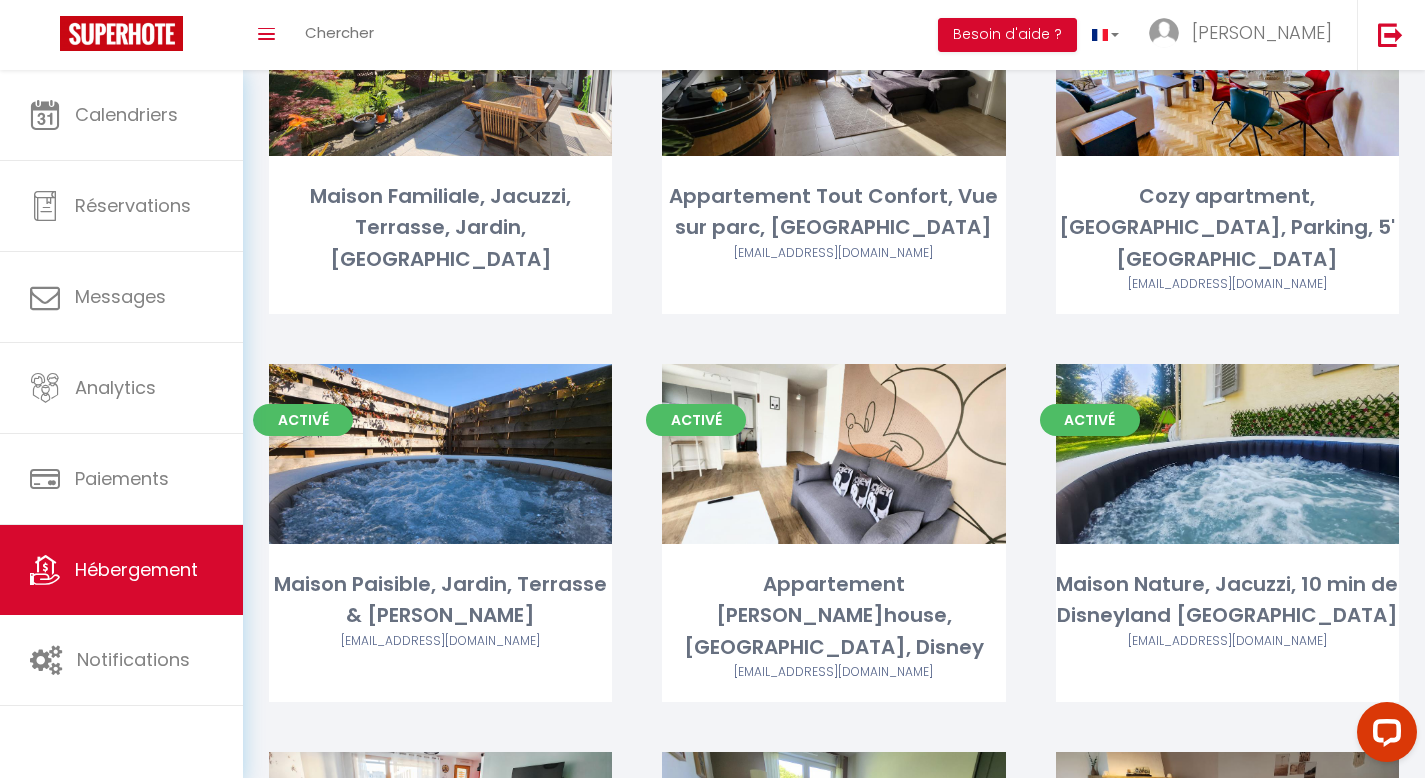scroll, scrollTop: 243, scrollLeft: 0, axis: vertical 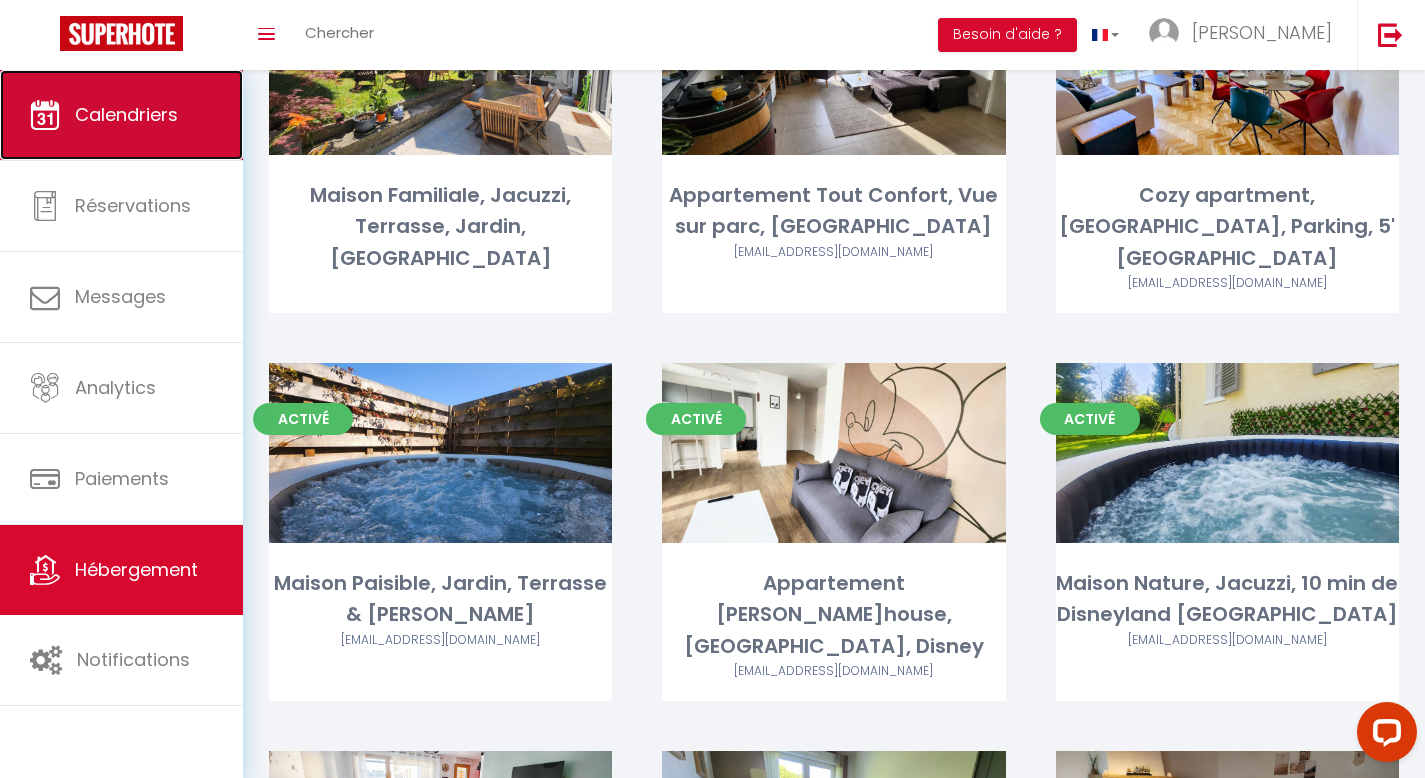 click on "Calendriers" at bounding box center (126, 114) 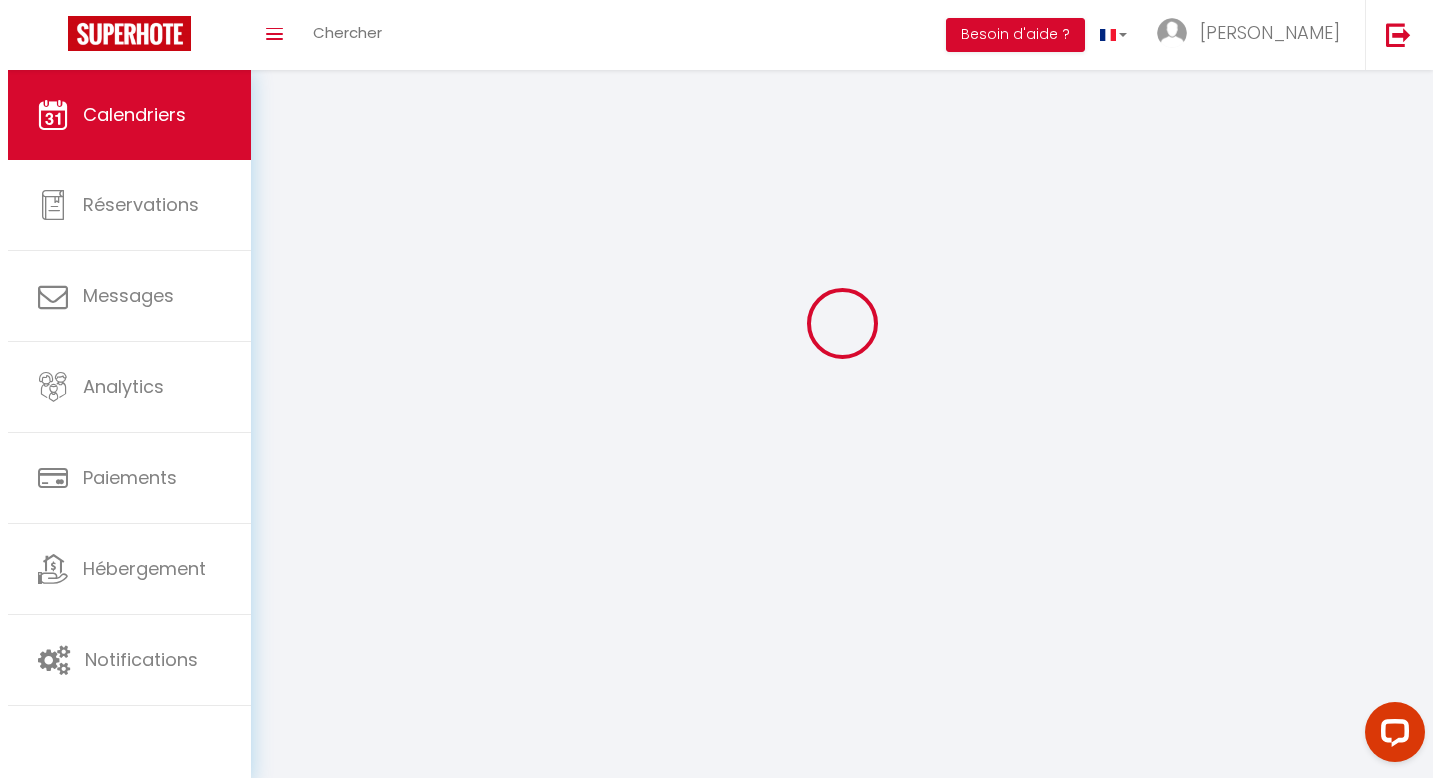 scroll, scrollTop: 0, scrollLeft: 0, axis: both 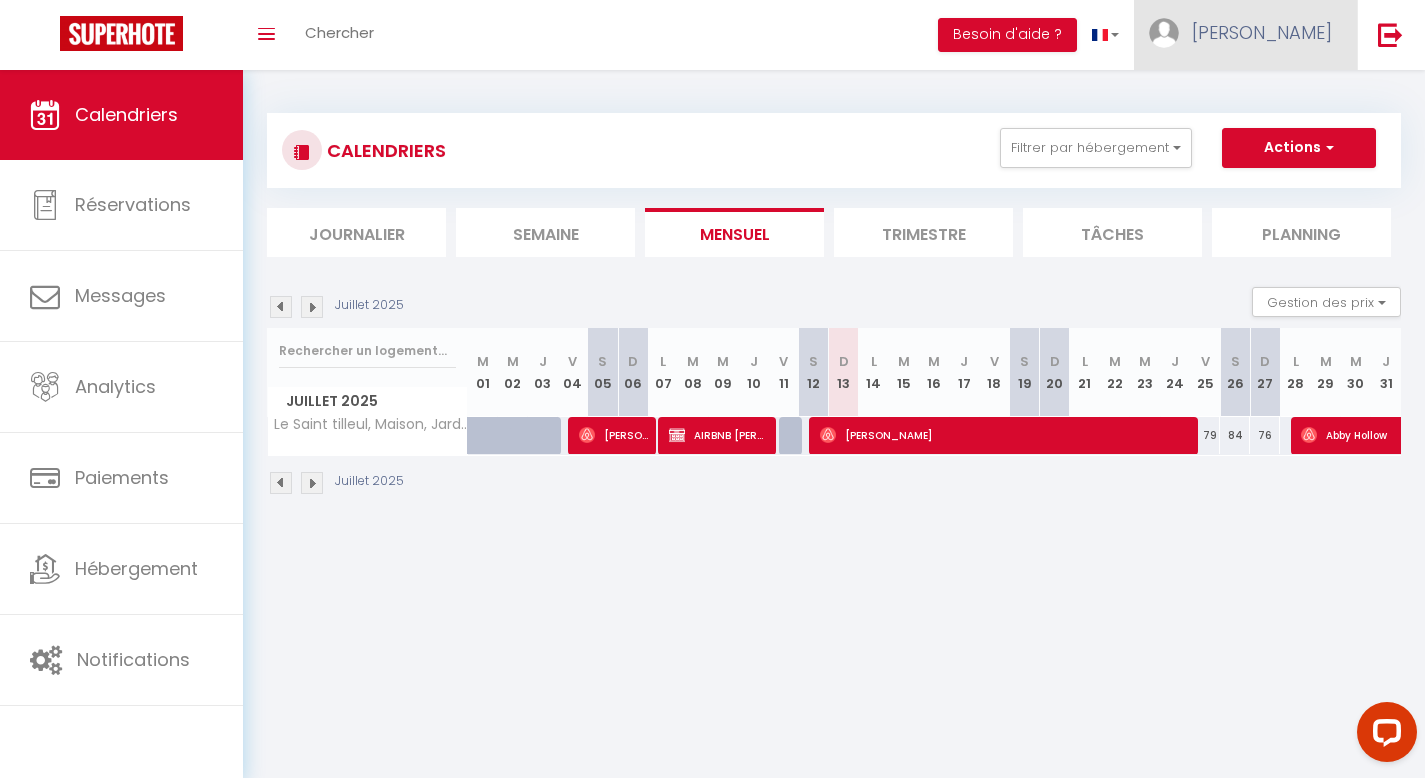 click on "[PERSON_NAME]" at bounding box center [1245, 35] 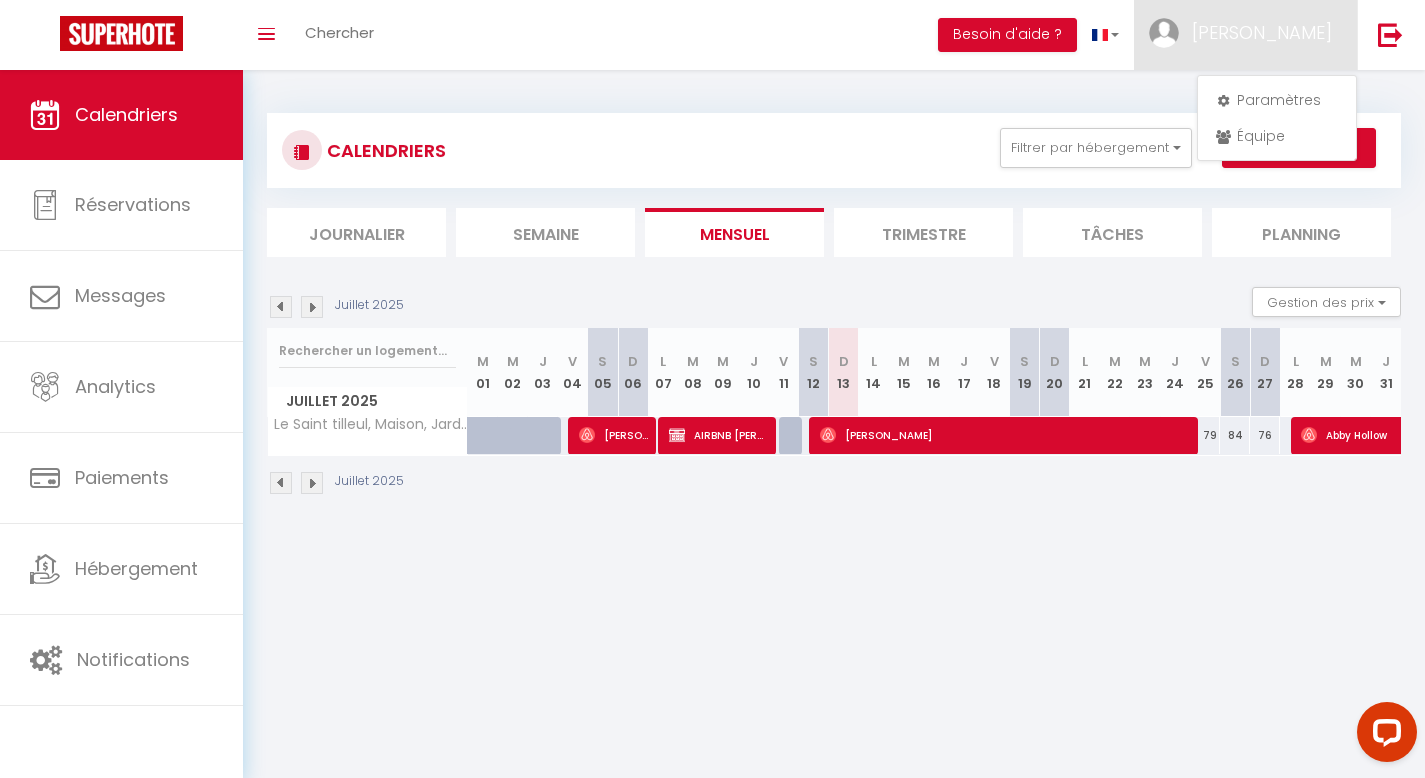 click on "CALENDRIERS
Filtrer par hébergement
Logements désactivés       La Petite Briarde, Confortable et Authentique, 25' Disneyland     Maison Familiale,  Jacuzzi, Terrasse, Jardin, 10' Disneyland     Appartement Tout Confort, Vue sur parc, 5' Disneyland     Studio Cosy, Terrasse, Hyper Centre, 5 'Disneyland     Appartement Cosy, 5' Disneyland, Balcon & Confort     JEREMIE       Cozy apartment, Balcon, Parking, 5' Disneyland     Studio, Terrasse, Confort & Emplacement Idéal !     Studio Lumineux, Tout Confort, 5' Disneyland     Appartement, Balcon, Parking, 5' Disneyland     Villa Spacieuse, Terrasse, Jardin, 5' Disneyland     Appartement Mickey M'house, Centre ville, Disney     Appartement cosy près Disney, jardin & terrasse     Maison Nature, Jacuzzi, 10 min de Disneyland Paris     JULIEN       Le Saint tilleul, Maison, Jardin, 10' Disneyland     La Champenoise, Maison Proche Centre Ville     Villa L'Isachrist, Calme, Confort, 20' Disneyland" at bounding box center [834, 150] 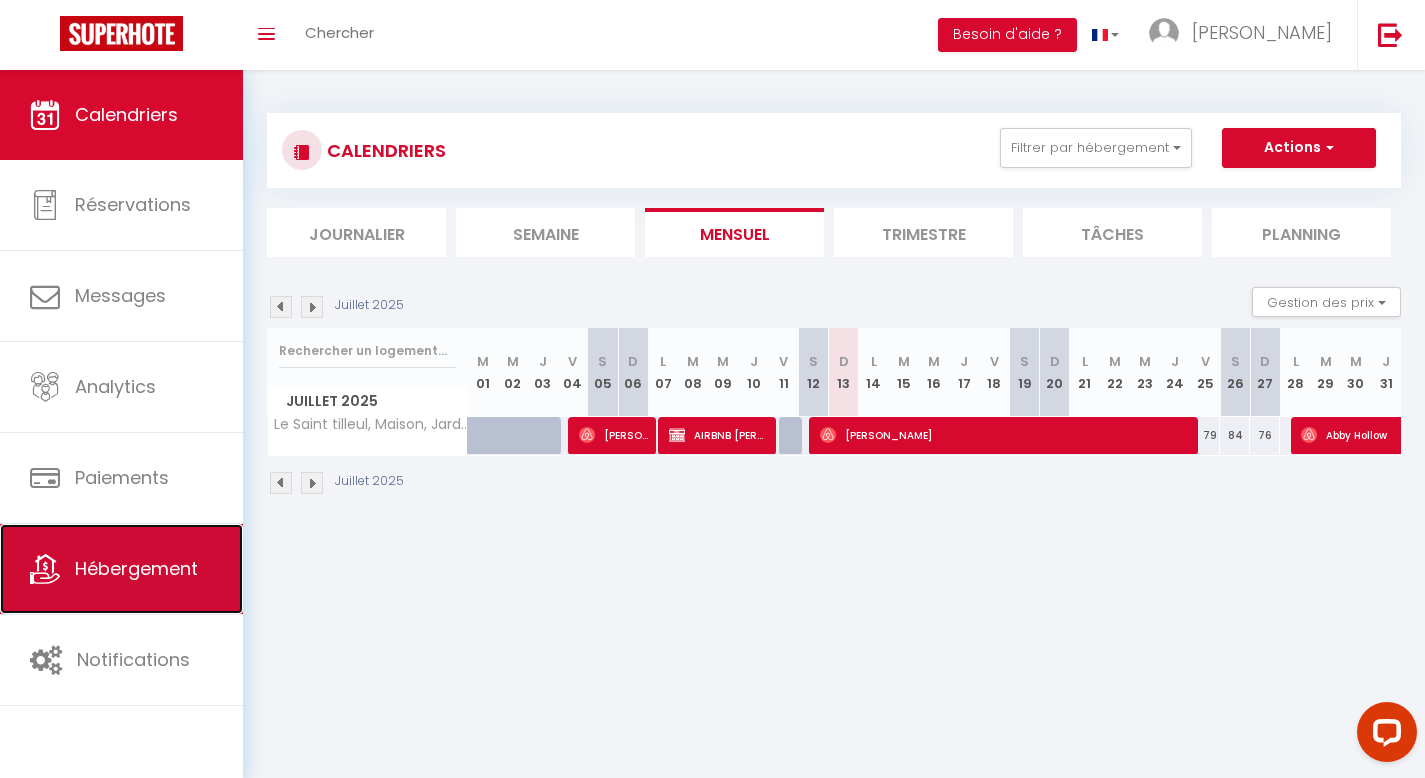 click on "Hébergement" at bounding box center [136, 568] 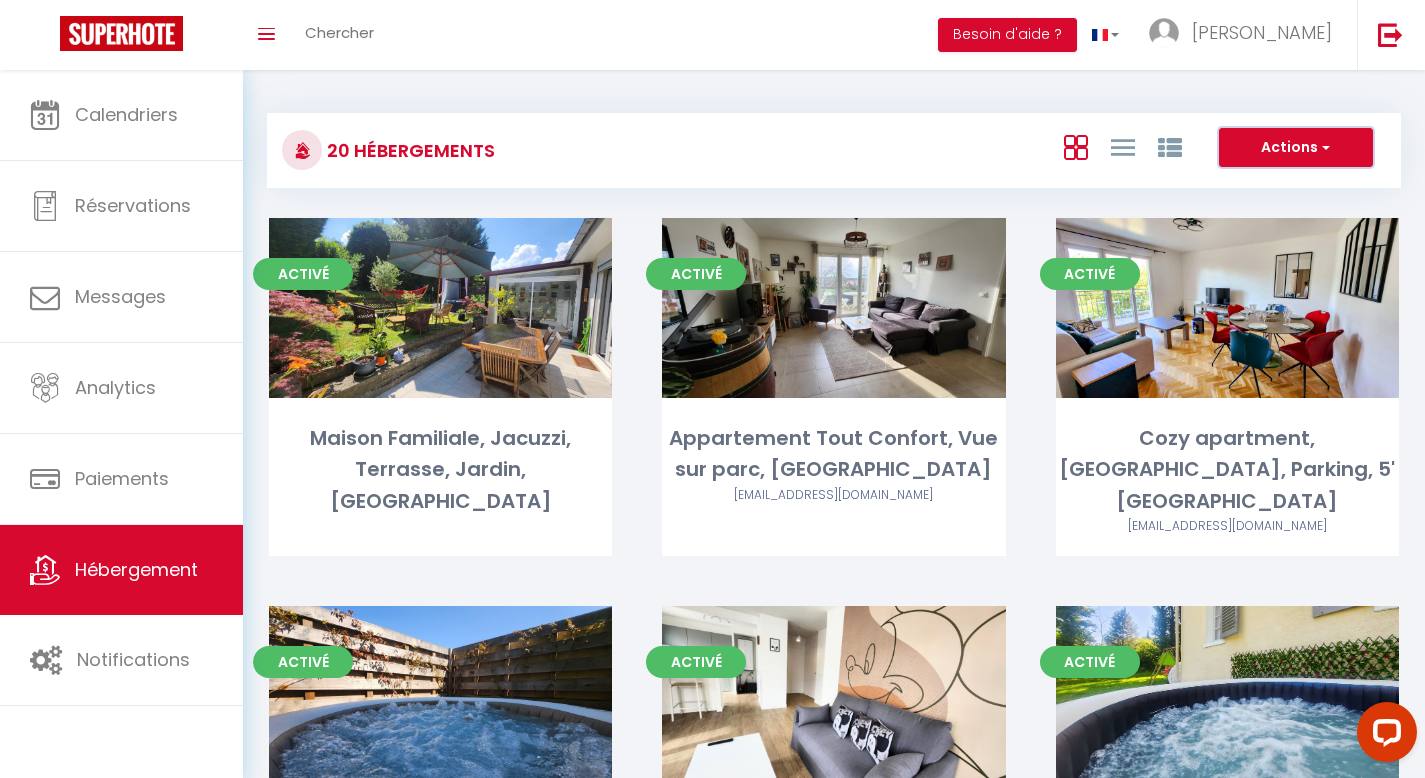 click on "Actions" at bounding box center [1296, 148] 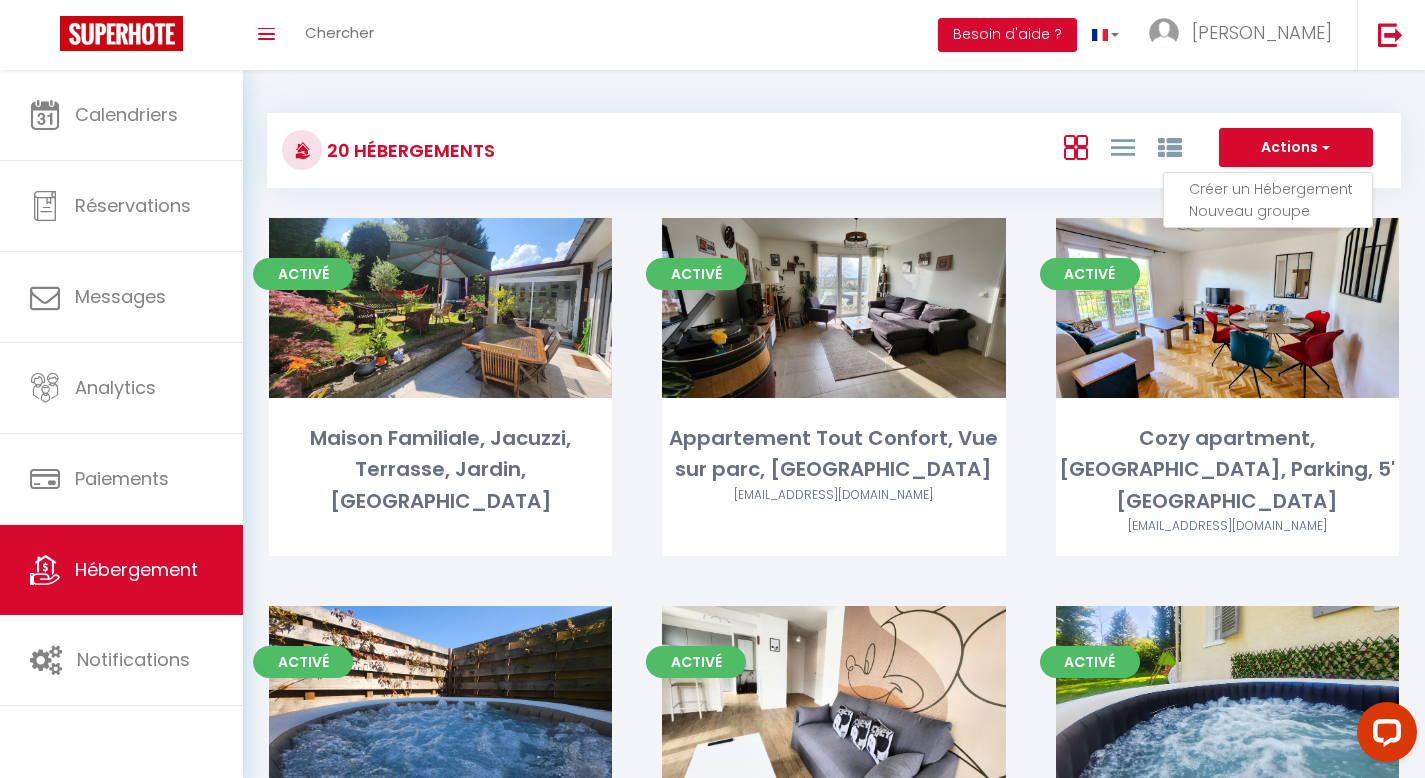 click on "Actions
Créer un Hébergement
Nouveau groupe" at bounding box center (1023, 150) 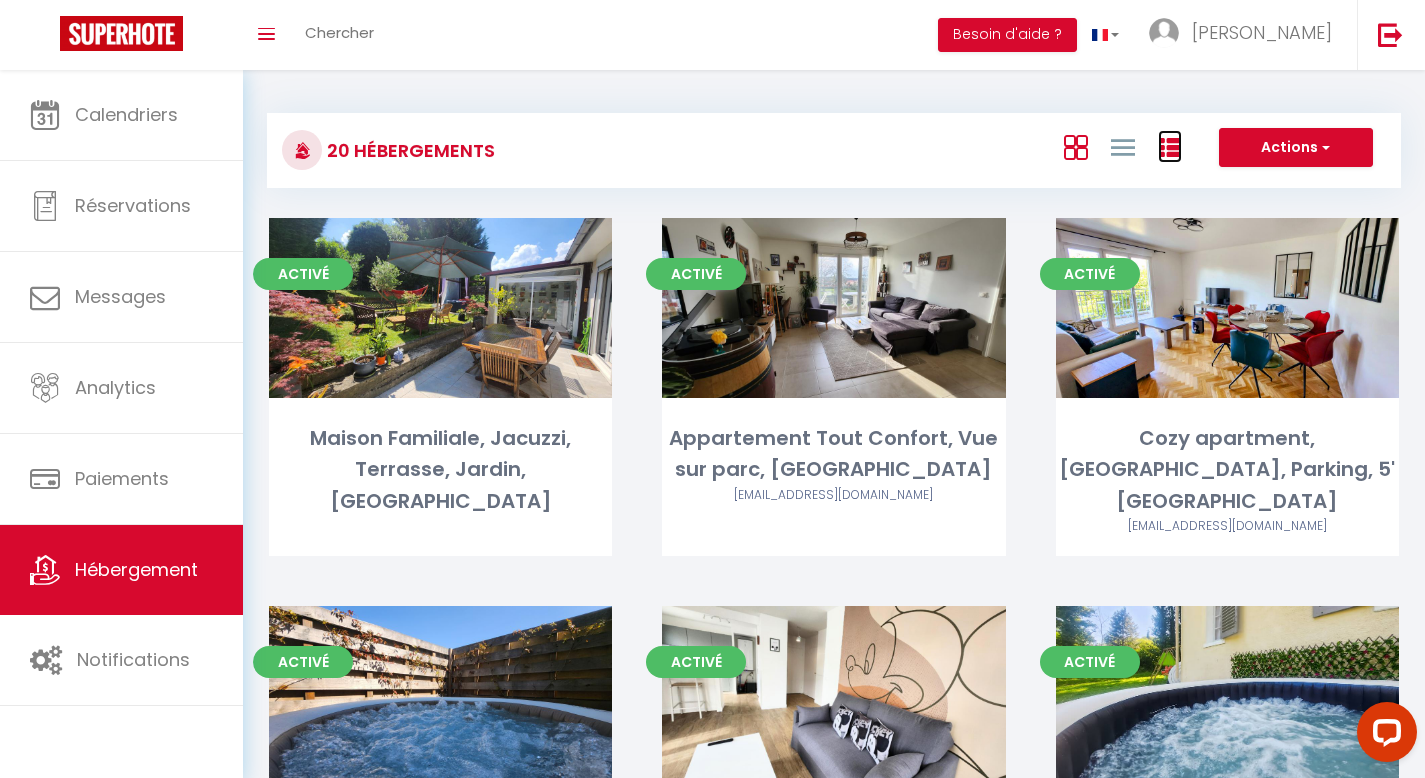 click at bounding box center (1170, 148) 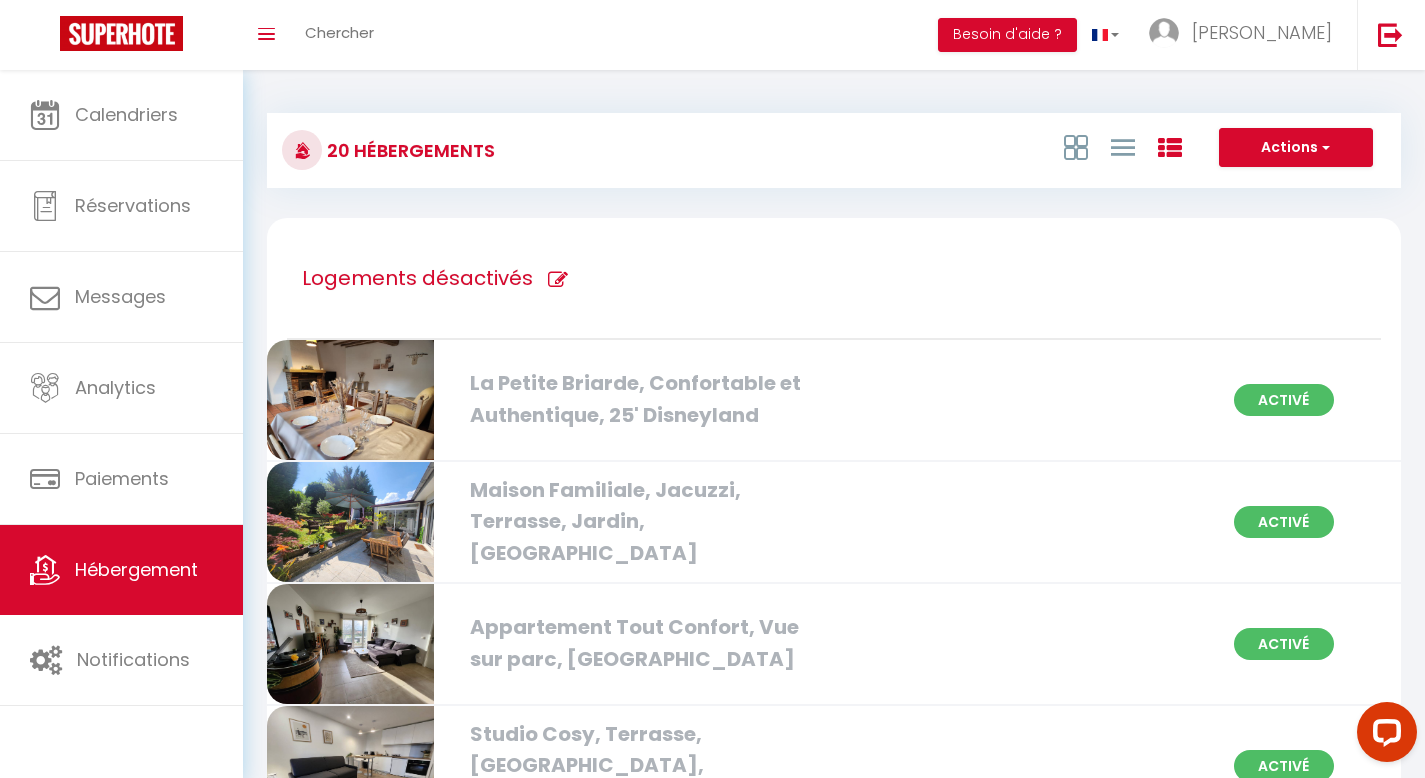 click at bounding box center (558, 280) 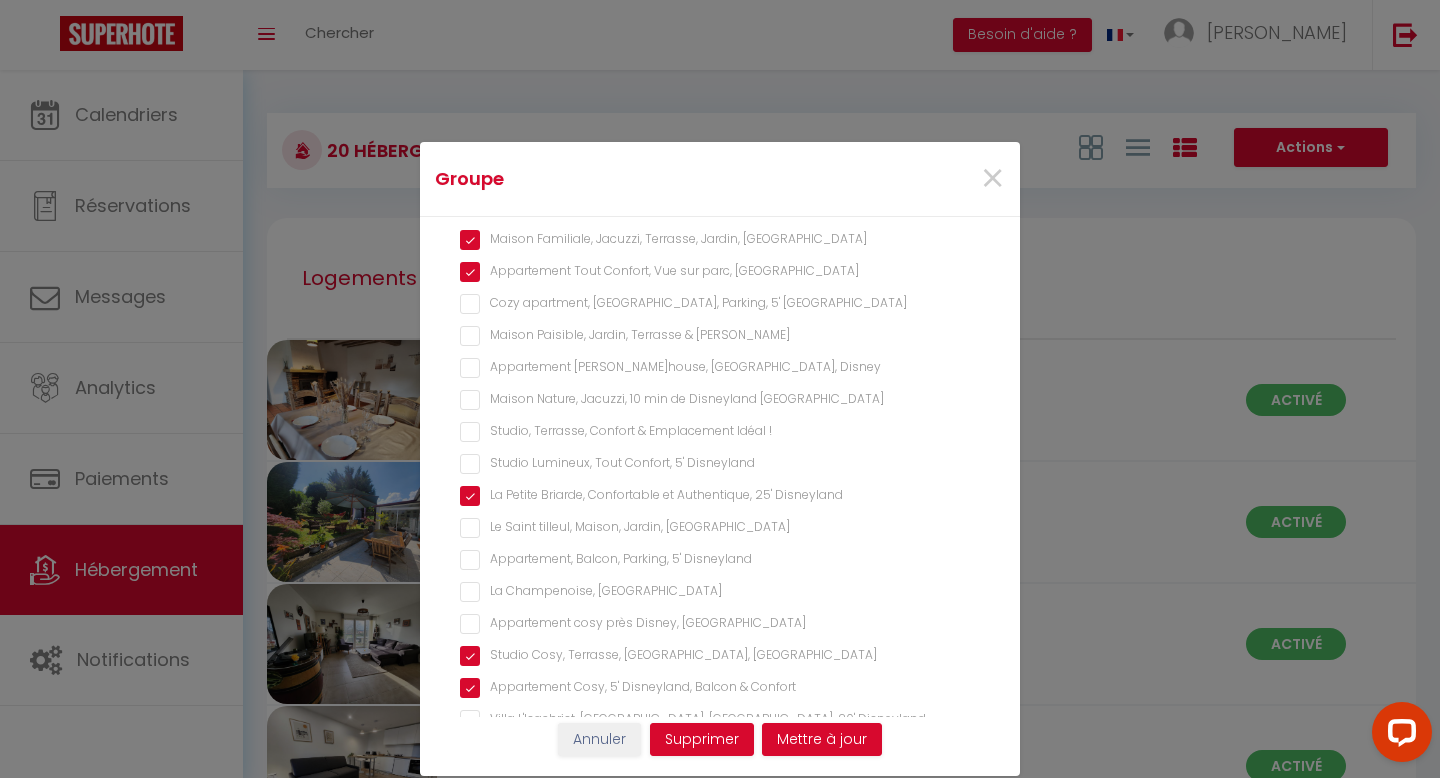 scroll, scrollTop: 293, scrollLeft: 0, axis: vertical 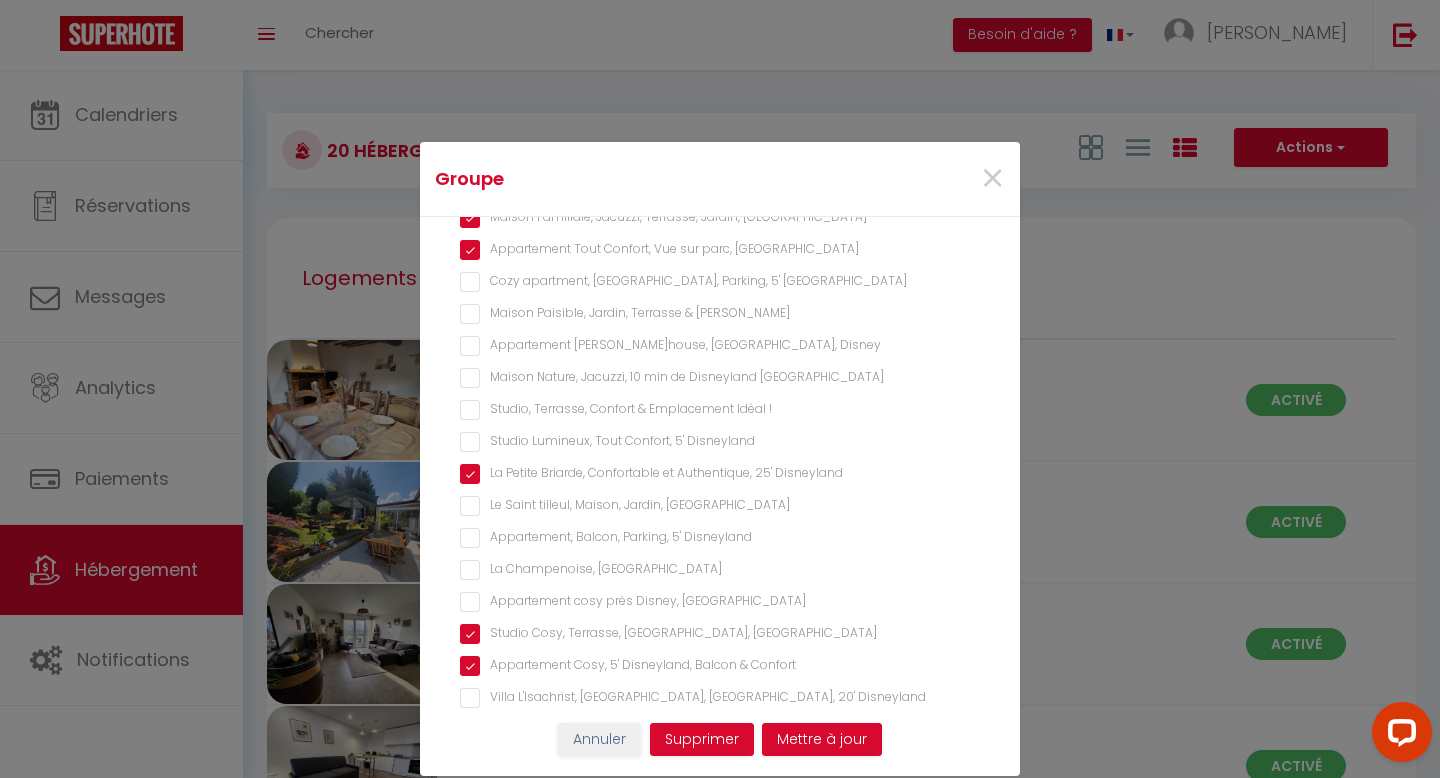 click on "Maison Paisible, Jardin, Terrasse & [PERSON_NAME]" at bounding box center (720, 314) 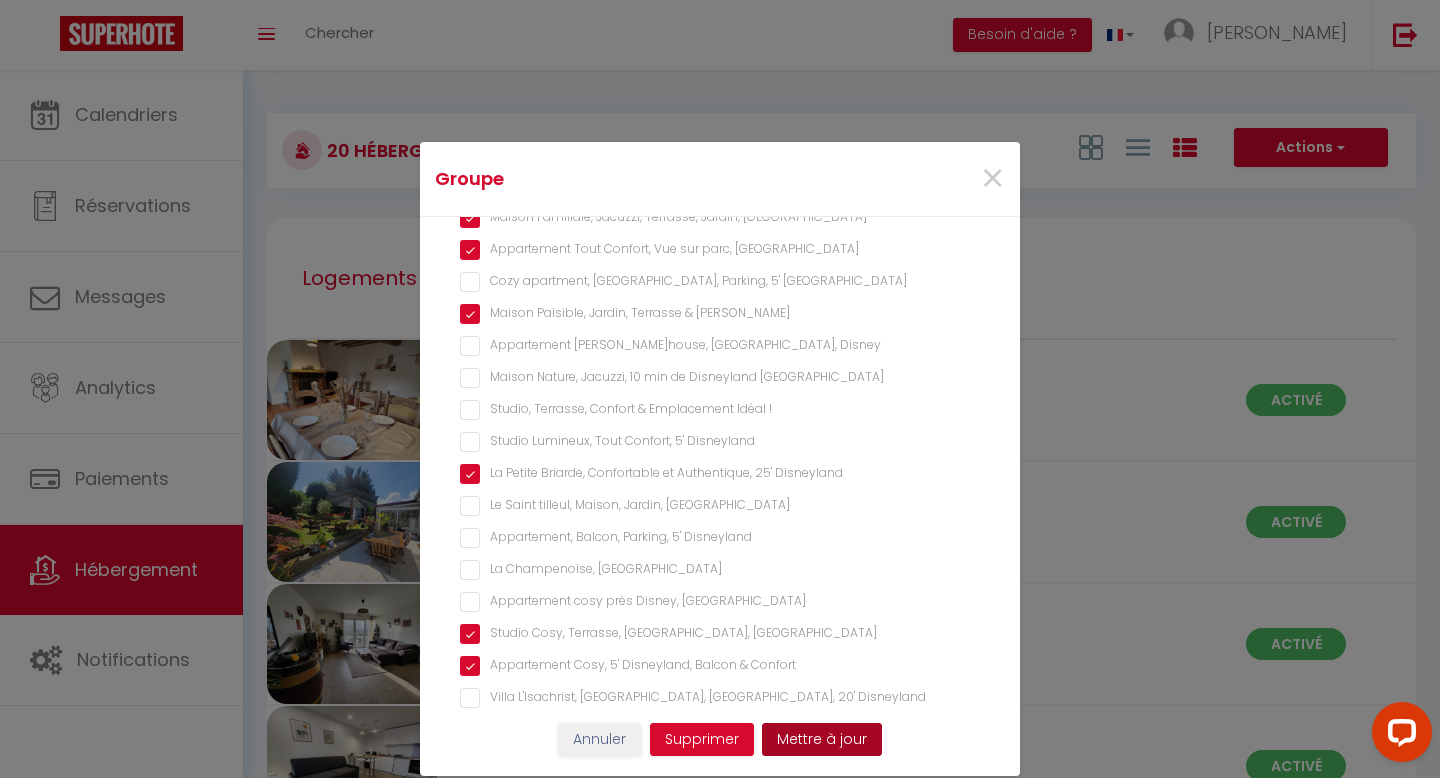click on "Mettre à jour" at bounding box center (822, 740) 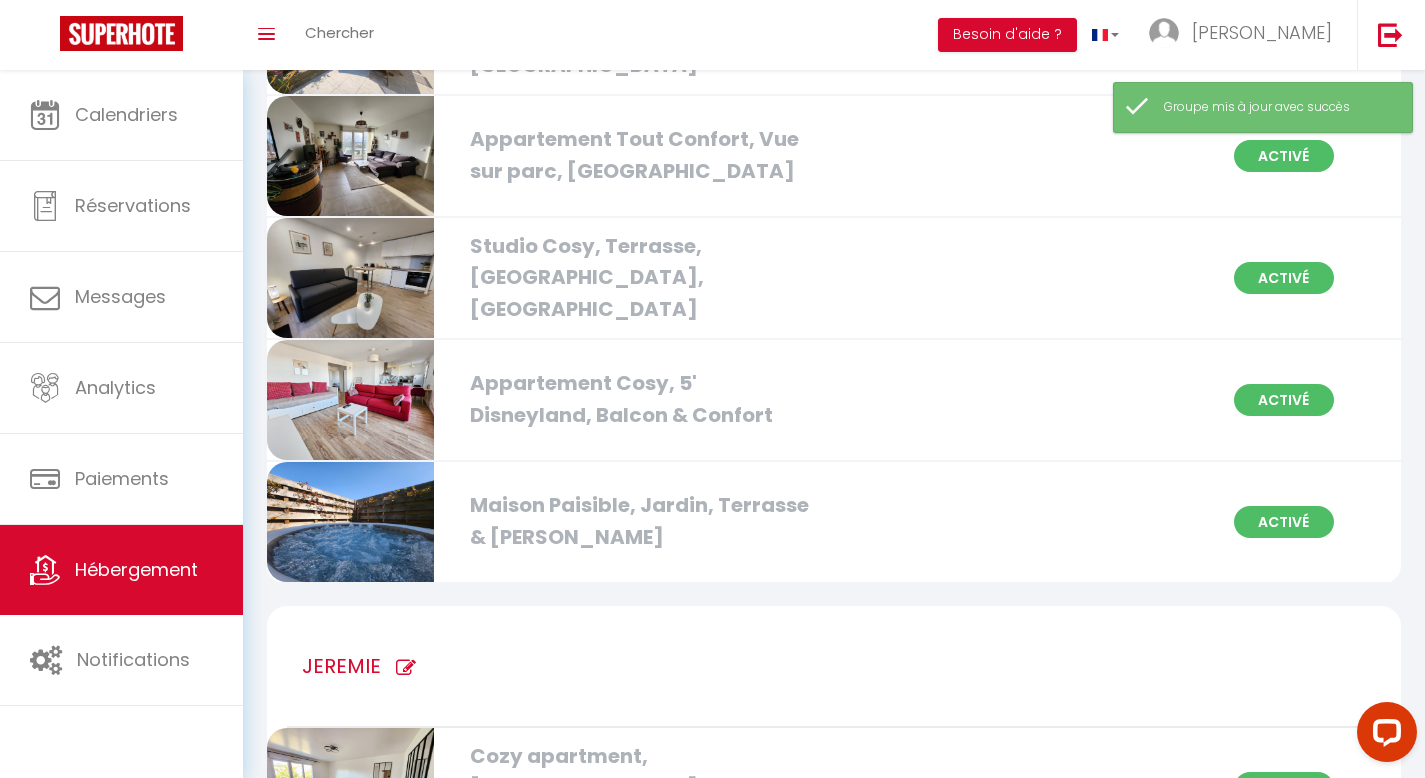 scroll, scrollTop: 504, scrollLeft: 0, axis: vertical 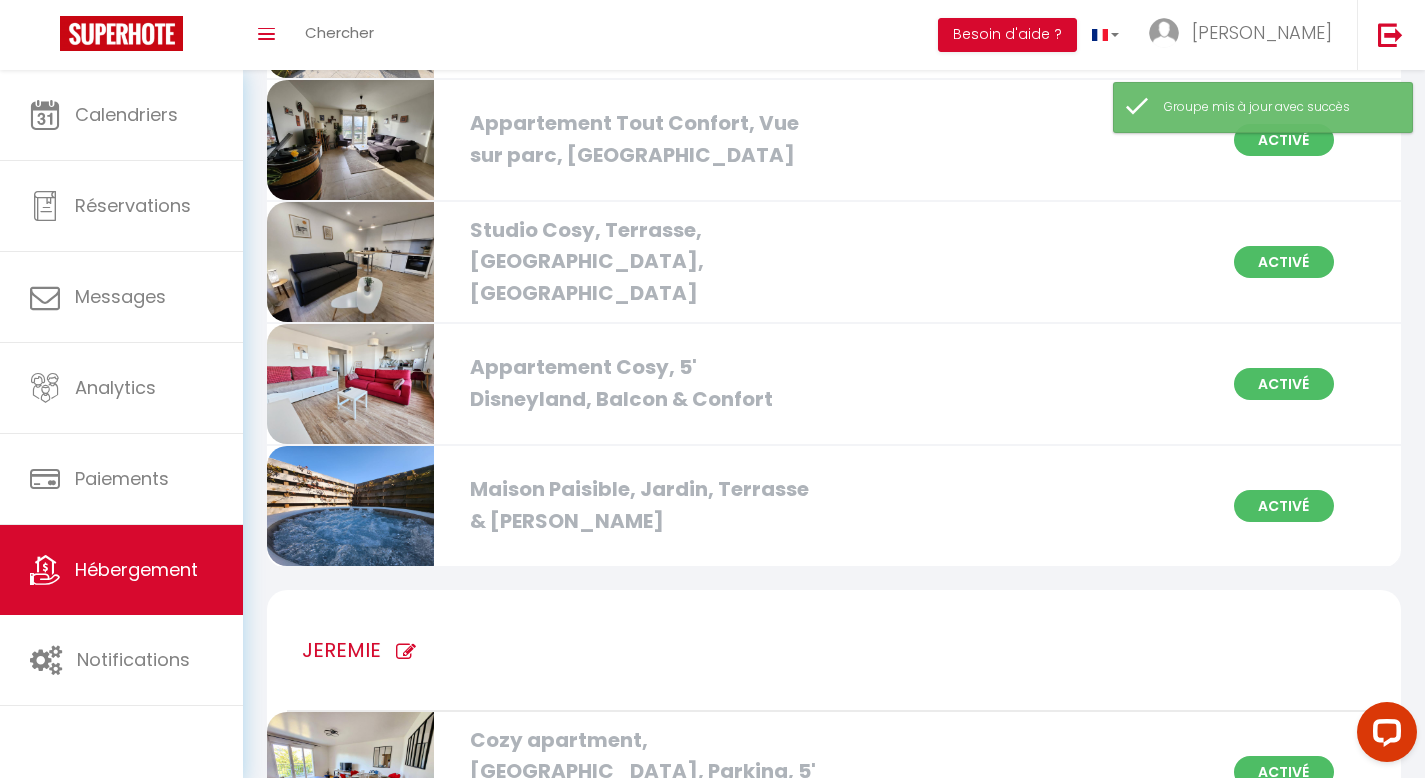 click on "Maison Paisible, Jardin, Terrasse & [PERSON_NAME]" at bounding box center [640, 505] 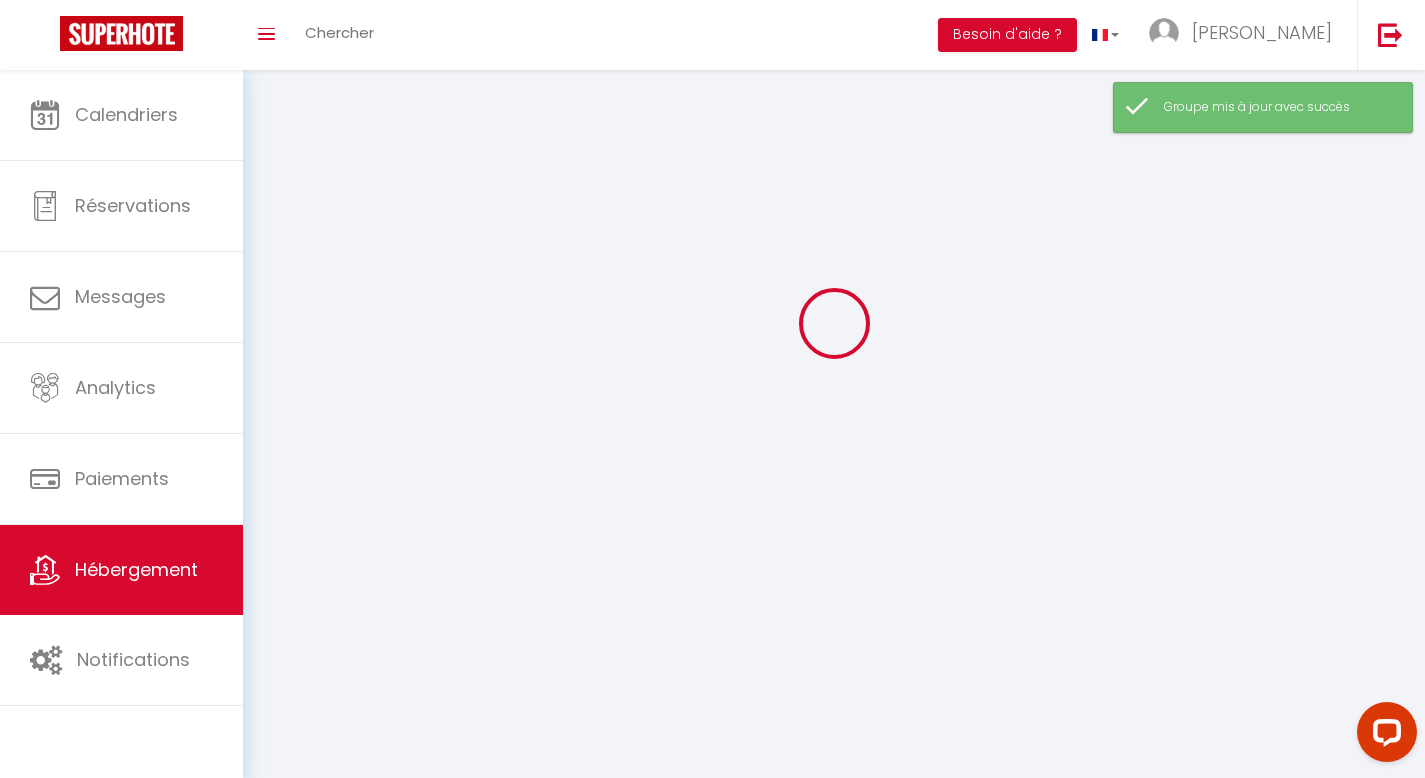 scroll, scrollTop: 0, scrollLeft: 0, axis: both 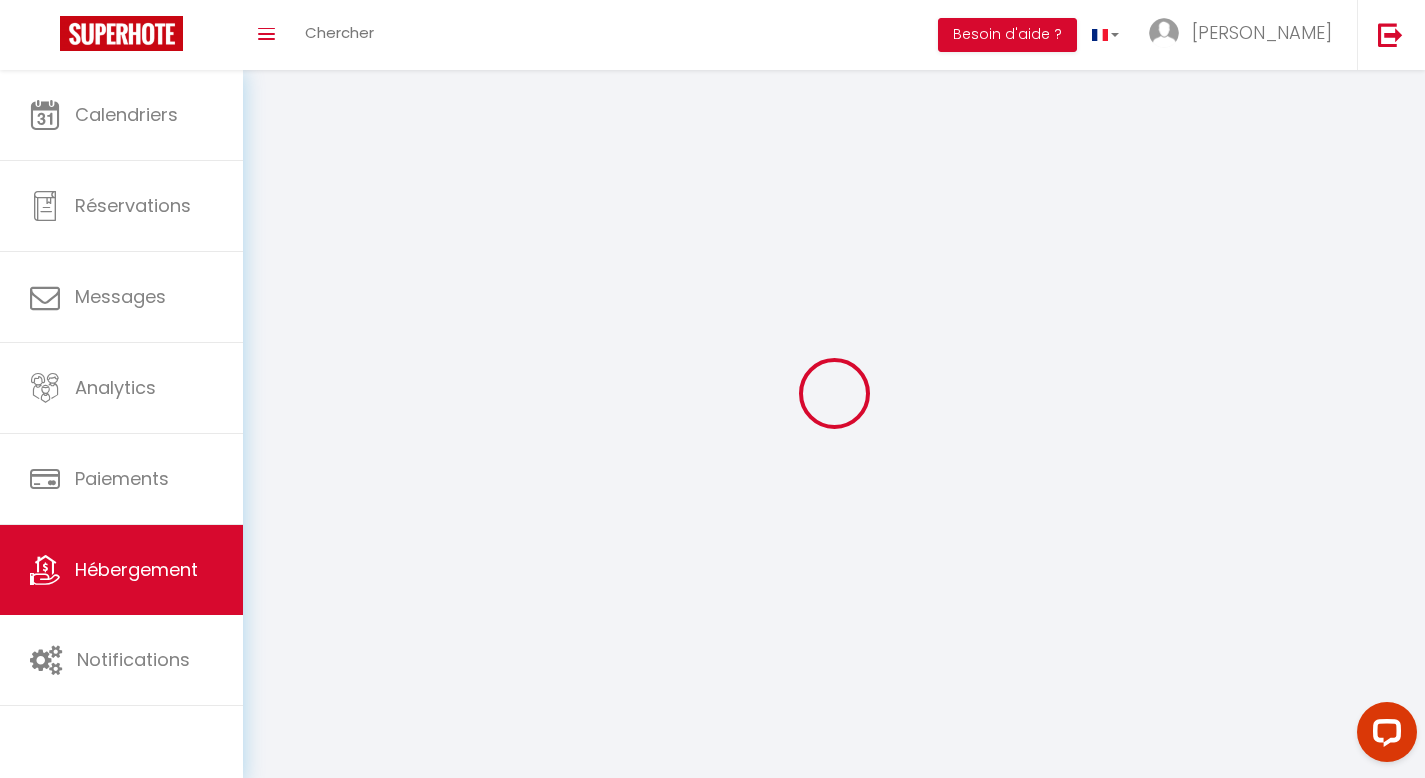 checkbox on "false" 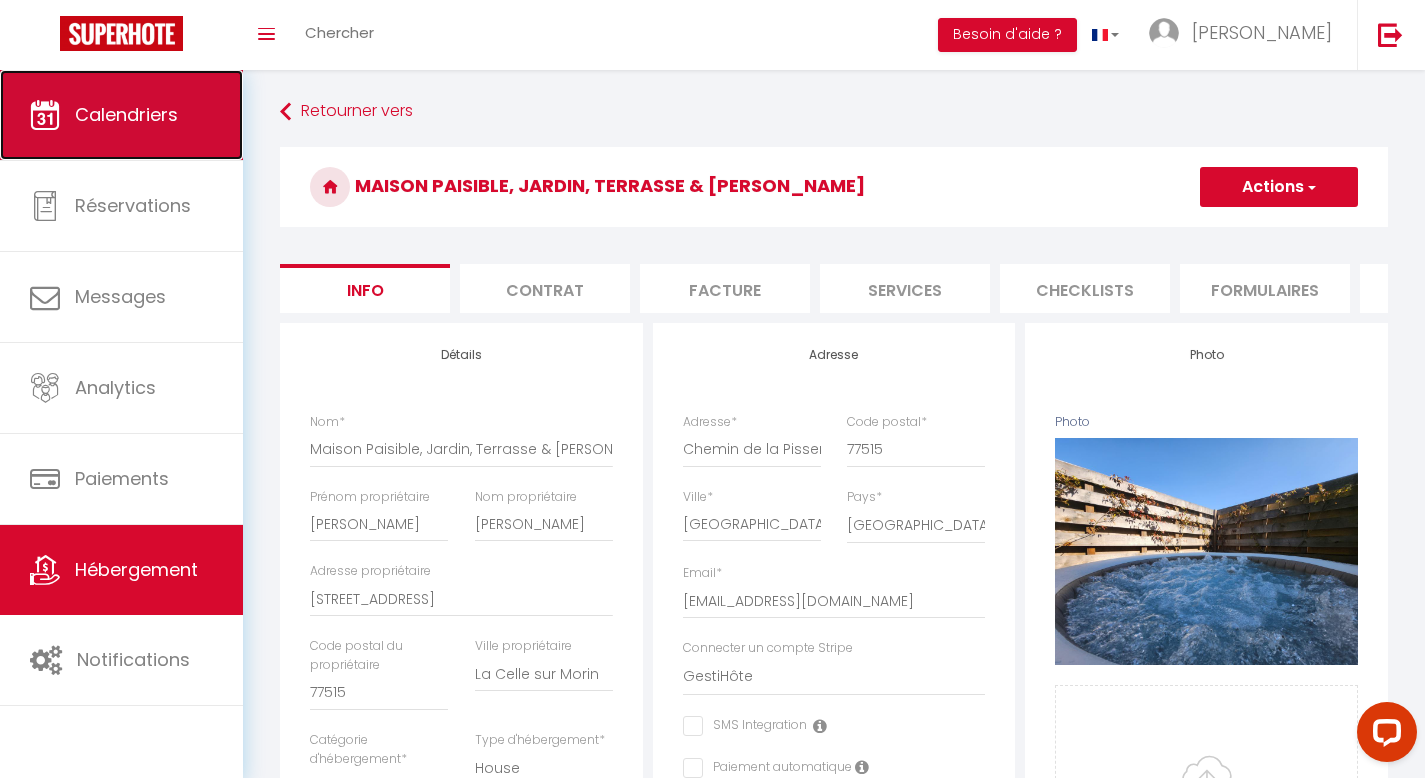 click on "Calendriers" at bounding box center (126, 114) 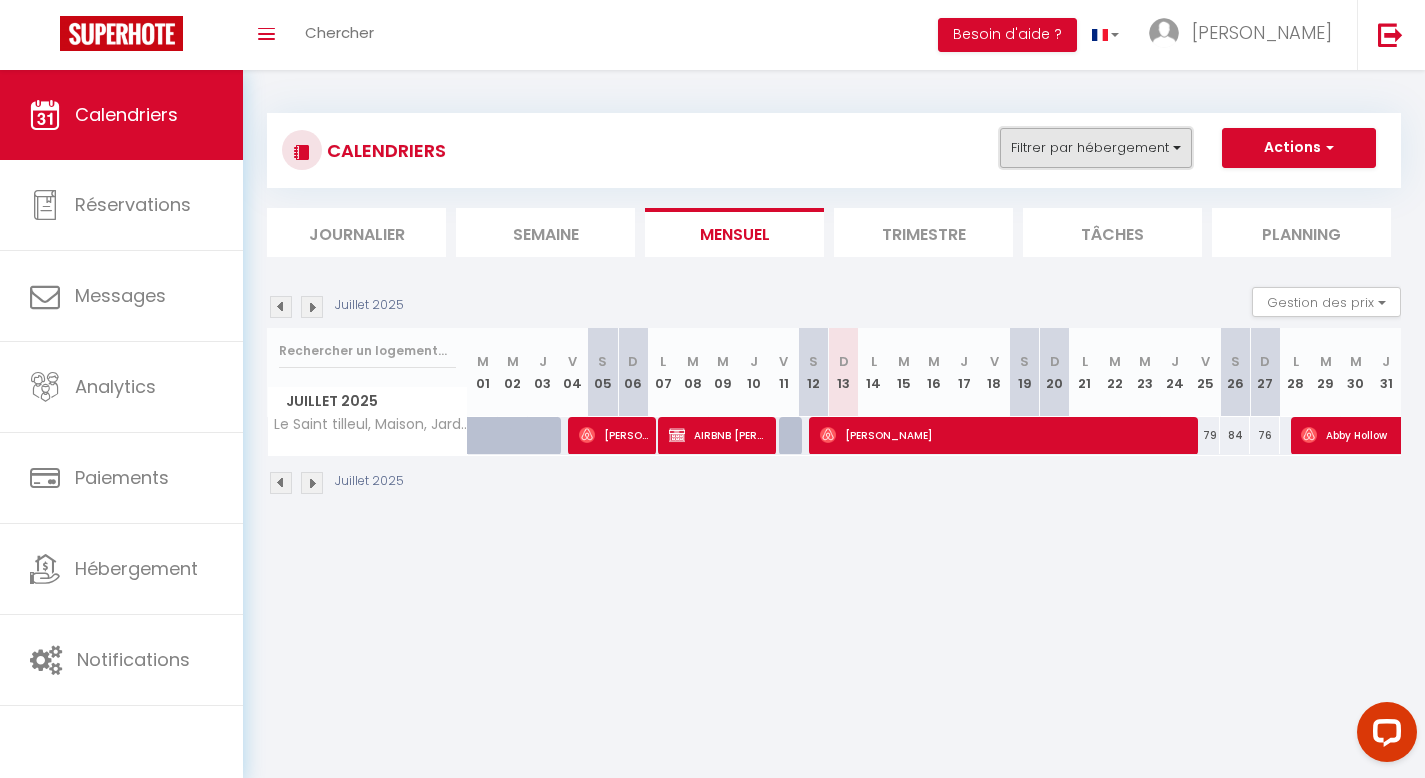 click on "Filtrer par hébergement" at bounding box center [1096, 148] 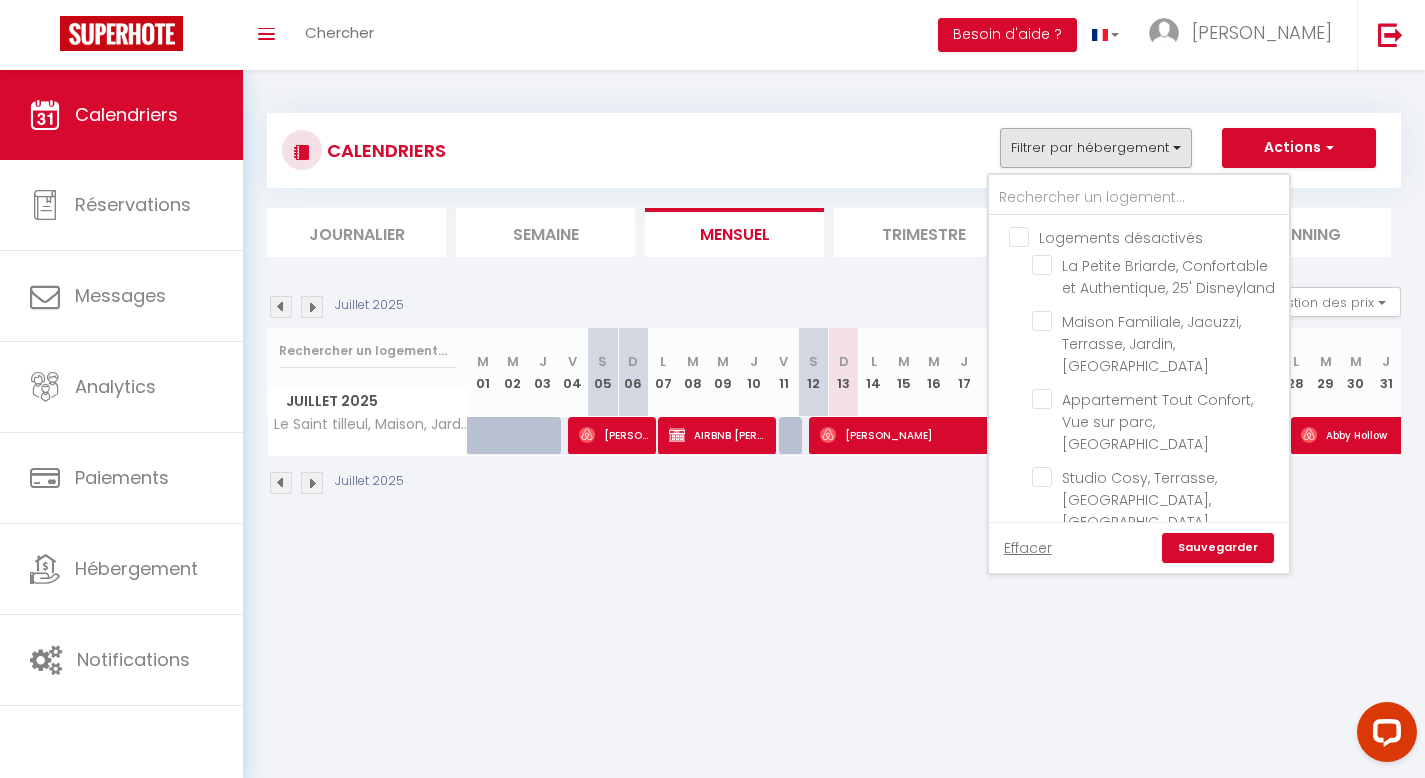 click on "Logements désactivés" at bounding box center (1159, 236) 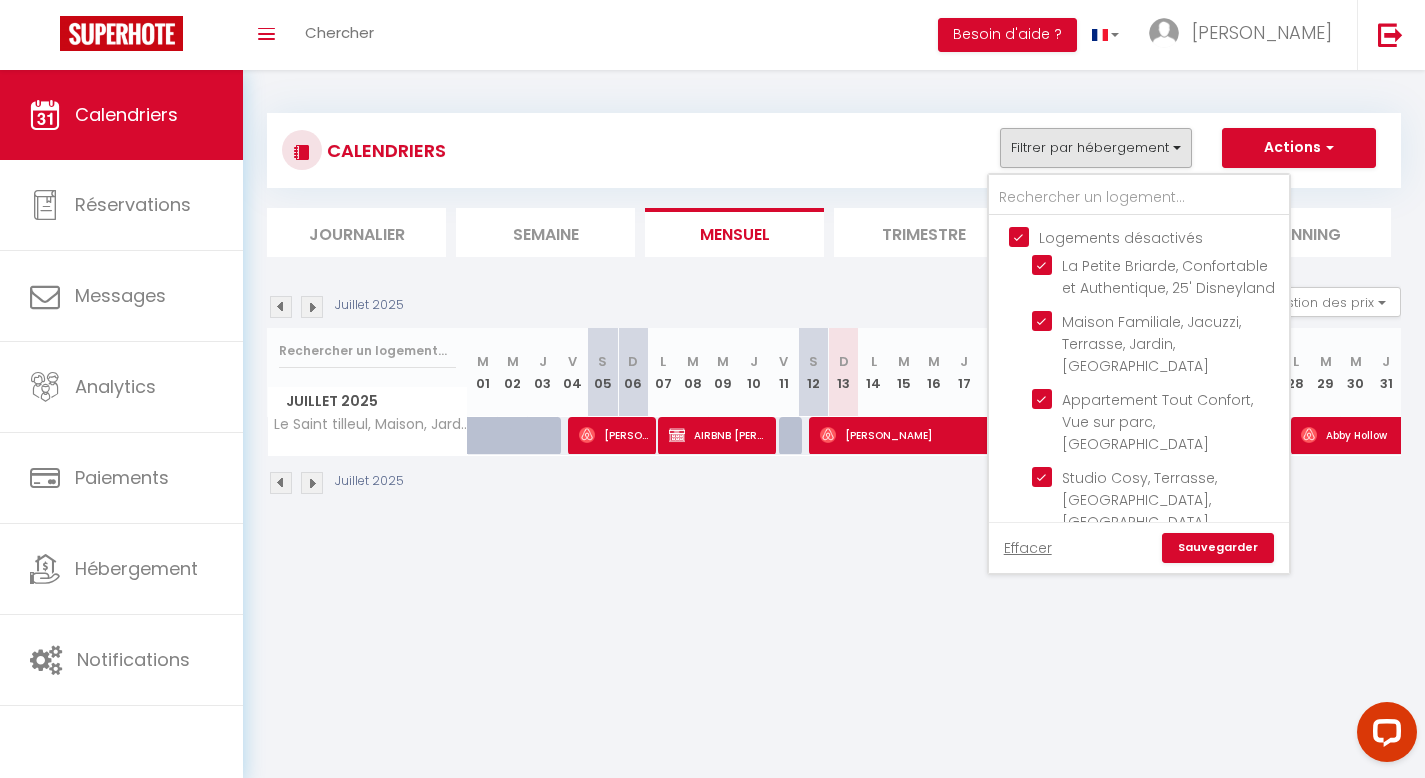 checkbox on "true" 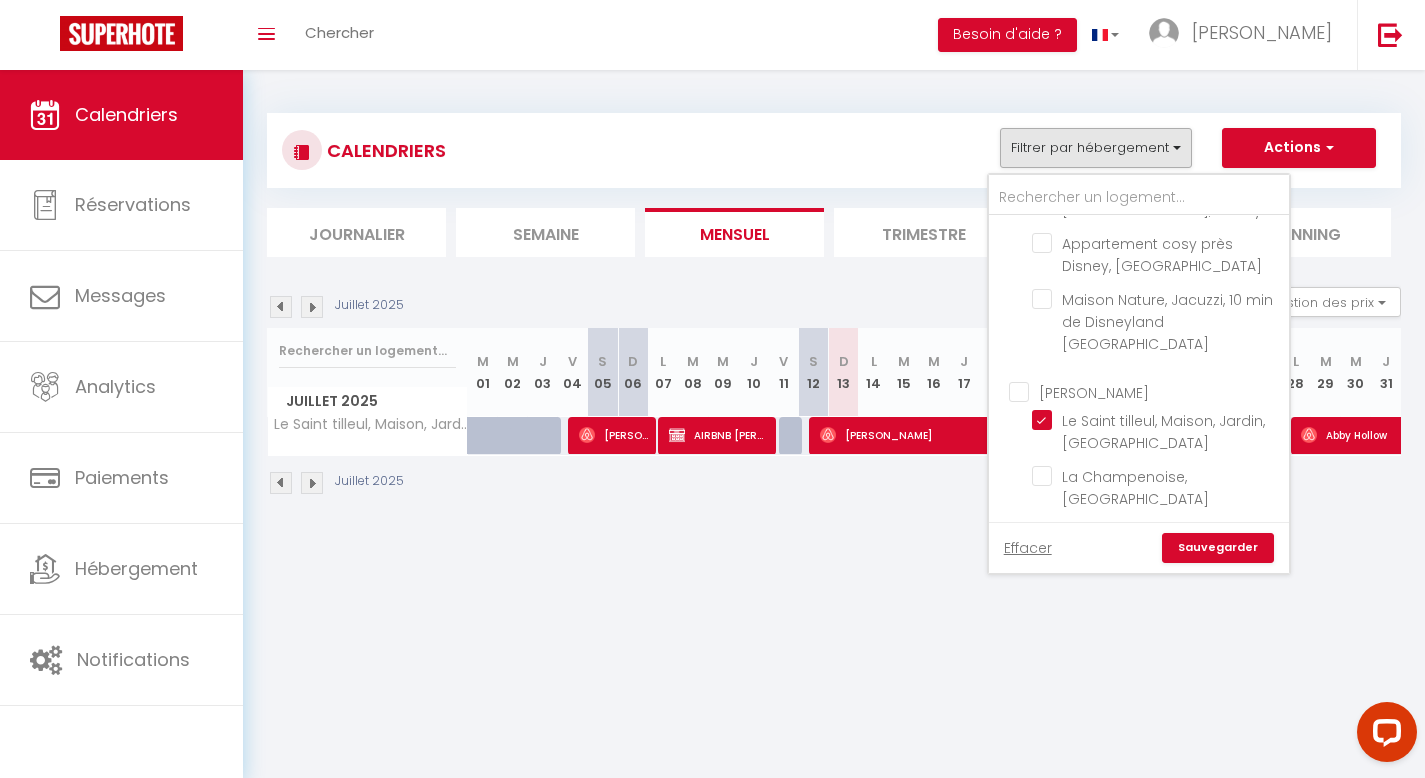 scroll, scrollTop: 1042, scrollLeft: 0, axis: vertical 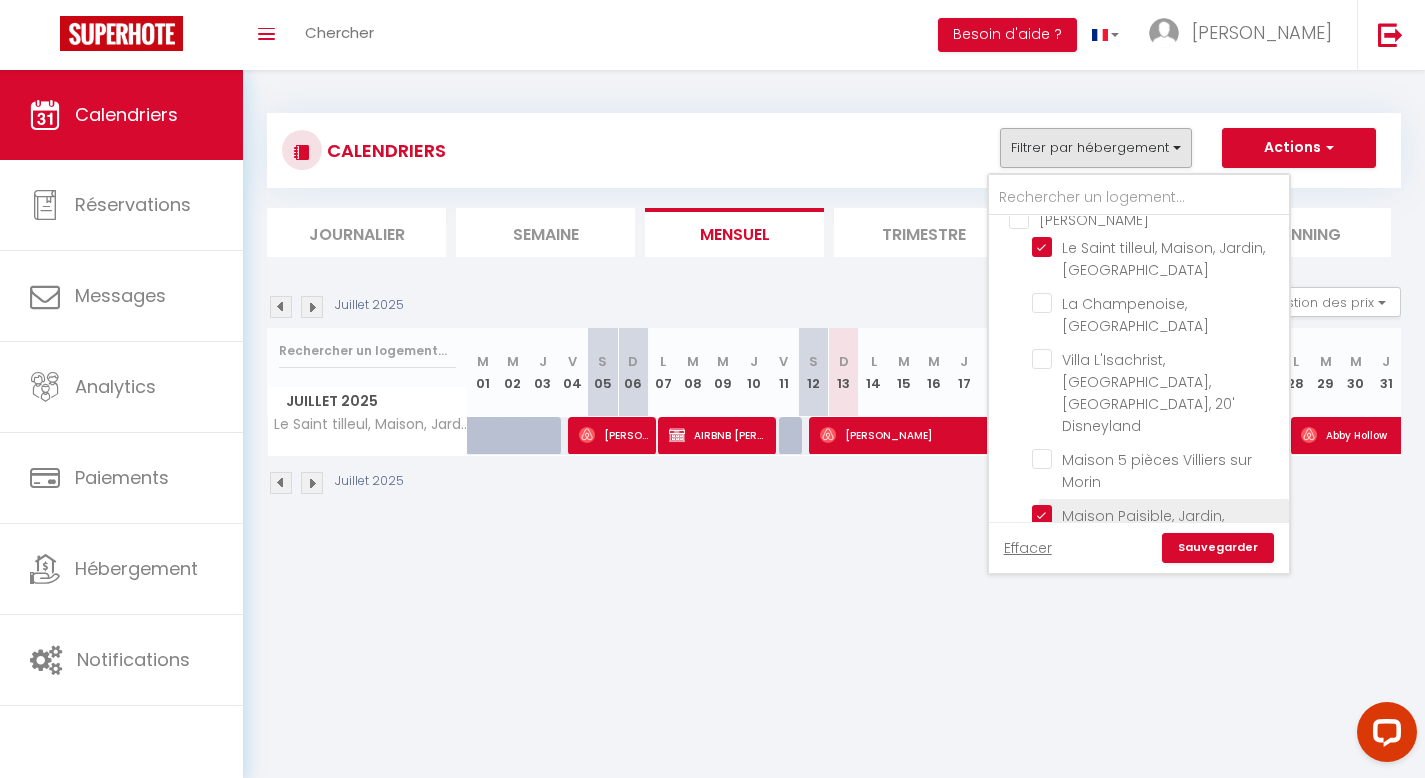 click on "Maison Paisible, Jardin, Terrasse & [PERSON_NAME]" at bounding box center (1157, -431) 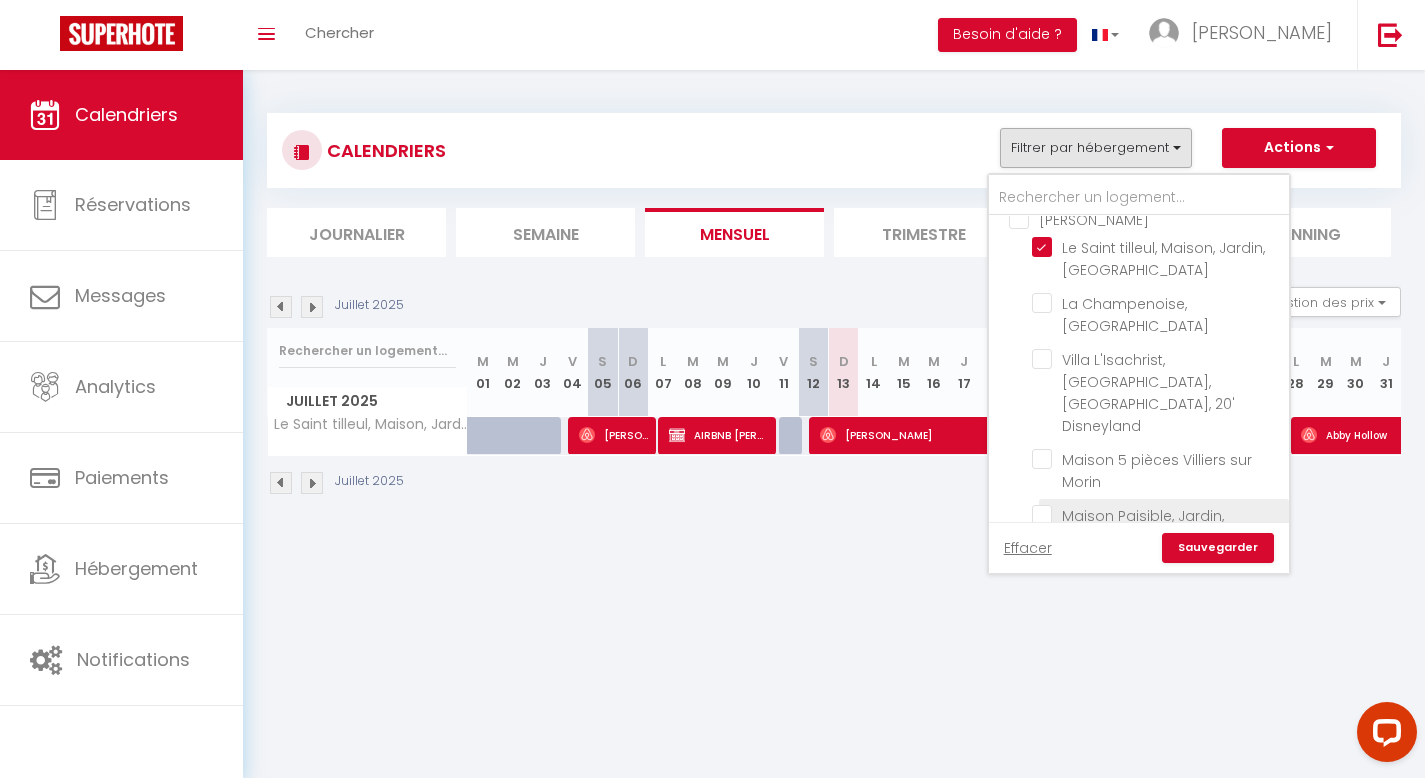 checkbox on "false" 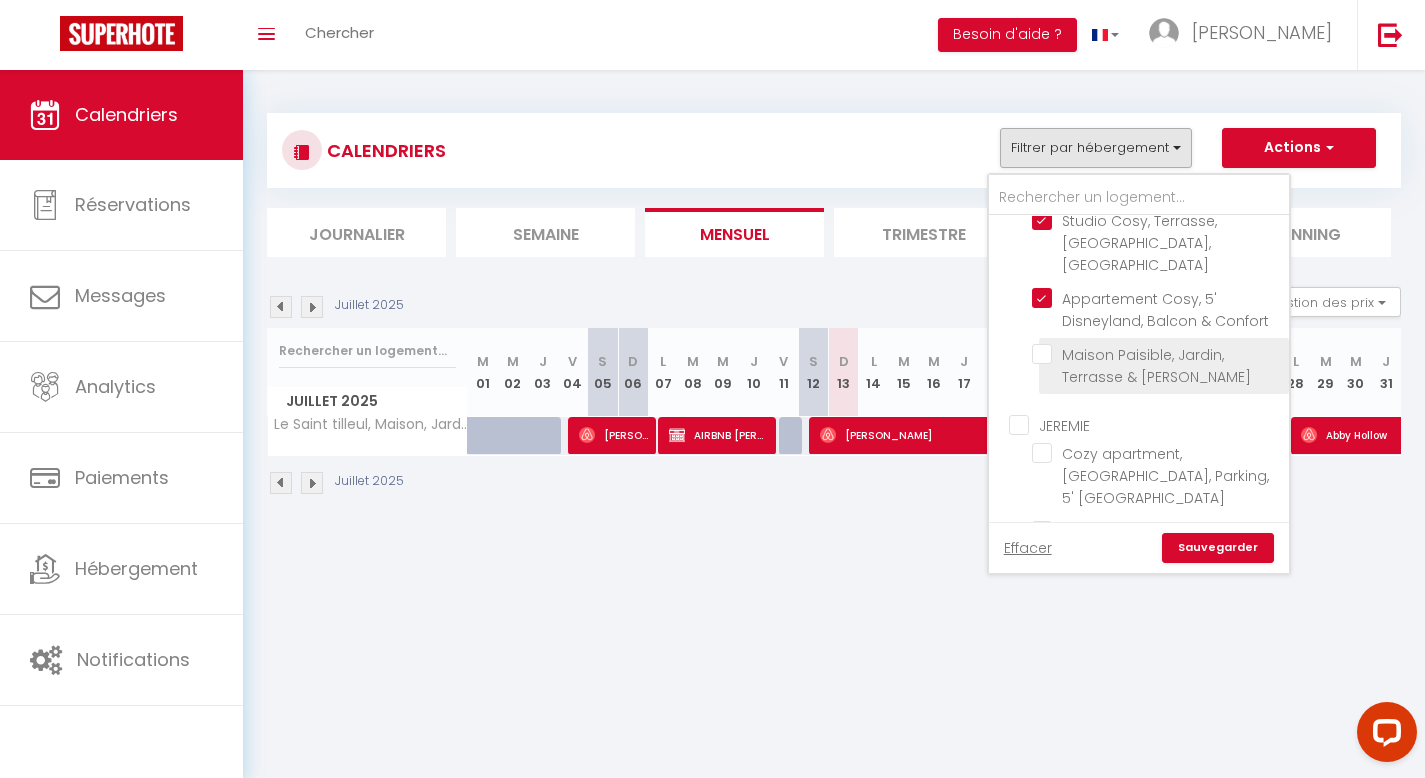 scroll, scrollTop: 250, scrollLeft: 0, axis: vertical 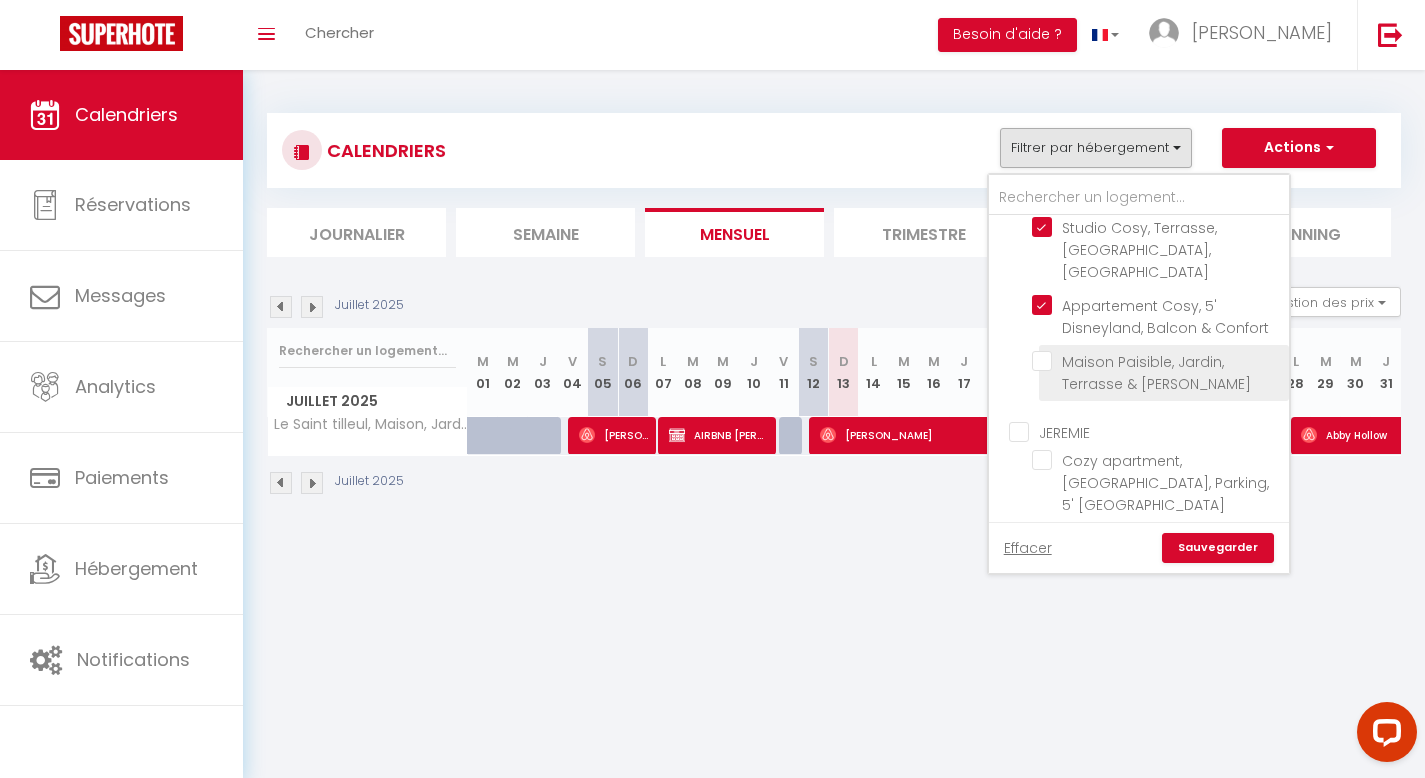 click on "Maison Paisible, Jardin, Terrasse & [PERSON_NAME]" at bounding box center (1157, 361) 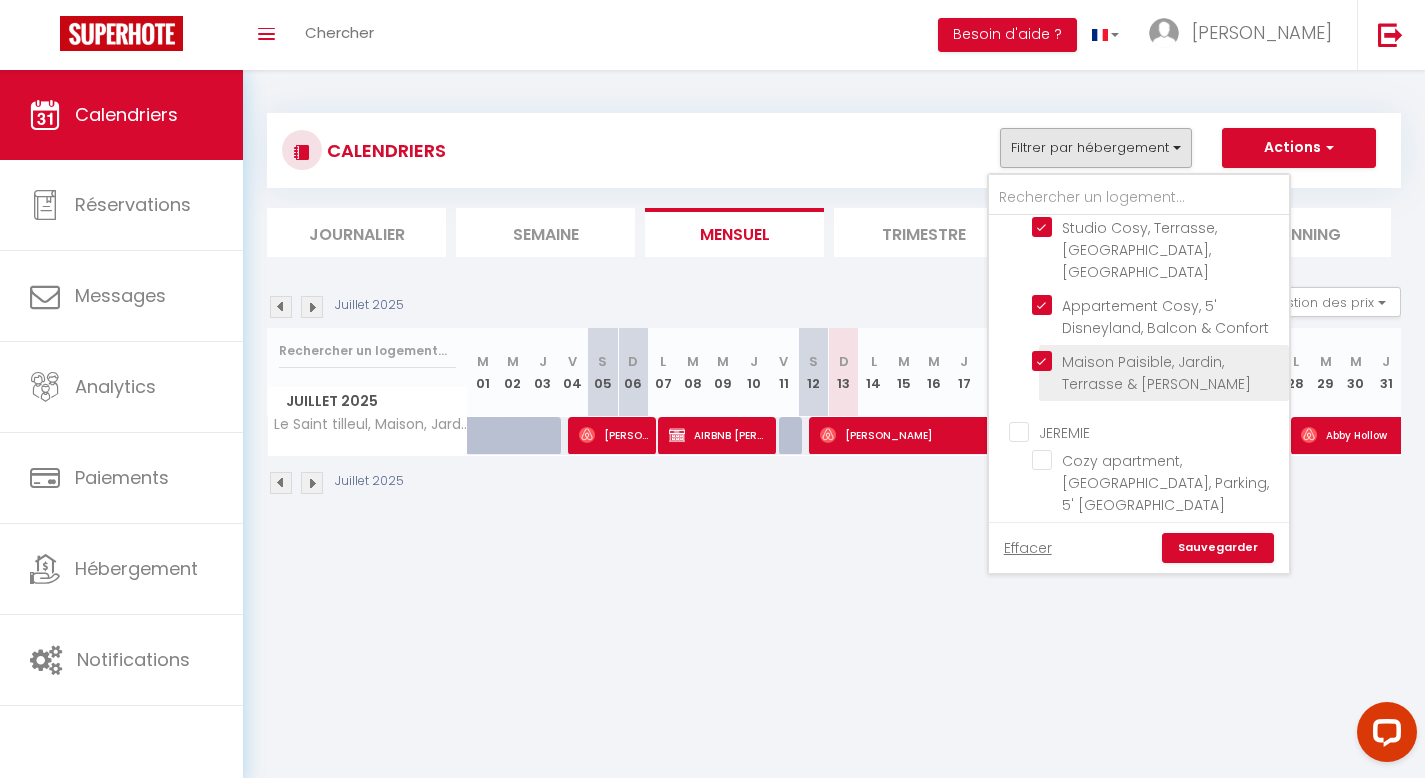 checkbox on "true" 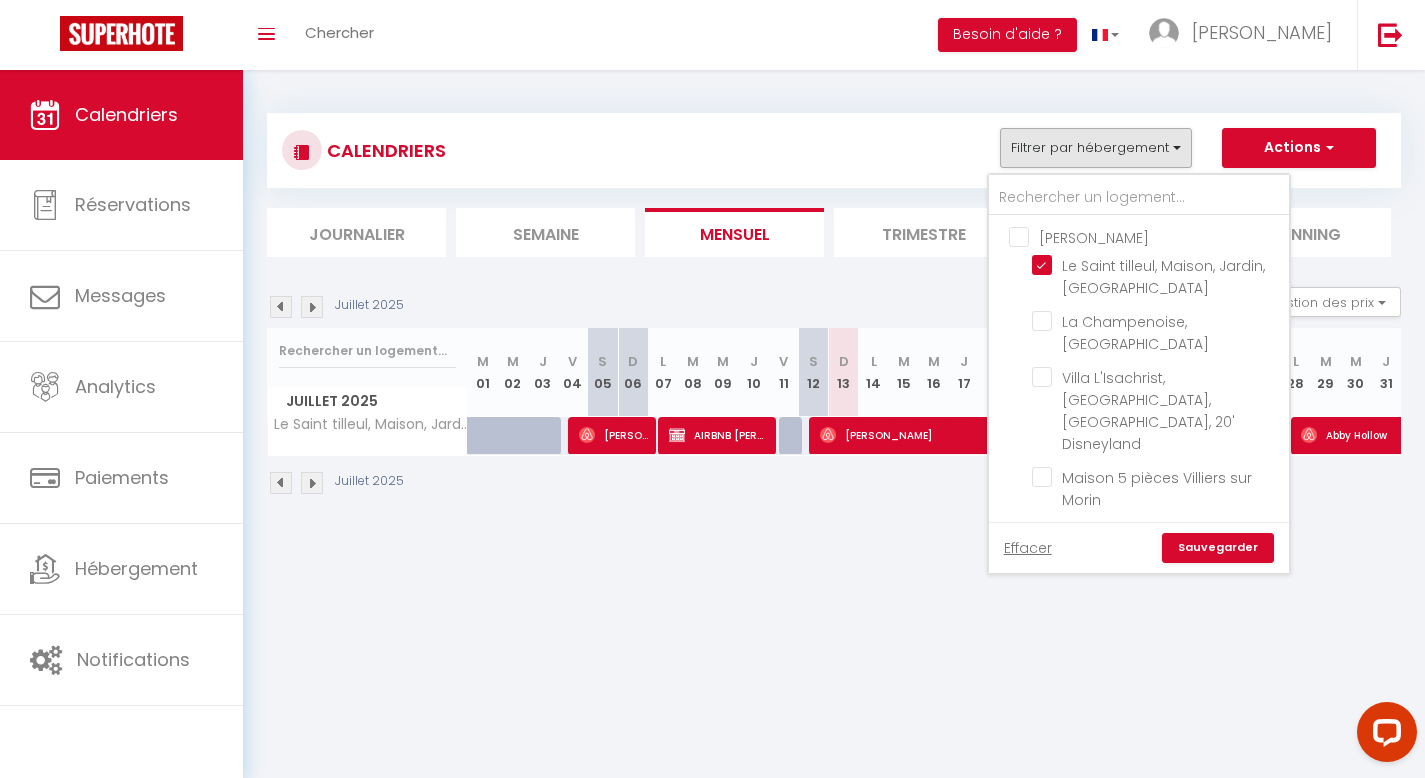 scroll, scrollTop: 1042, scrollLeft: 0, axis: vertical 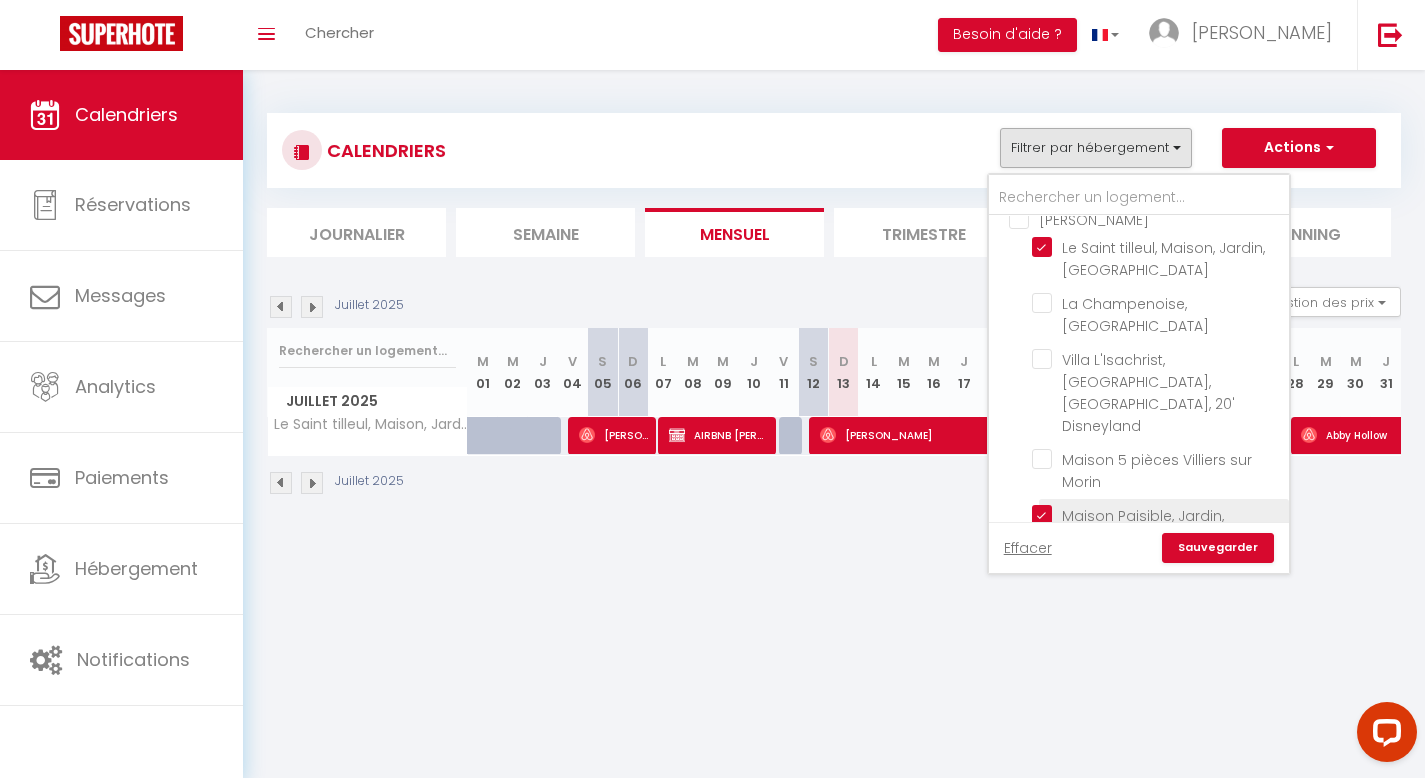 click on "Maison Paisible, Jardin, Terrasse & [PERSON_NAME]" at bounding box center [1157, -431] 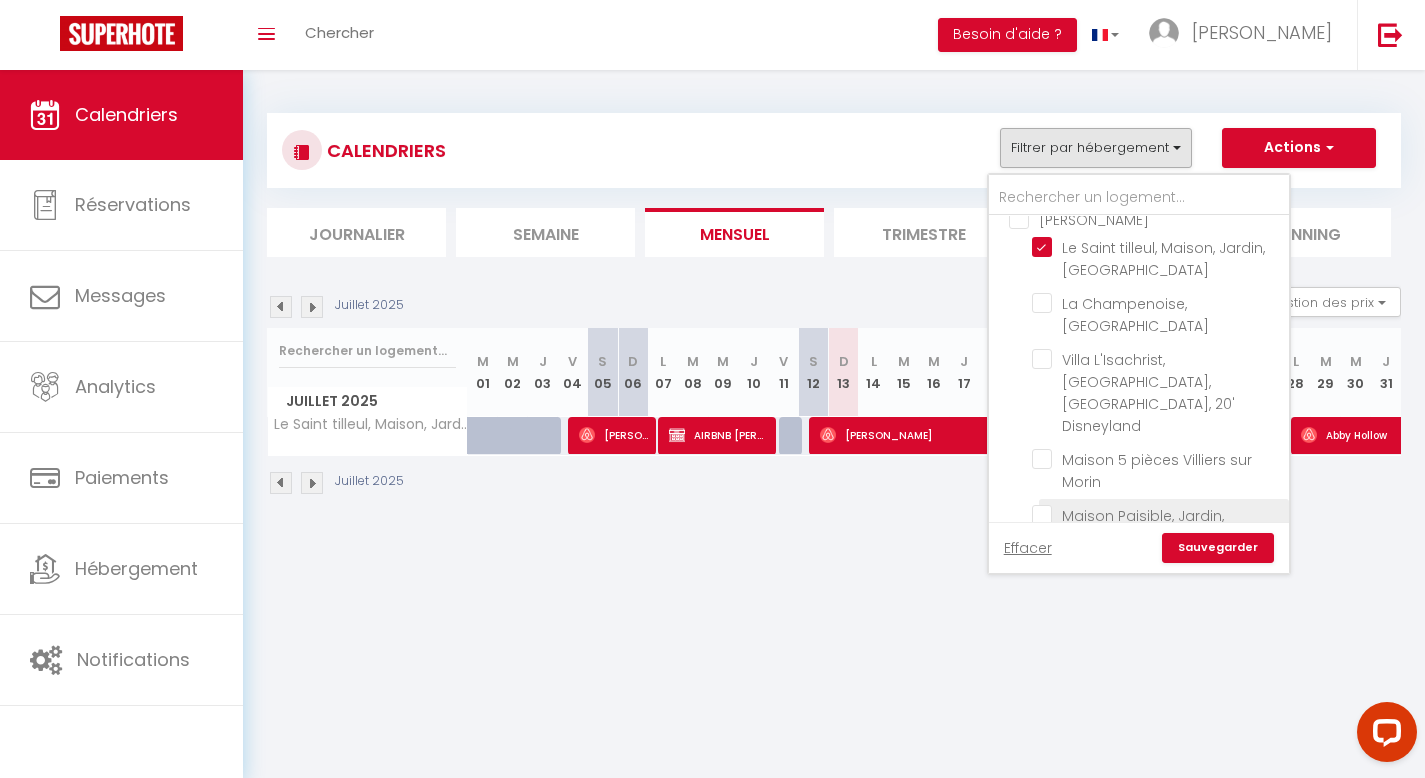 checkbox on "false" 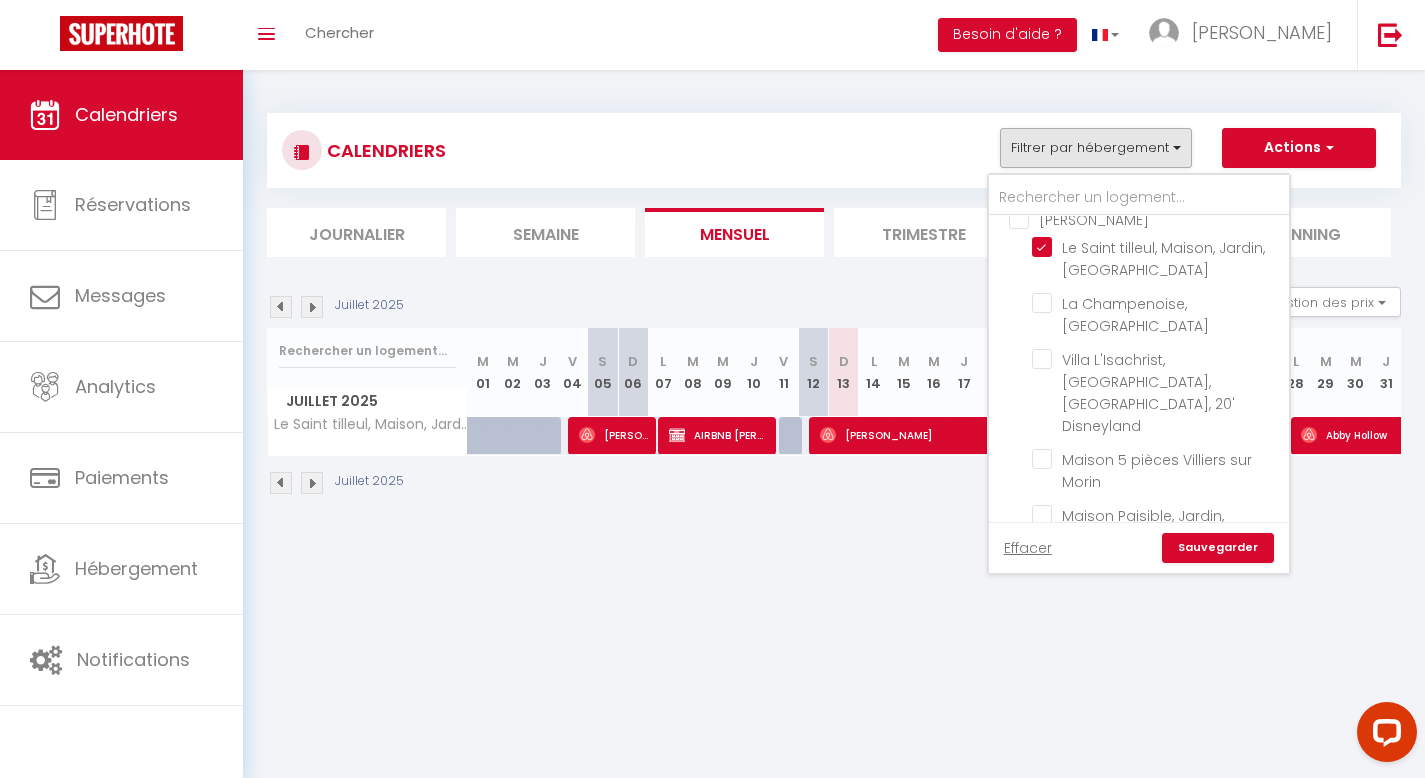 click on "CALENDRIERS
Filtrer par hébergement
Logements désactivés       [GEOGRAPHIC_DATA], Confortable et Authentique, [GEOGRAPHIC_DATA],  [GEOGRAPHIC_DATA], [GEOGRAPHIC_DATA], Jardin, 10' Disneyland     Appartement [GEOGRAPHIC_DATA], Vue sur parc, 5' [GEOGRAPHIC_DATA], [GEOGRAPHIC_DATA], [GEOGRAPHIC_DATA], 5 'Disneyland     Appartement Cosy, [GEOGRAPHIC_DATA], [GEOGRAPHIC_DATA]     Maison Paisible, Jardin, [GEOGRAPHIC_DATA]     JEREMIE       Cozy apartment, [GEOGRAPHIC_DATA], Parking, 5' [GEOGRAPHIC_DATA], [GEOGRAPHIC_DATA], Confort & Emplacement Idéal !     [GEOGRAPHIC_DATA], [GEOGRAPHIC_DATA], 5' Disneyland     Appartement, [GEOGRAPHIC_DATA], Parking, 5' [GEOGRAPHIC_DATA], [GEOGRAPHIC_DATA], [GEOGRAPHIC_DATA], [GEOGRAPHIC_DATA] Mickey M'house, [GEOGRAPHIC_DATA], [GEOGRAPHIC_DATA] près Disney, [GEOGRAPHIC_DATA], [GEOGRAPHIC_DATA], 10 min de [GEOGRAPHIC_DATA][PERSON_NAME], Maison, Jardin, [GEOGRAPHIC_DATA], [GEOGRAPHIC_DATA]" at bounding box center [834, 150] 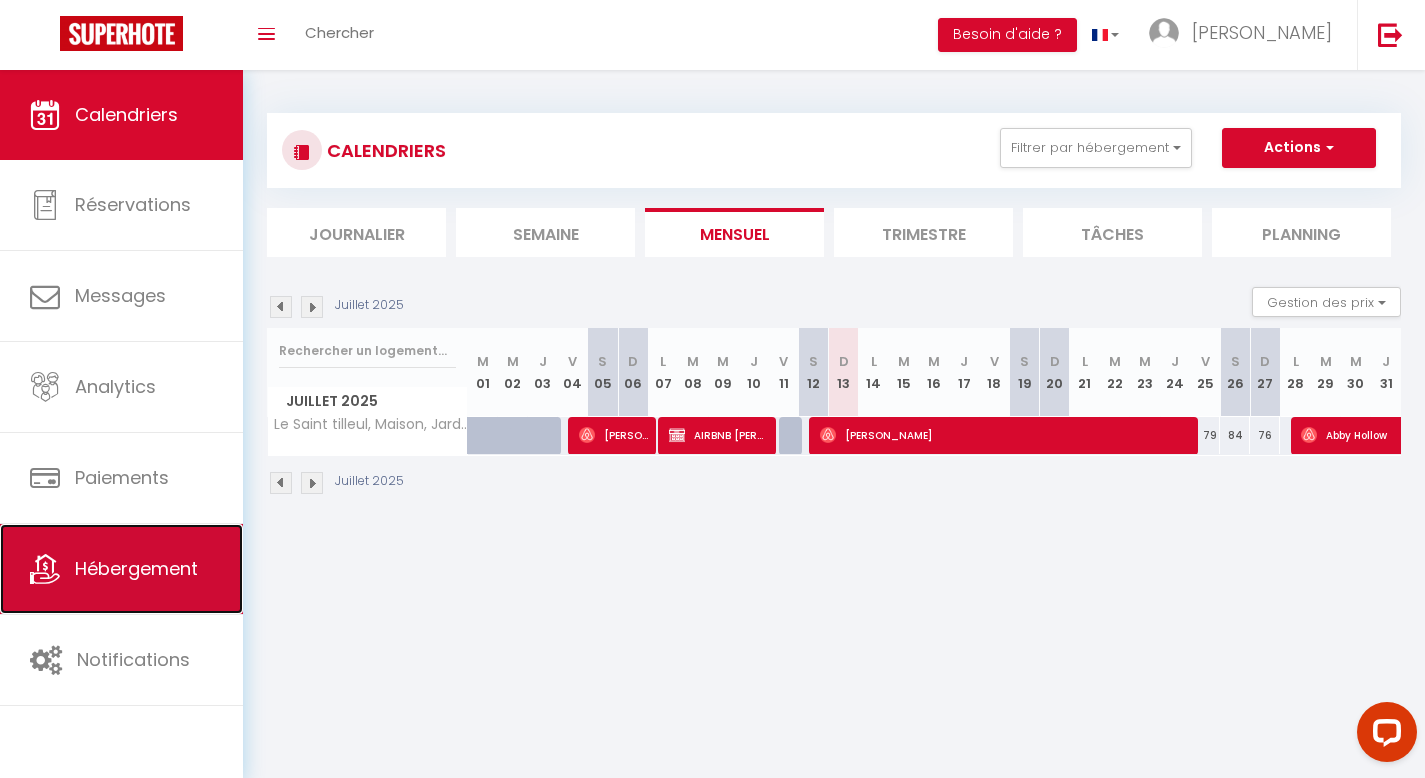 click on "Hébergement" at bounding box center (136, 568) 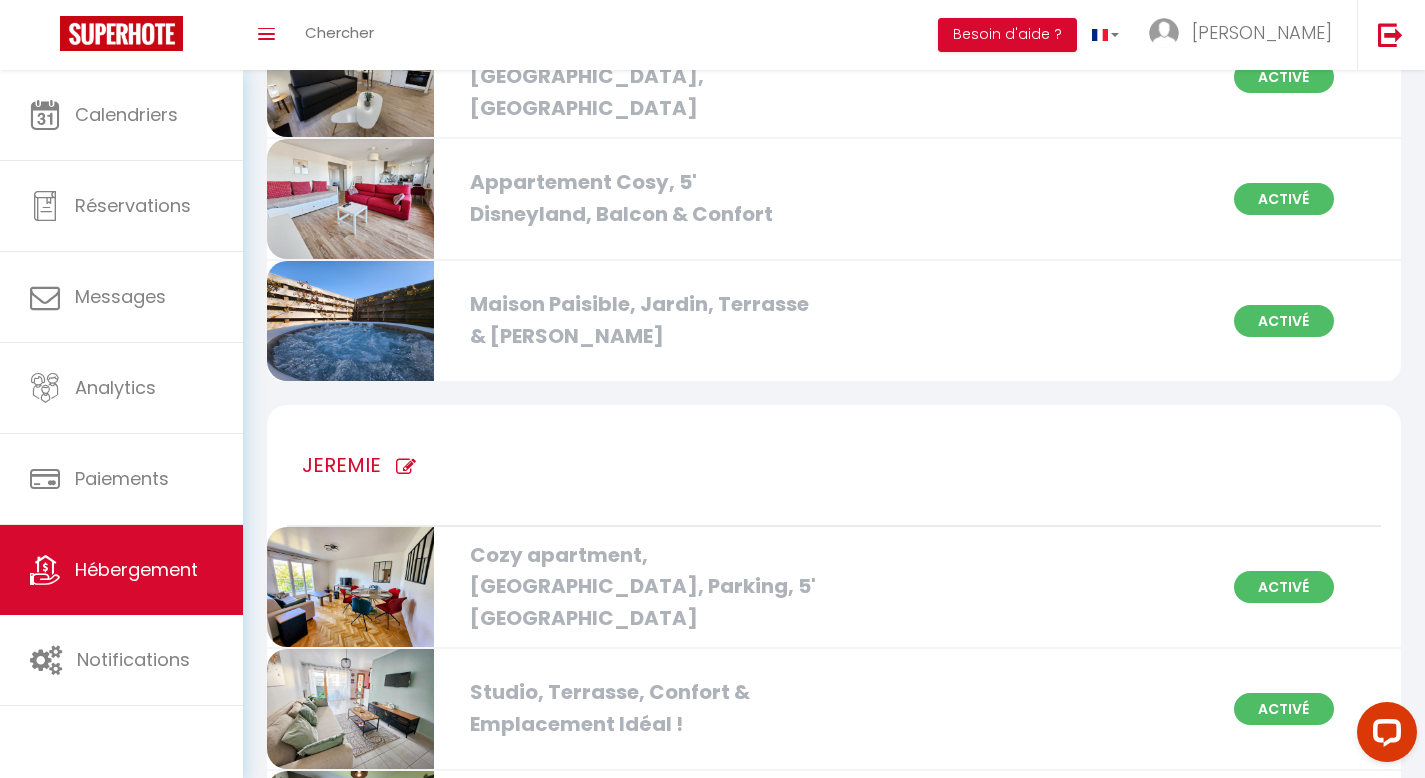 scroll, scrollTop: 678, scrollLeft: 0, axis: vertical 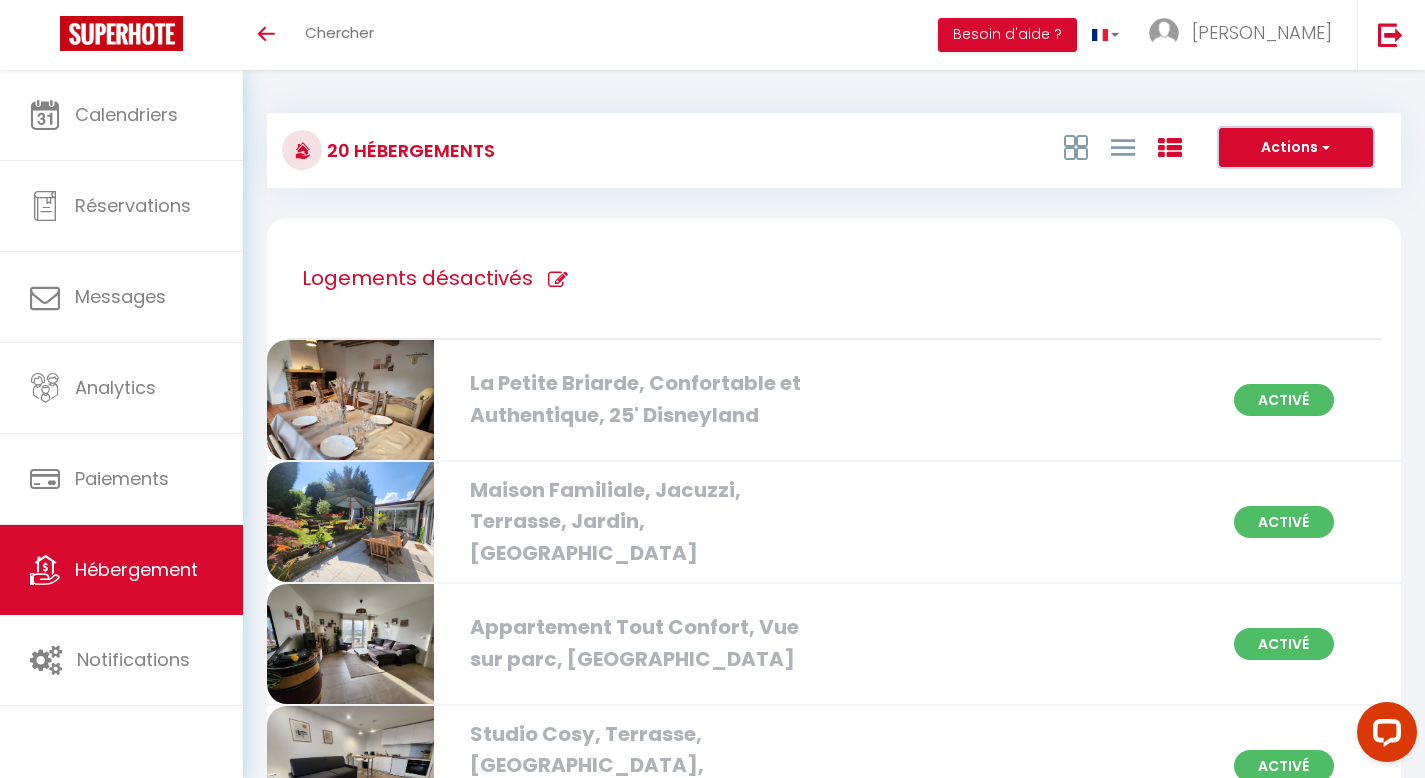 click on "Actions" at bounding box center [1296, 148] 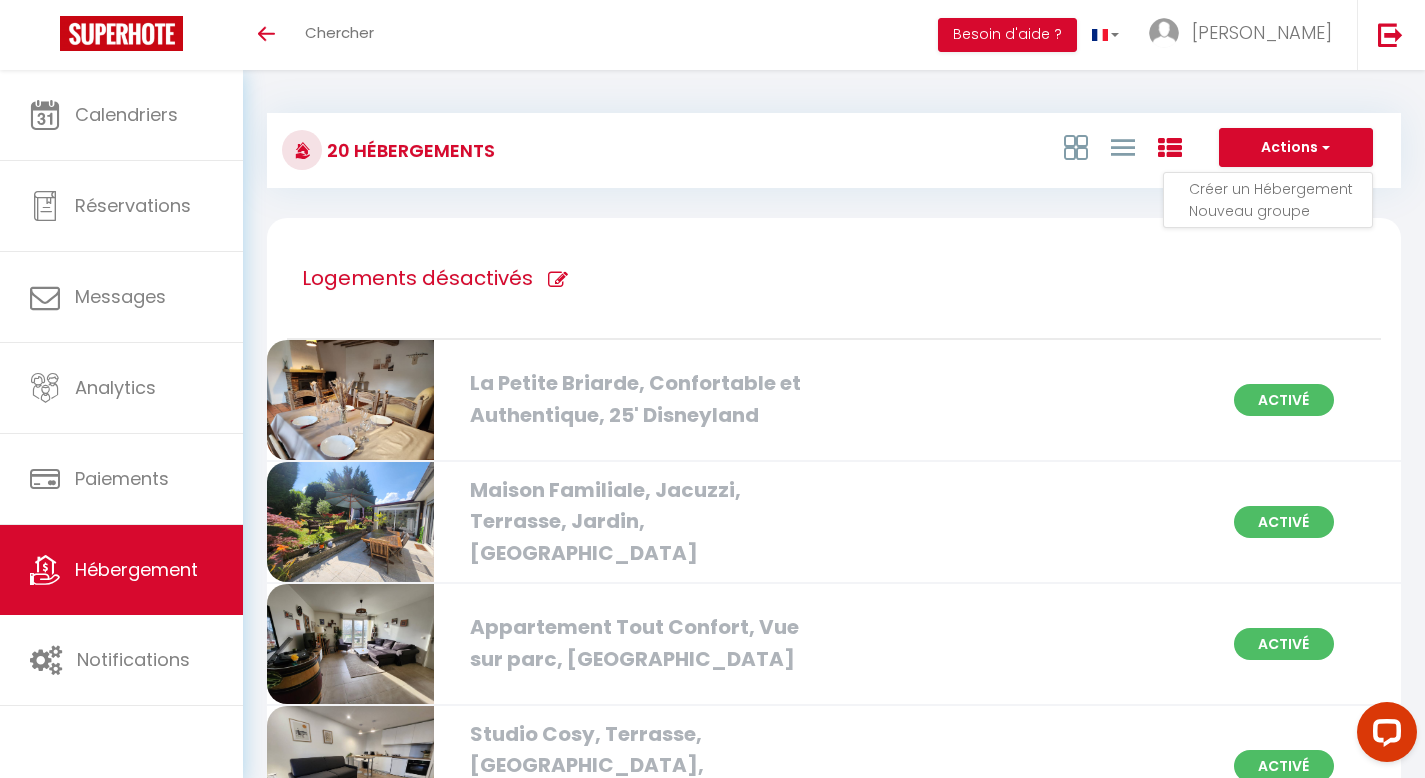 click on "20 Hébergements
Actions
Créer un Hébergement
Nouveau groupe
Initialiser les appartements
Nouveau groupe
×   Nom de groupe     Hébergement     [GEOGRAPHIC_DATA],  [GEOGRAPHIC_DATA], [GEOGRAPHIC_DATA], Jardin, 10' Disneyland   Appartement Tout Confort, [GEOGRAPHIC_DATA], [GEOGRAPHIC_DATA], [GEOGRAPHIC_DATA], [GEOGRAPHIC_DATA], [GEOGRAPHIC_DATA], Jardin, [GEOGRAPHIC_DATA]   Appartement Mickey M'house, [GEOGRAPHIC_DATA], [GEOGRAPHIC_DATA], [GEOGRAPHIC_DATA], 10 min de [GEOGRAPHIC_DATA], [GEOGRAPHIC_DATA], Confort & Emplacement Idéal !   Studio Lumineux, Tout Confort, 5' Disneyland   [GEOGRAPHIC_DATA], Confortable et [GEOGRAPHIC_DATA], [GEOGRAPHIC_DATA], [GEOGRAPHIC_DATA], Jardin, [GEOGRAPHIC_DATA], [GEOGRAPHIC_DATA], [GEOGRAPHIC_DATA], [GEOGRAPHIC_DATA]" at bounding box center (834, 1646) 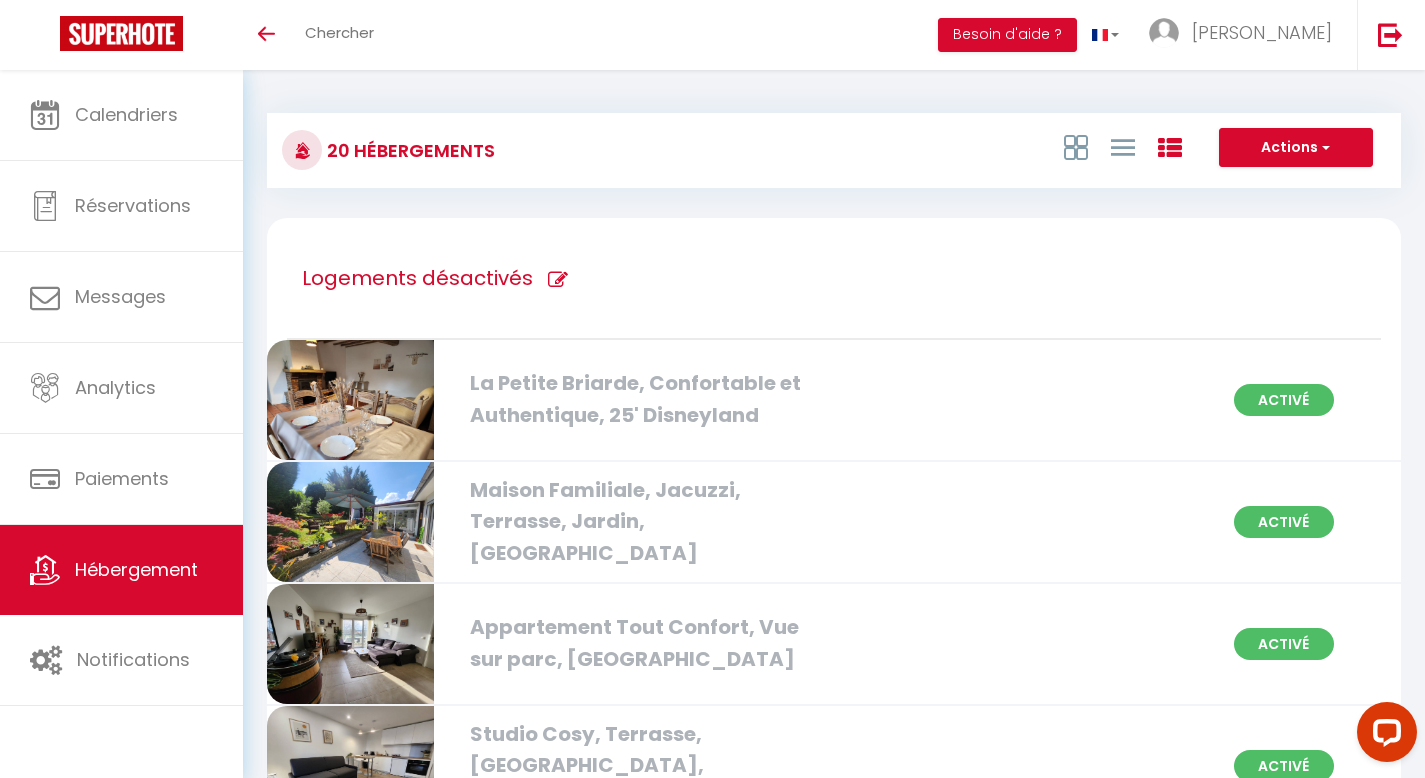 click at bounding box center (558, 280) 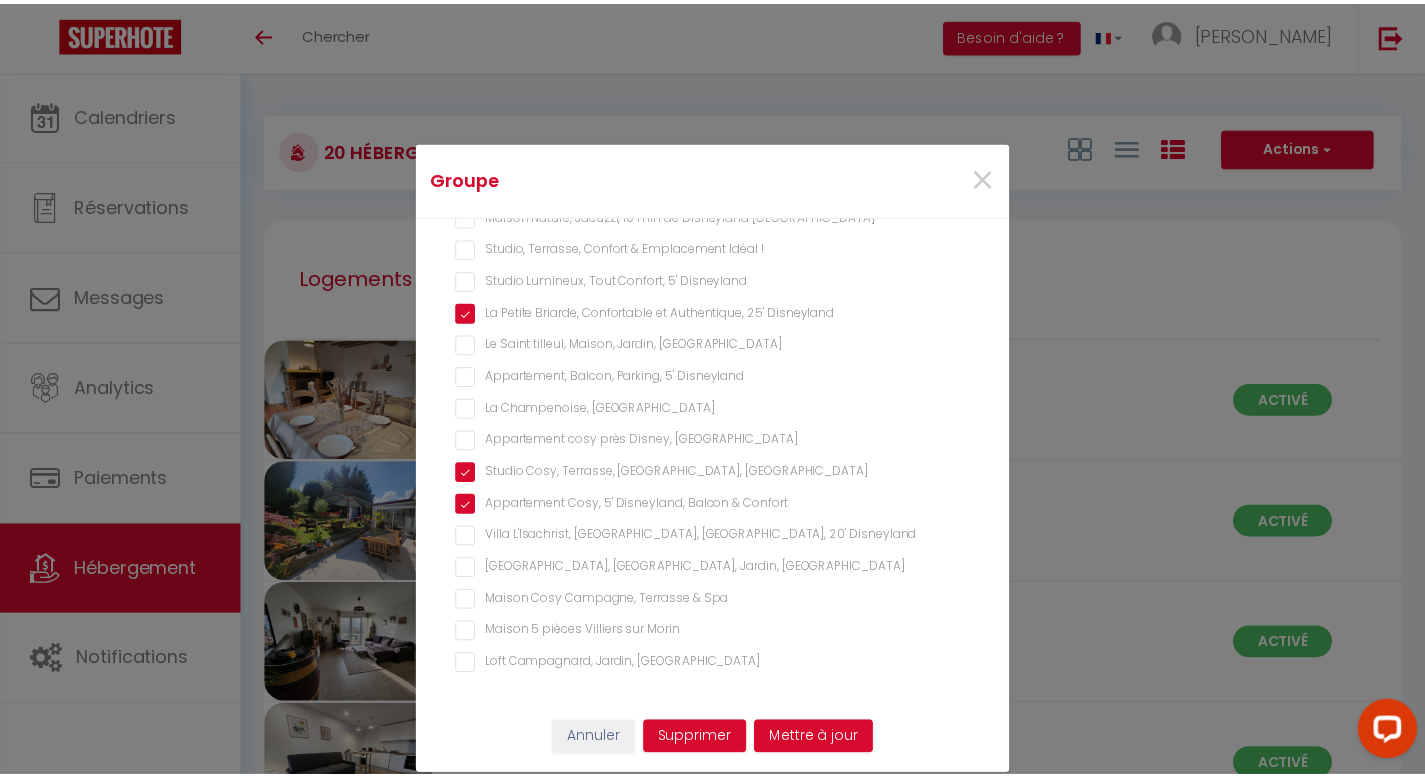 scroll, scrollTop: 0, scrollLeft: 0, axis: both 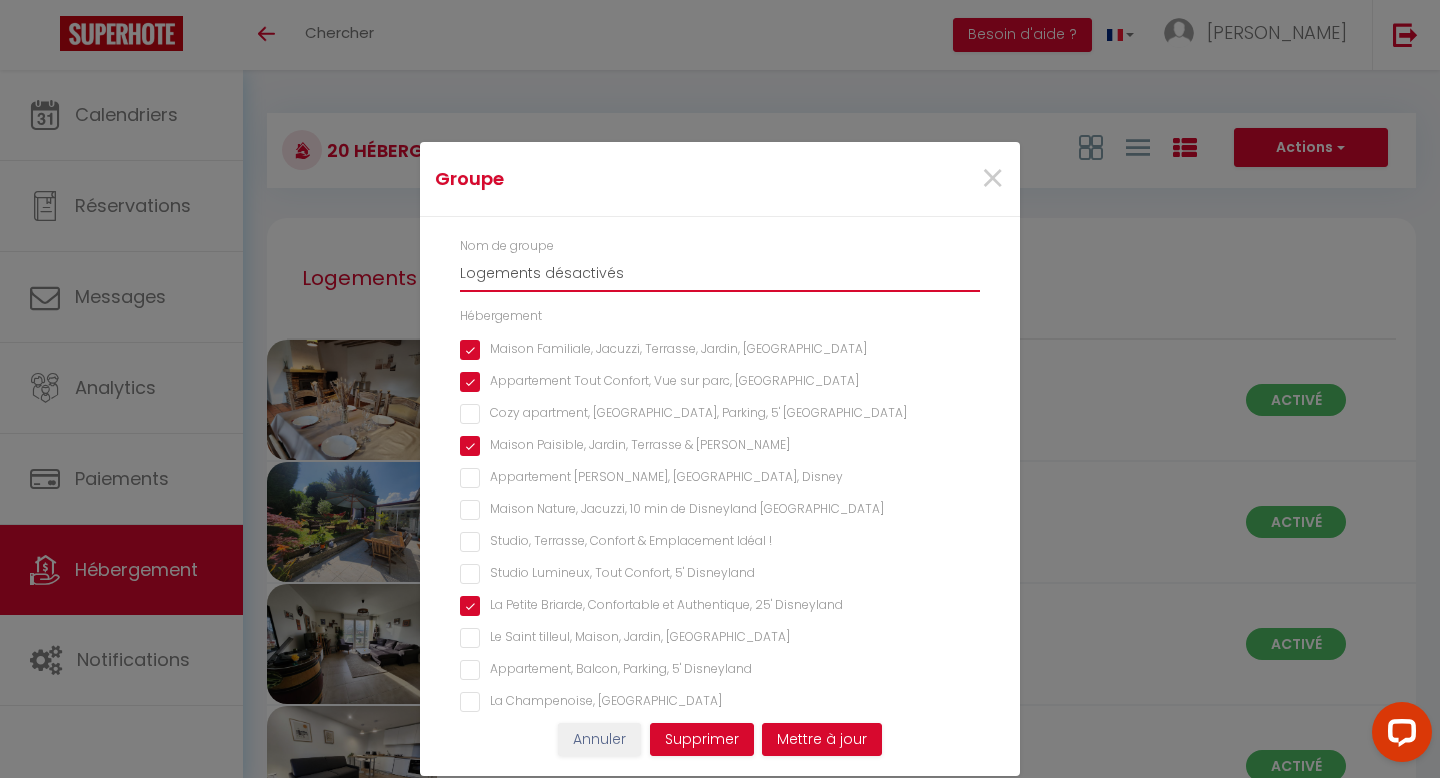 click on "Logements désactivés" at bounding box center [720, 274] 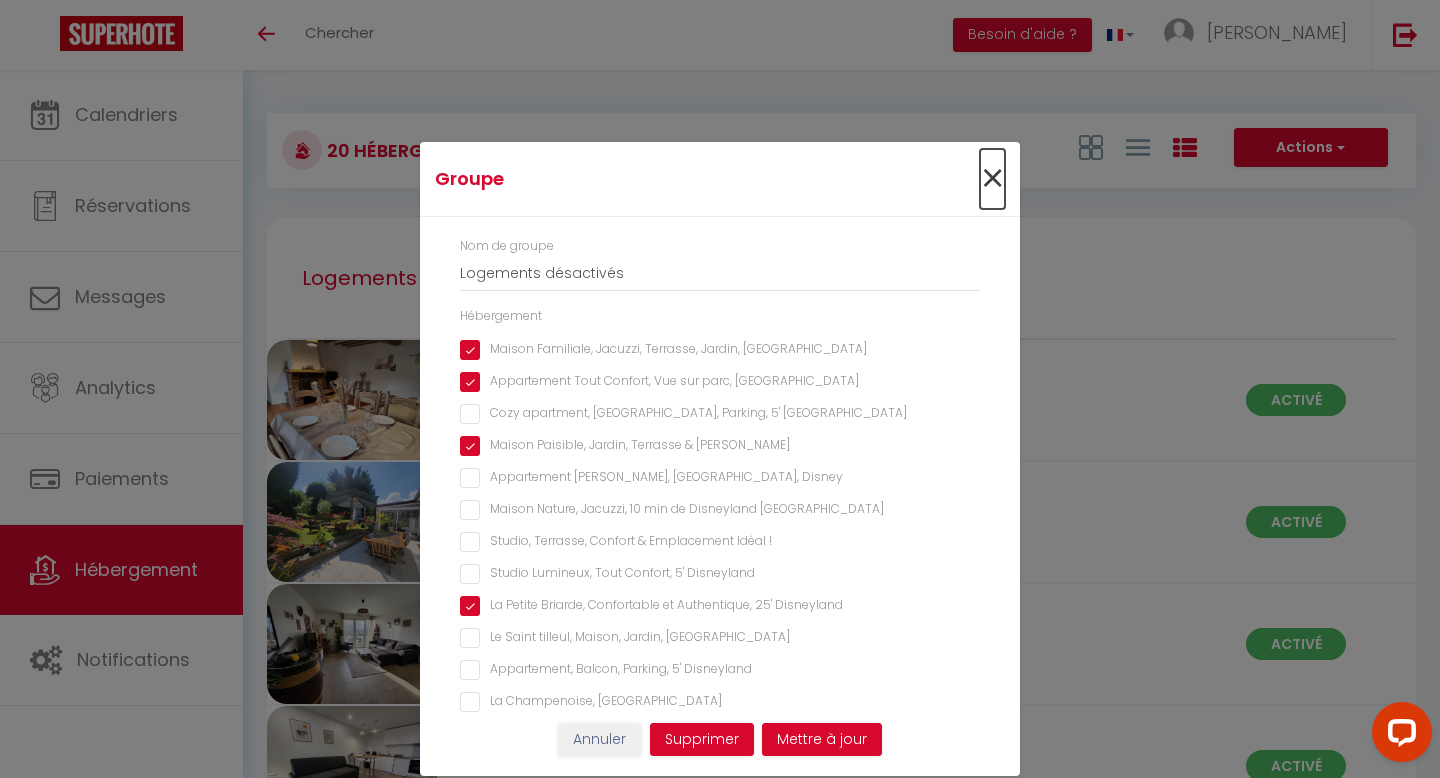 click on "×" at bounding box center (992, 179) 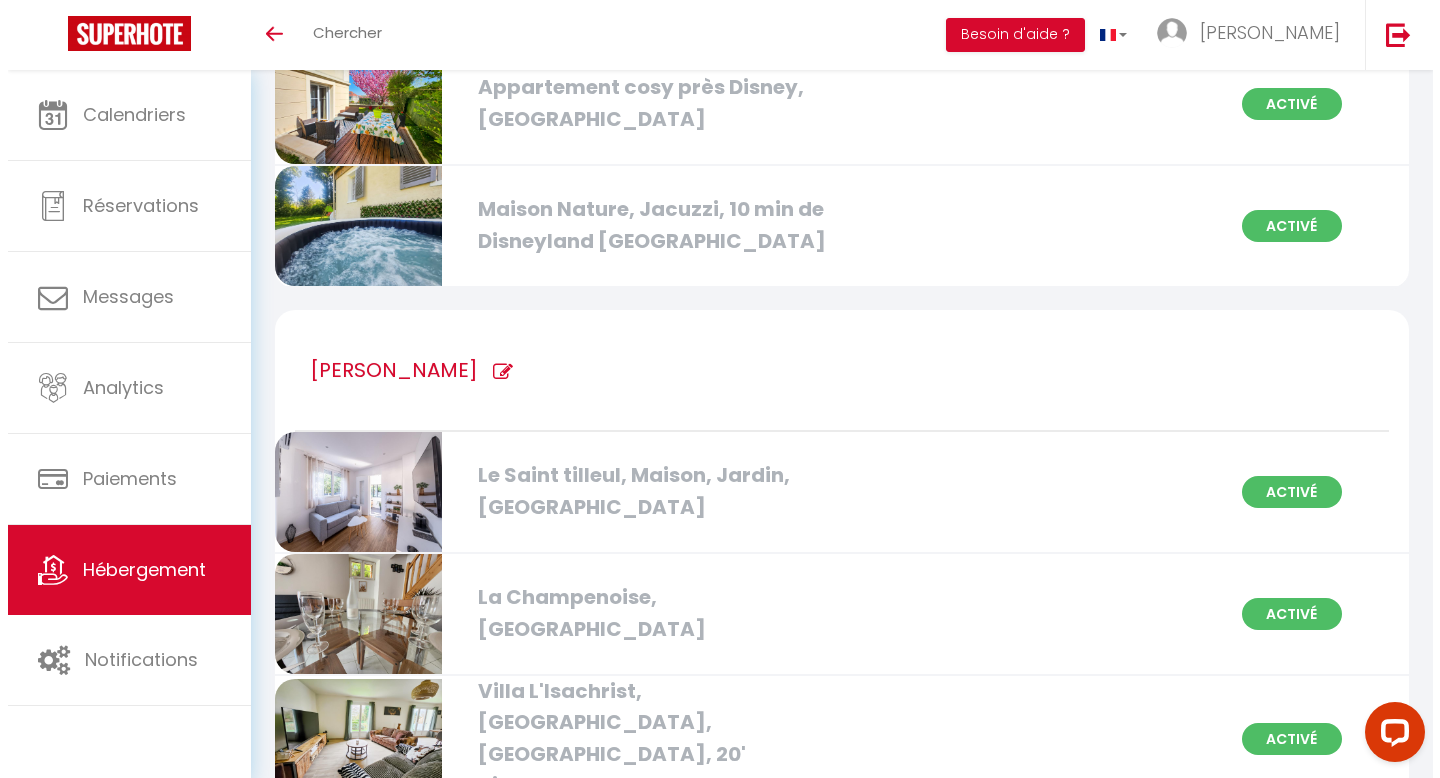 scroll, scrollTop: 1982, scrollLeft: 0, axis: vertical 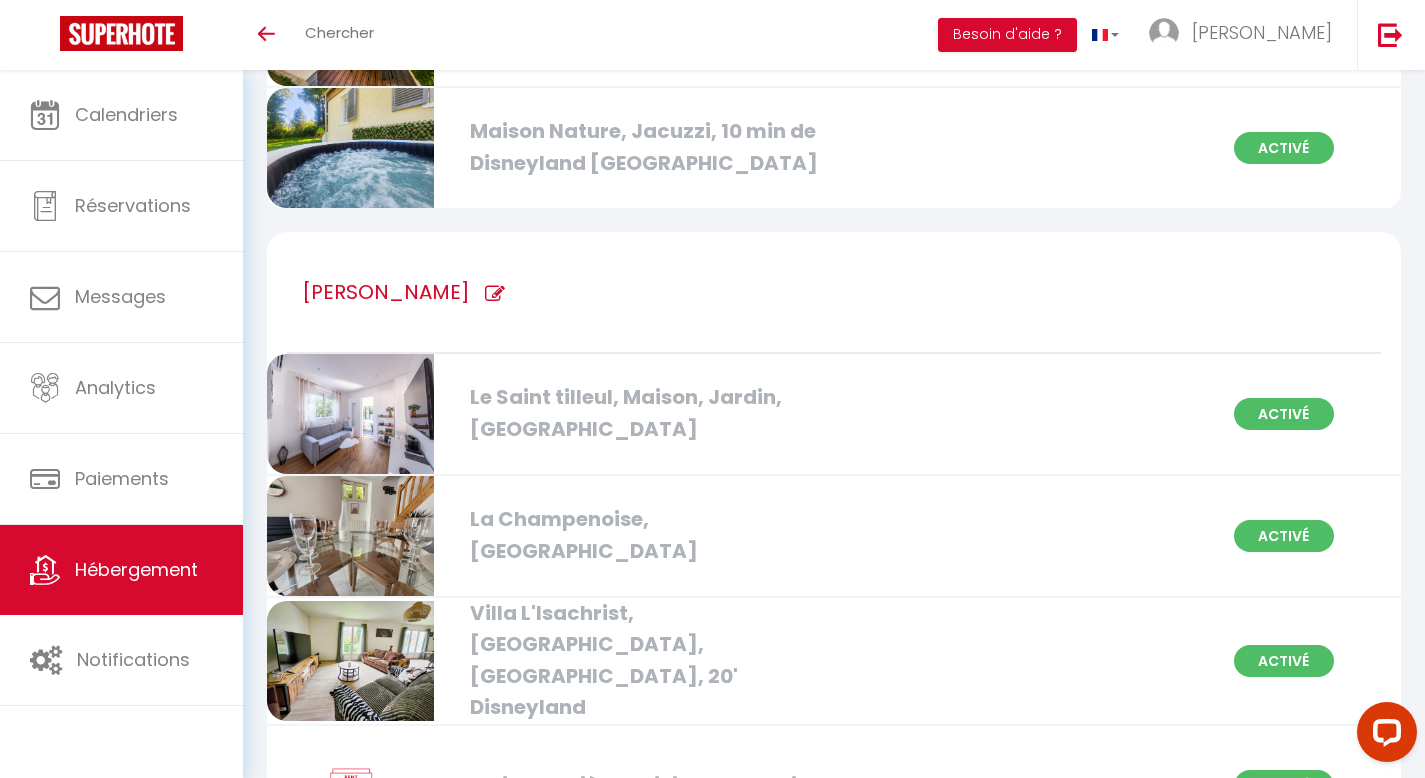 click at bounding box center [495, 294] 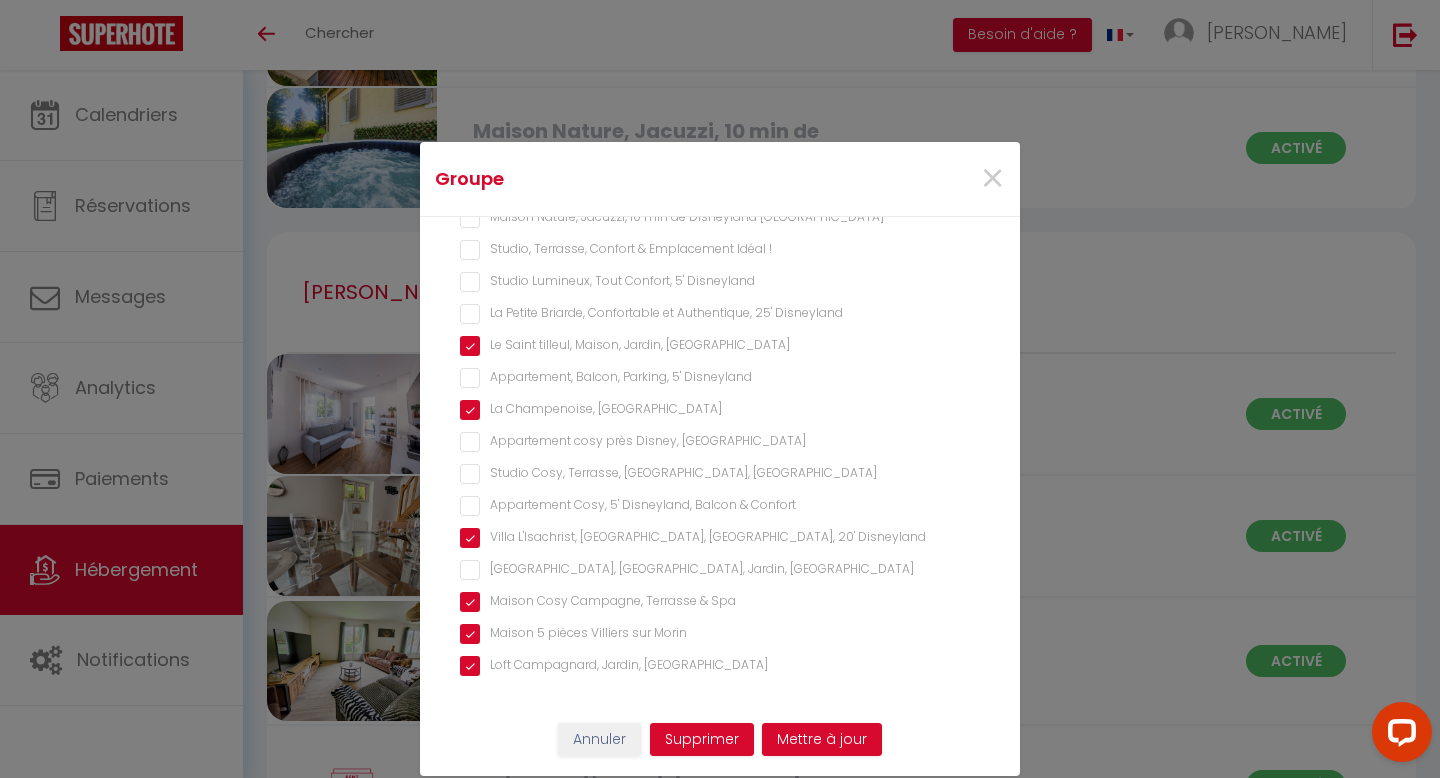 scroll, scrollTop: 293, scrollLeft: 0, axis: vertical 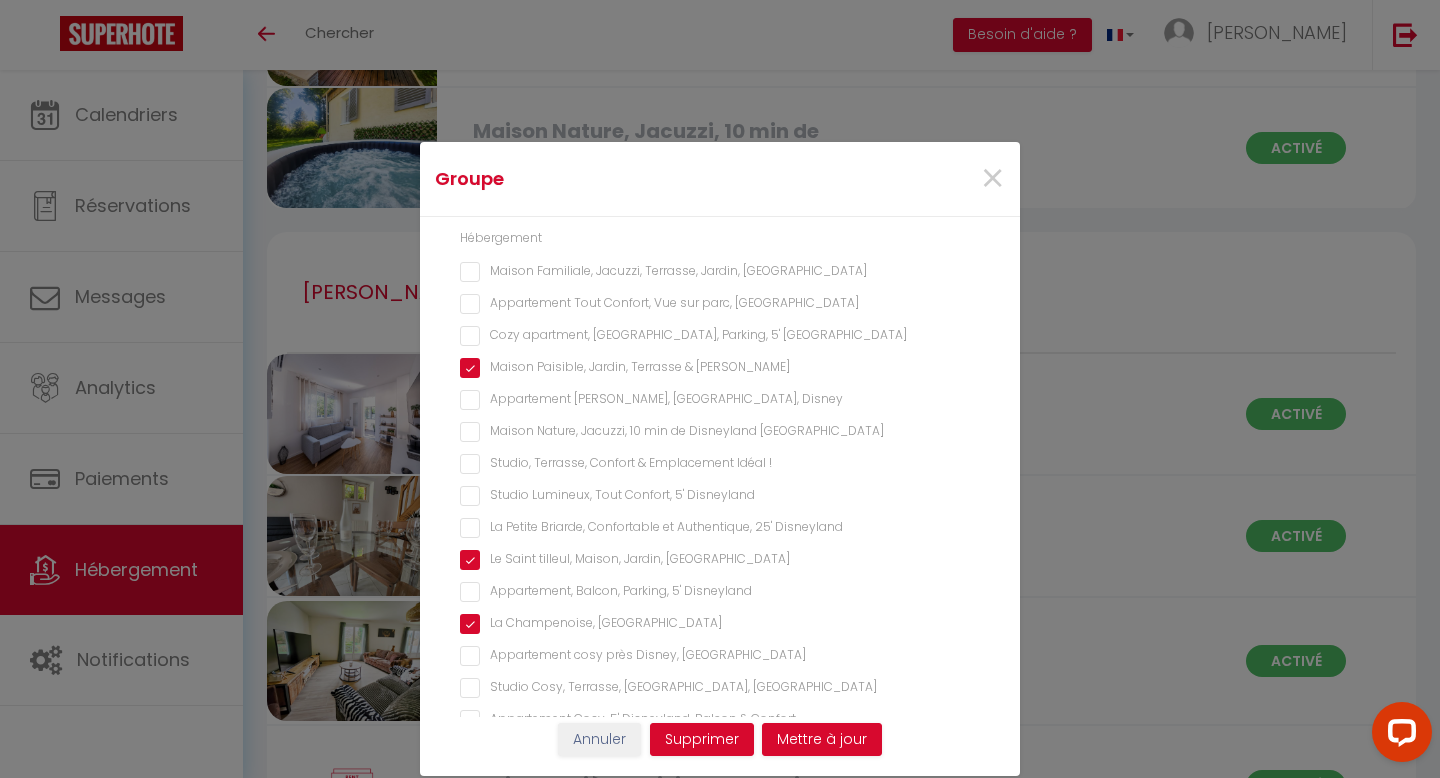 click on "Maison Paisible, Jardin, Terrasse & [PERSON_NAME]" at bounding box center [720, 368] 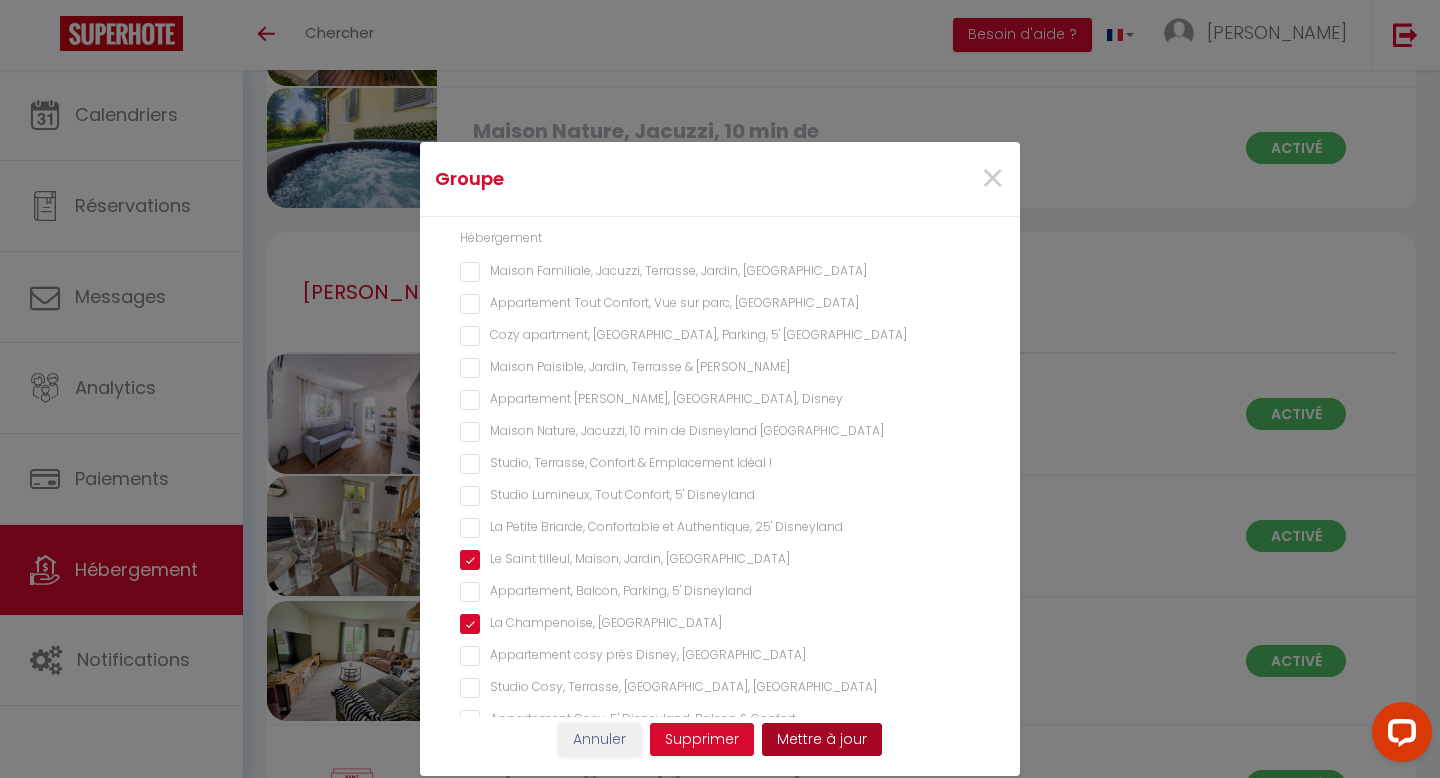 click on "Mettre à jour" at bounding box center [822, 740] 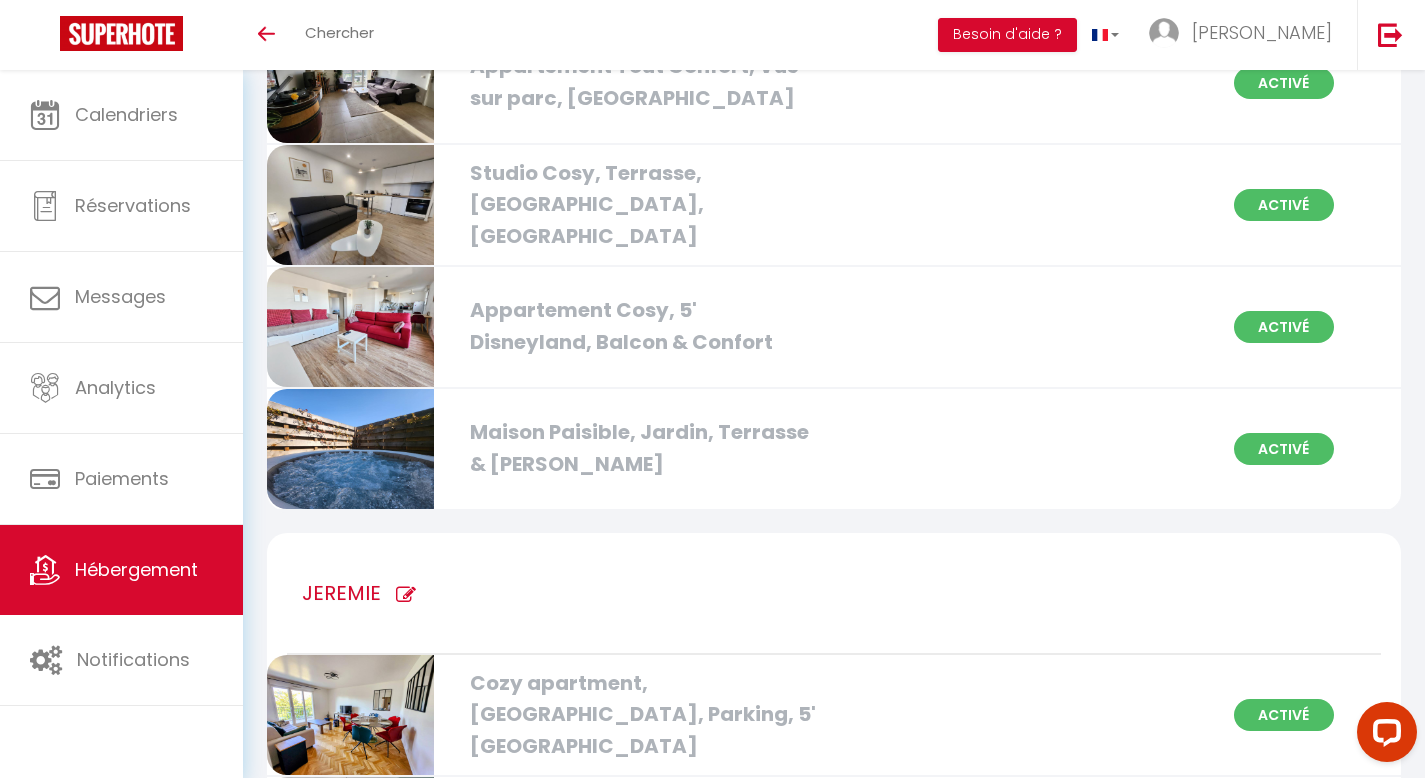 scroll, scrollTop: 566, scrollLeft: 0, axis: vertical 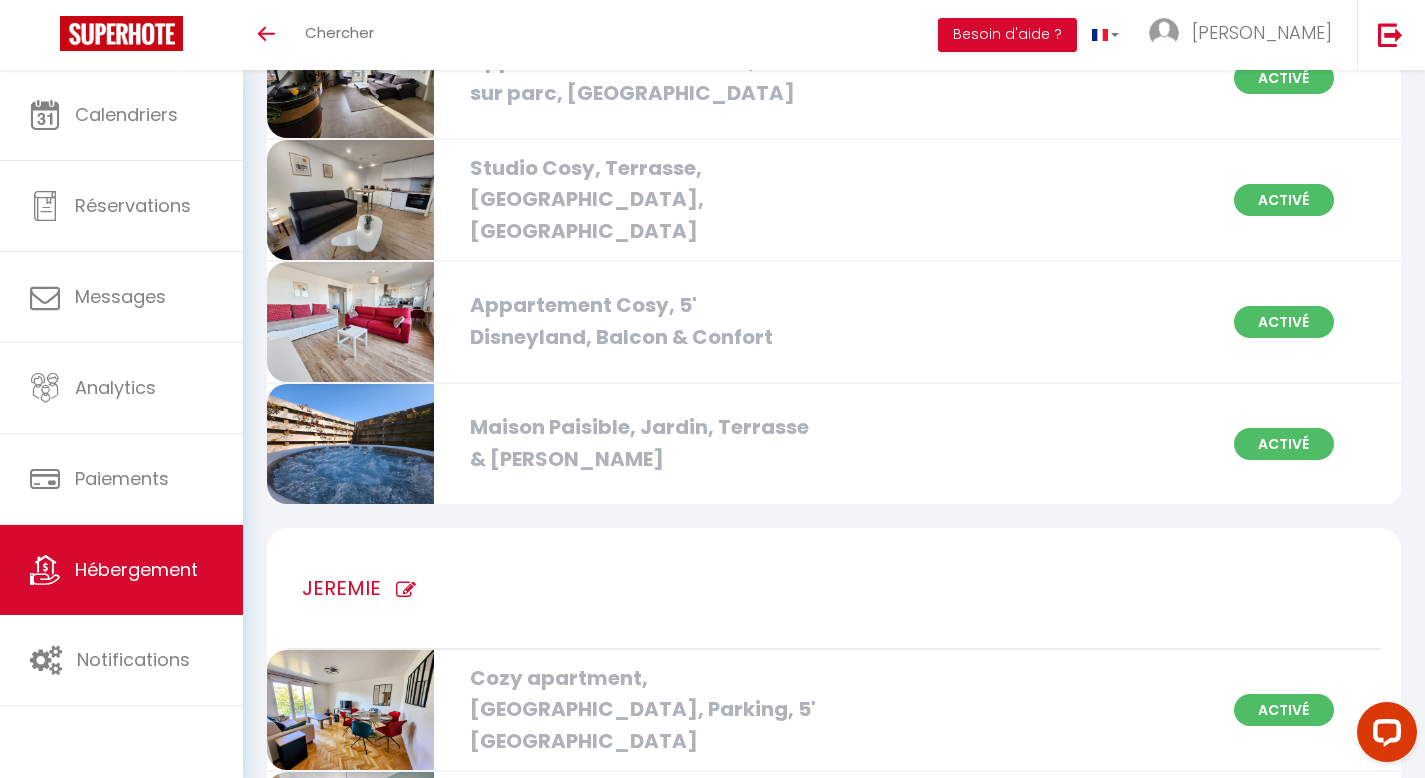 click on "Maison Paisible, Jardin, Terrasse & [PERSON_NAME]" at bounding box center (640, 443) 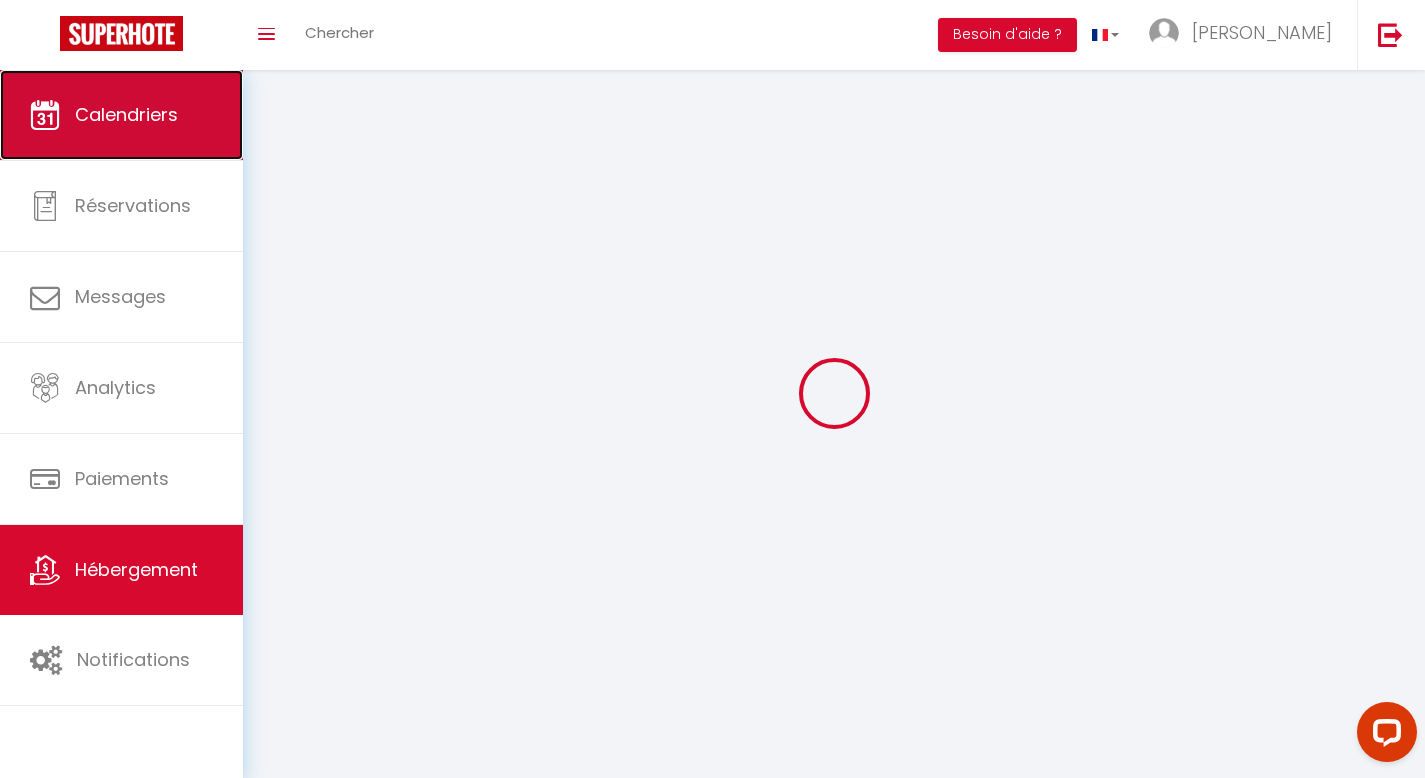 click on "Calendriers" at bounding box center [126, 114] 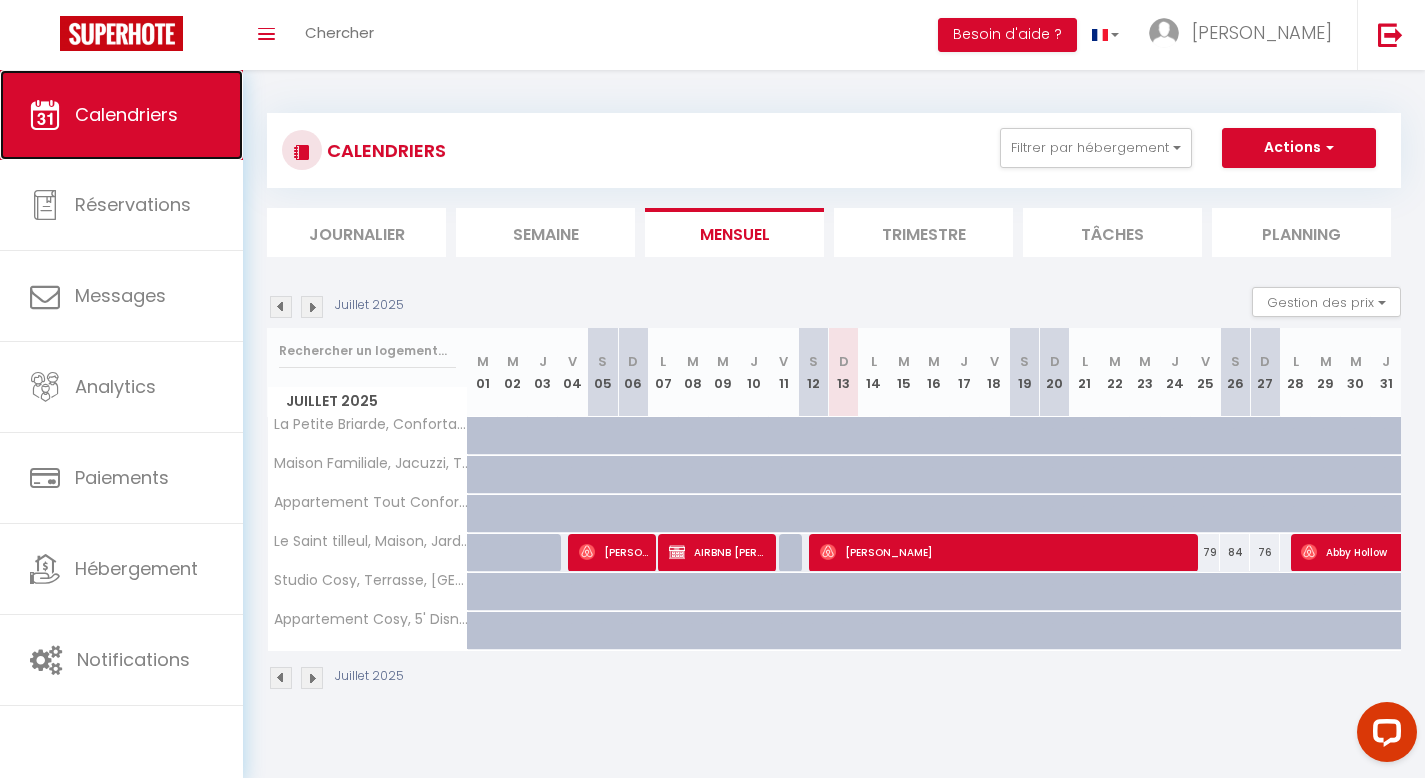 click on "Calendriers" at bounding box center (126, 114) 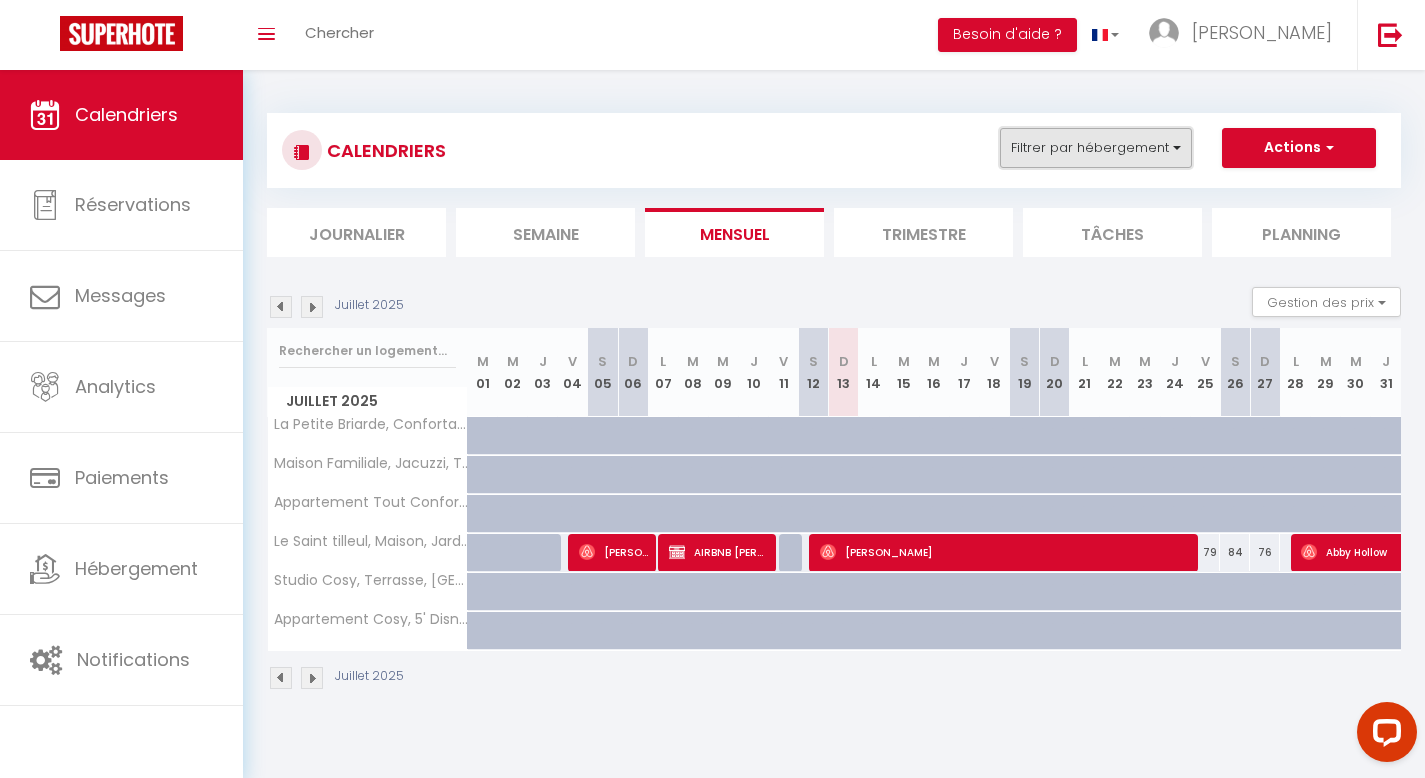click on "Filtrer par hébergement" at bounding box center [1096, 148] 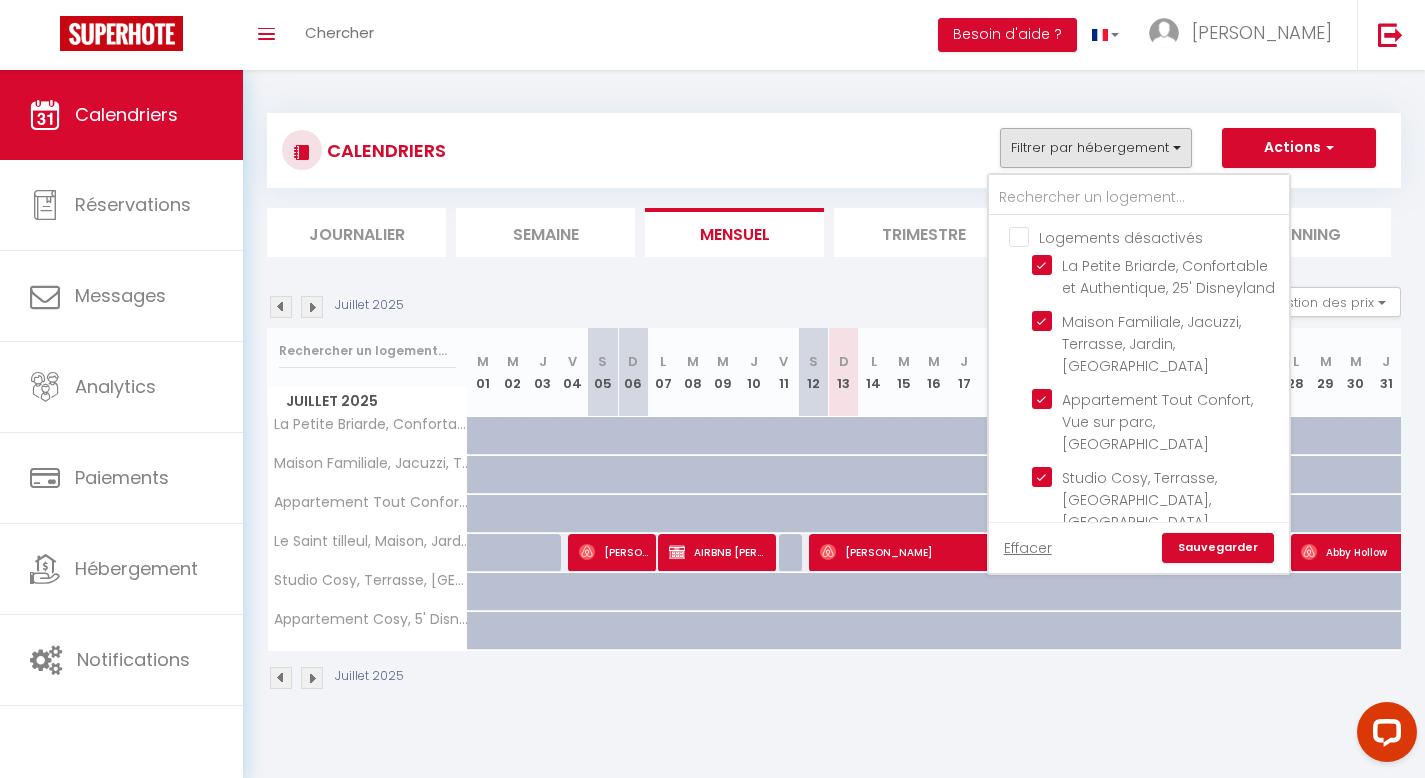 click on "Logements désactivés" at bounding box center (1116, 238) 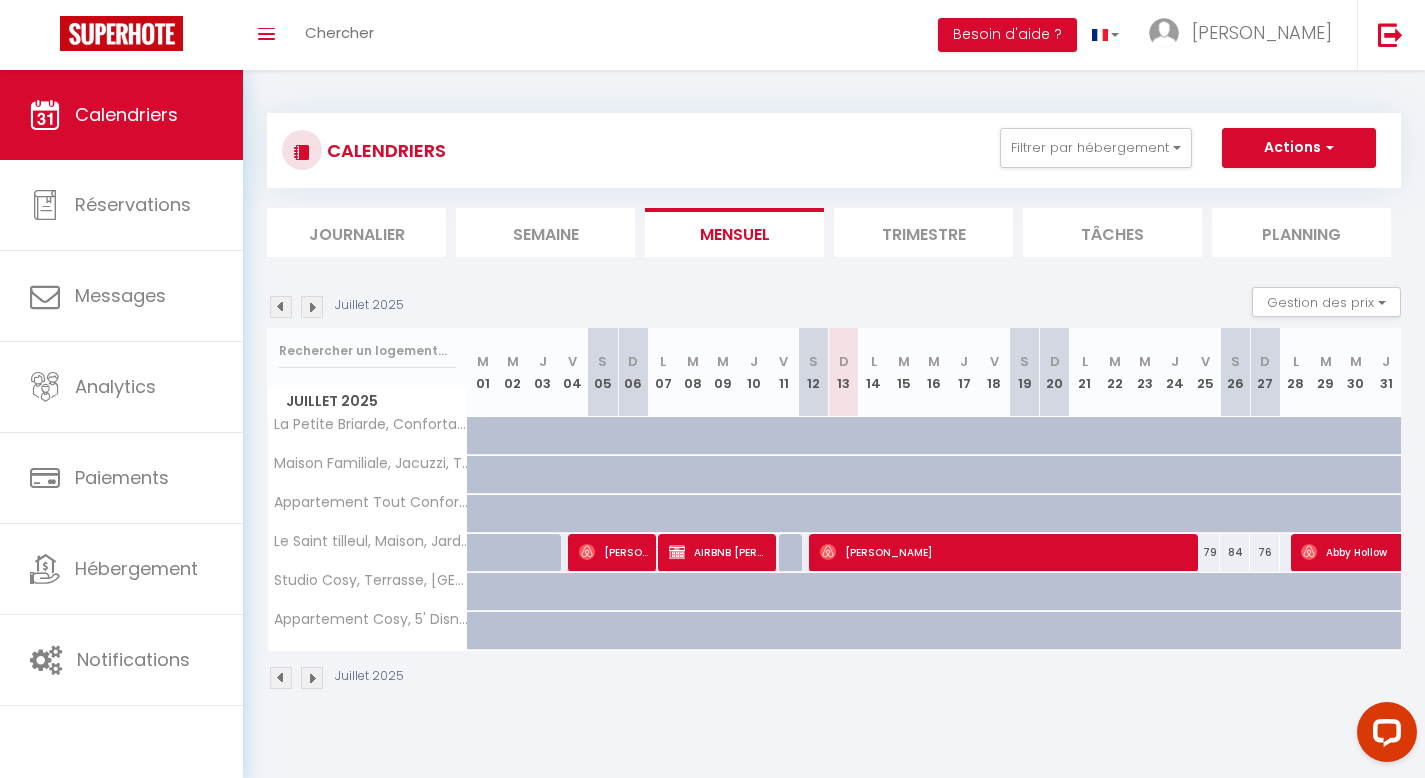click on "CALENDRIERS
Filtrer par hébergement
Logements désactivés       [GEOGRAPHIC_DATA], Confortable et Authentique, [GEOGRAPHIC_DATA],  [GEOGRAPHIC_DATA], [GEOGRAPHIC_DATA], Jardin, 10' Disneyland     Appartement [GEOGRAPHIC_DATA], Vue sur parc, 5' [GEOGRAPHIC_DATA], [GEOGRAPHIC_DATA], [GEOGRAPHIC_DATA], 5 'Disneyland     Appartement Cosy, [GEOGRAPHIC_DATA], [GEOGRAPHIC_DATA]     Maison Paisible, Jardin, [GEOGRAPHIC_DATA]     JEREMIE       Cozy apartment, [GEOGRAPHIC_DATA], Parking, 5' [GEOGRAPHIC_DATA], [GEOGRAPHIC_DATA], Confort & Emplacement Idéal !     [GEOGRAPHIC_DATA], [GEOGRAPHIC_DATA], 5' Disneyland     Appartement, [GEOGRAPHIC_DATA], Parking, 5' [GEOGRAPHIC_DATA], [GEOGRAPHIC_DATA], [GEOGRAPHIC_DATA], [GEOGRAPHIC_DATA] Mickey M'house, [GEOGRAPHIC_DATA], [GEOGRAPHIC_DATA] près Disney, [GEOGRAPHIC_DATA], [GEOGRAPHIC_DATA], 10 min de [GEOGRAPHIC_DATA][PERSON_NAME], Maison, Jardin, [GEOGRAPHIC_DATA], [GEOGRAPHIC_DATA]" at bounding box center [834, 150] 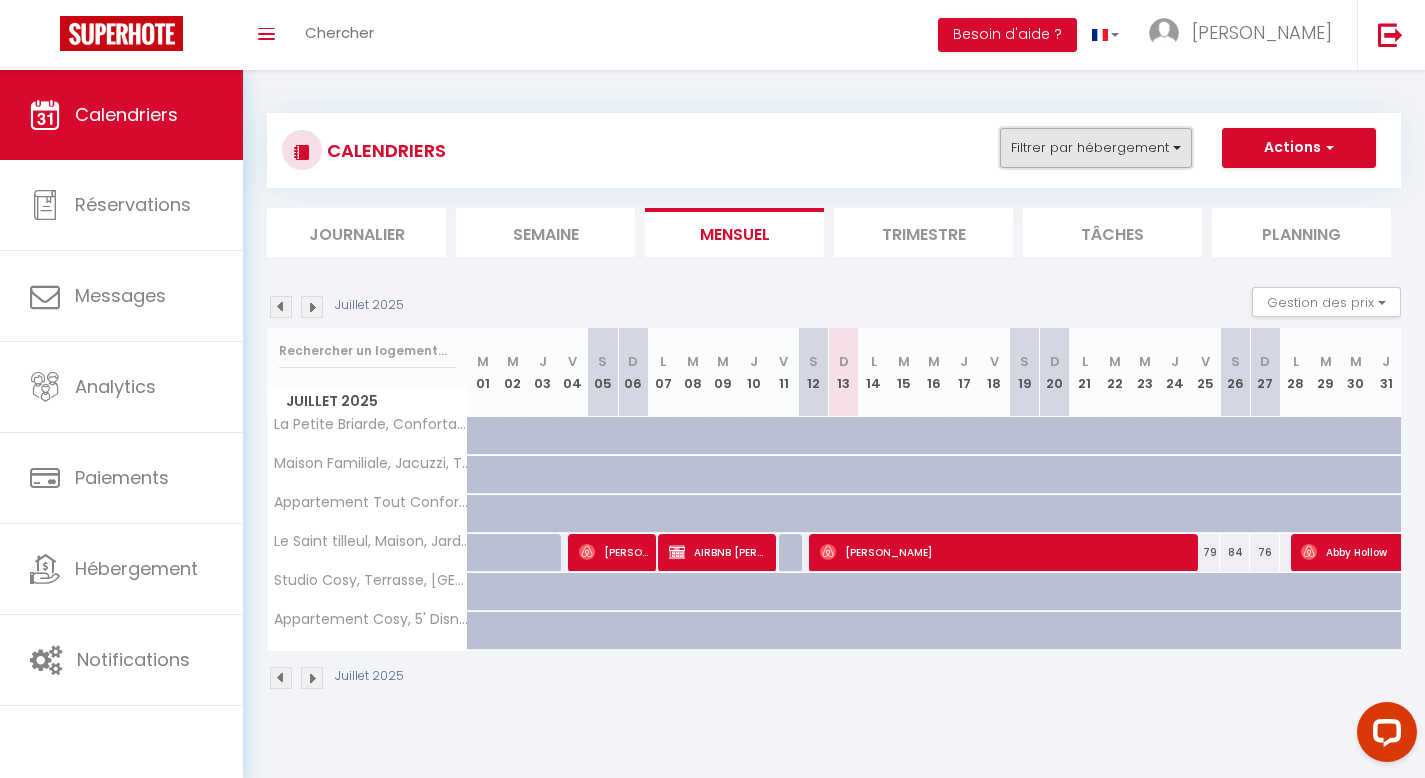click on "Filtrer par hébergement" at bounding box center [1096, 148] 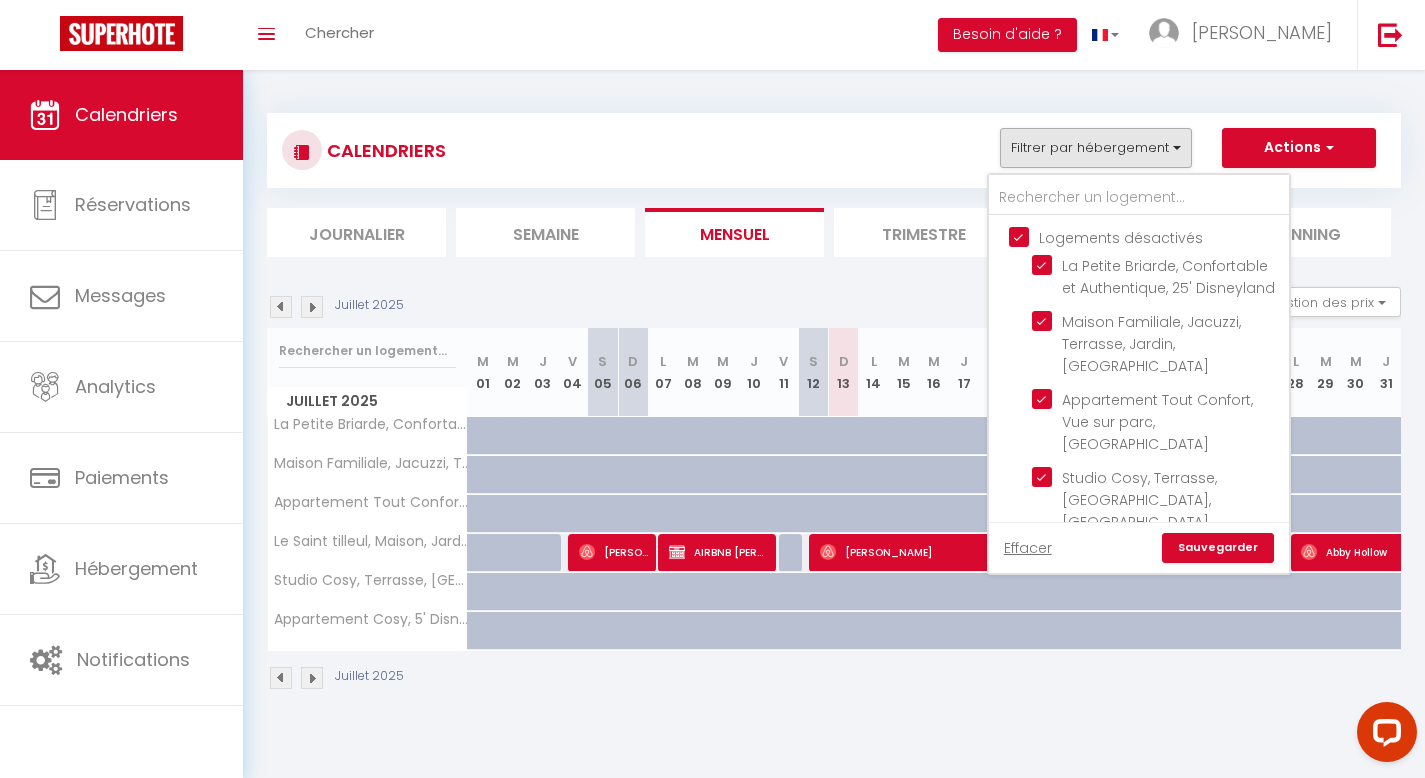 click on "Logements désactivés" at bounding box center [1159, 236] 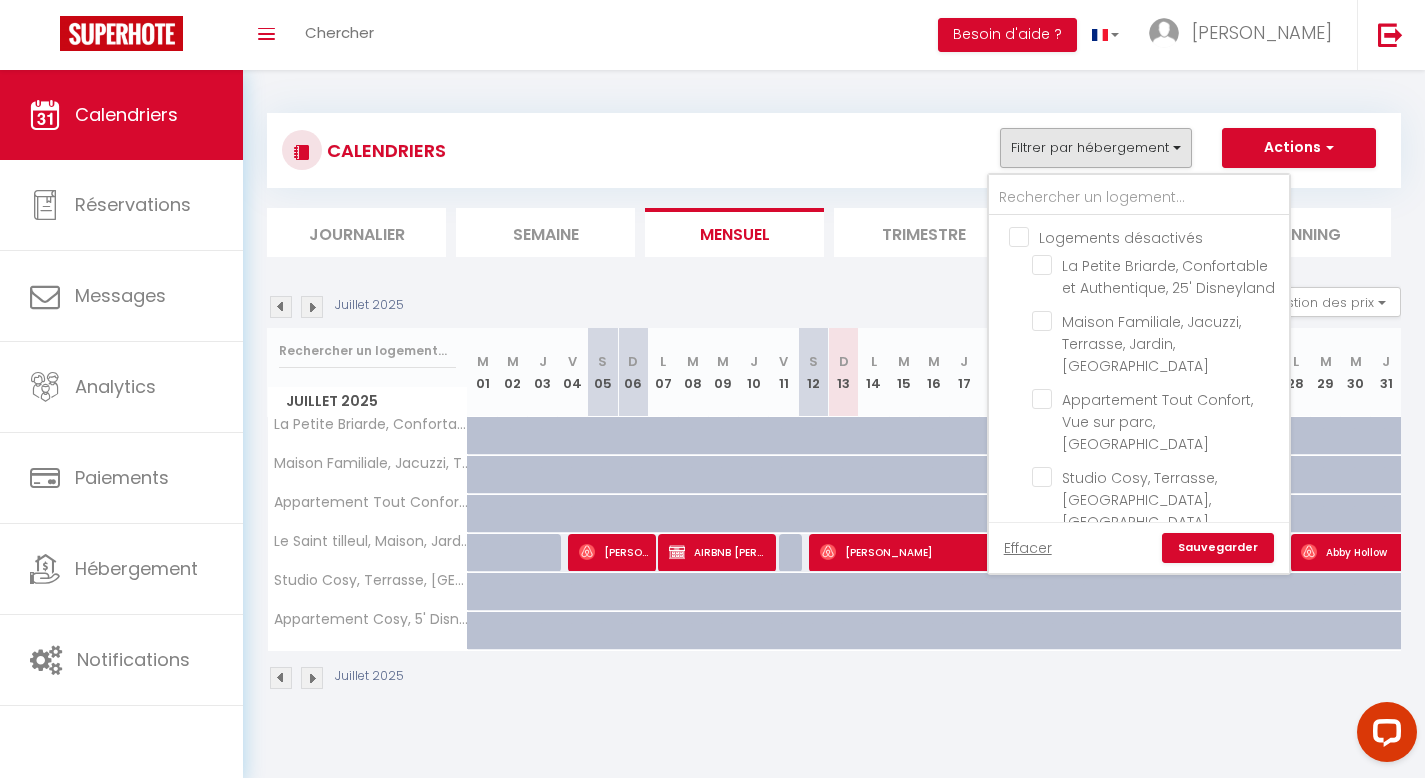 checkbox on "false" 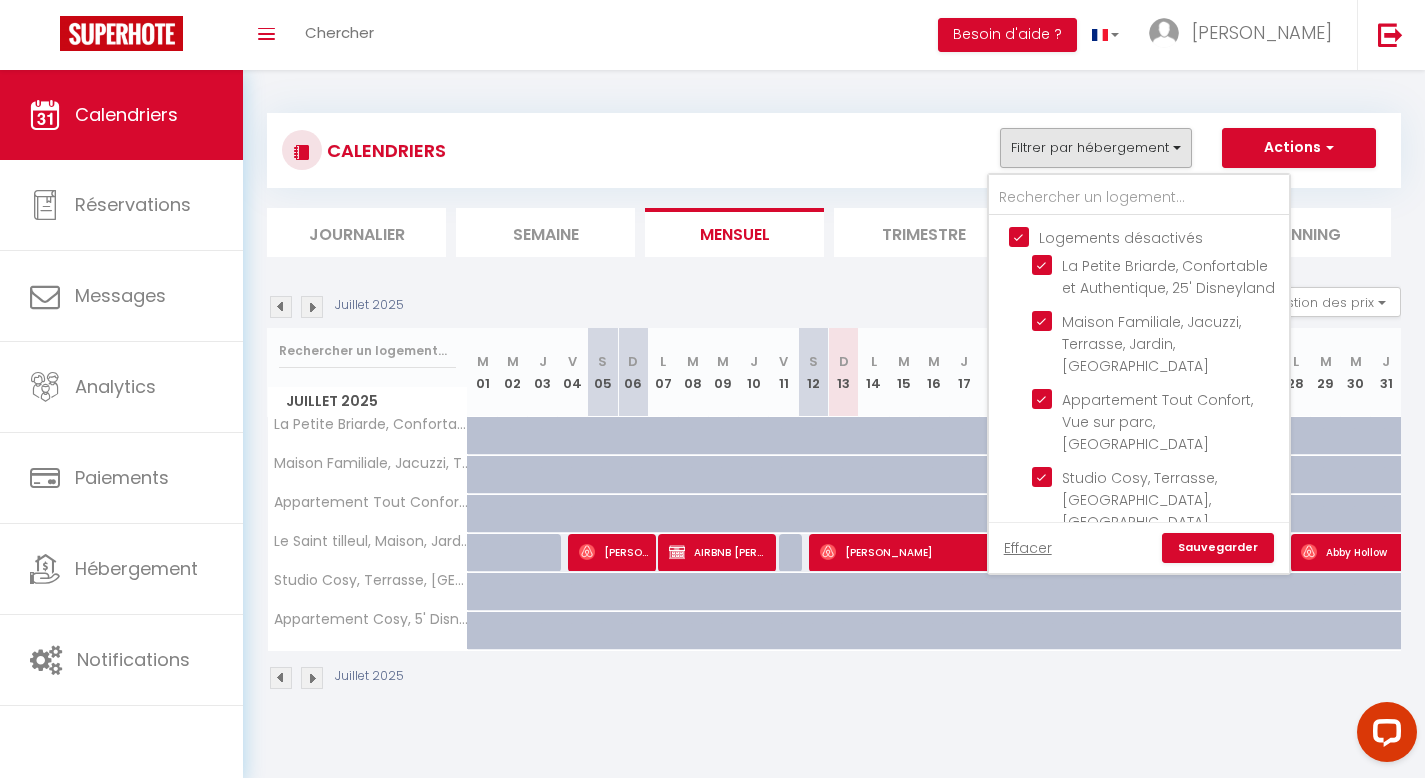 checkbox on "true" 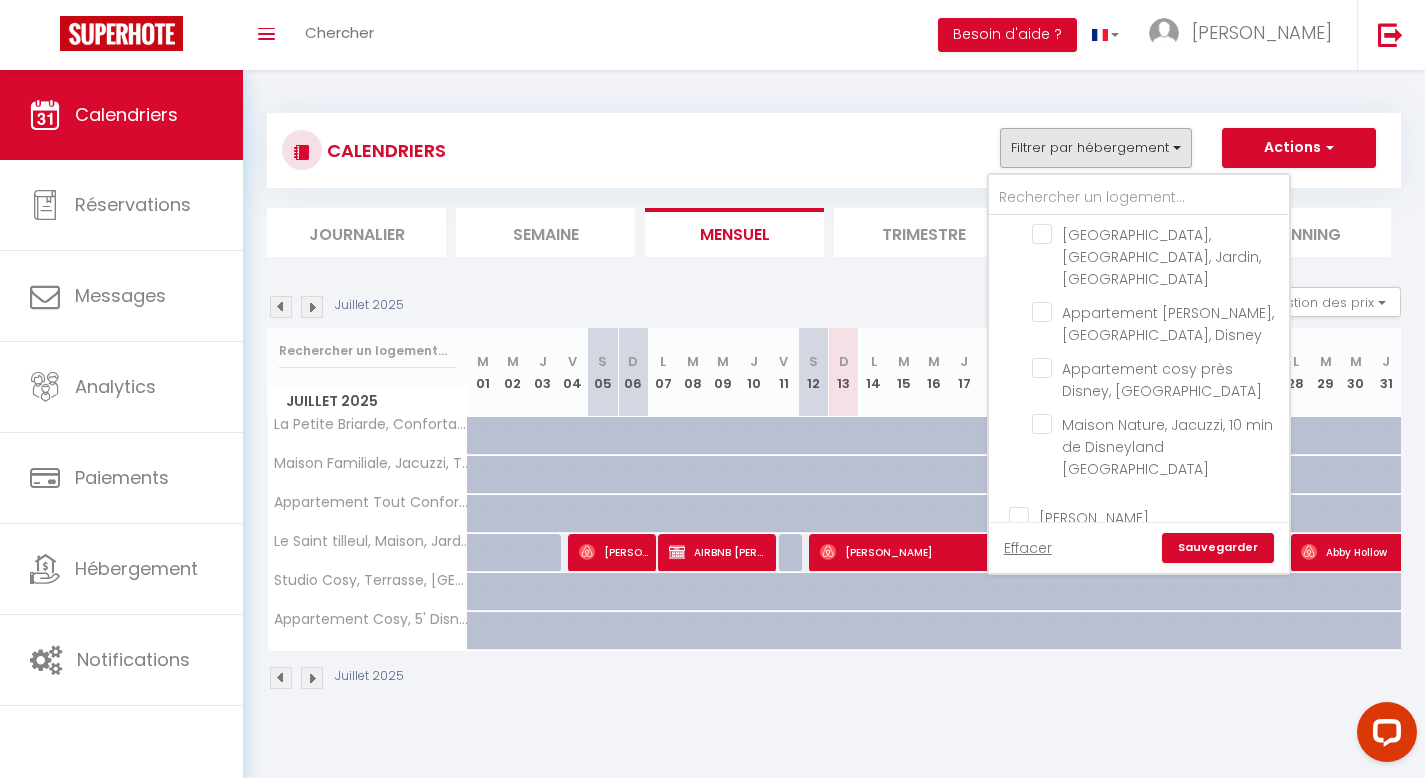scroll, scrollTop: 761, scrollLeft: 0, axis: vertical 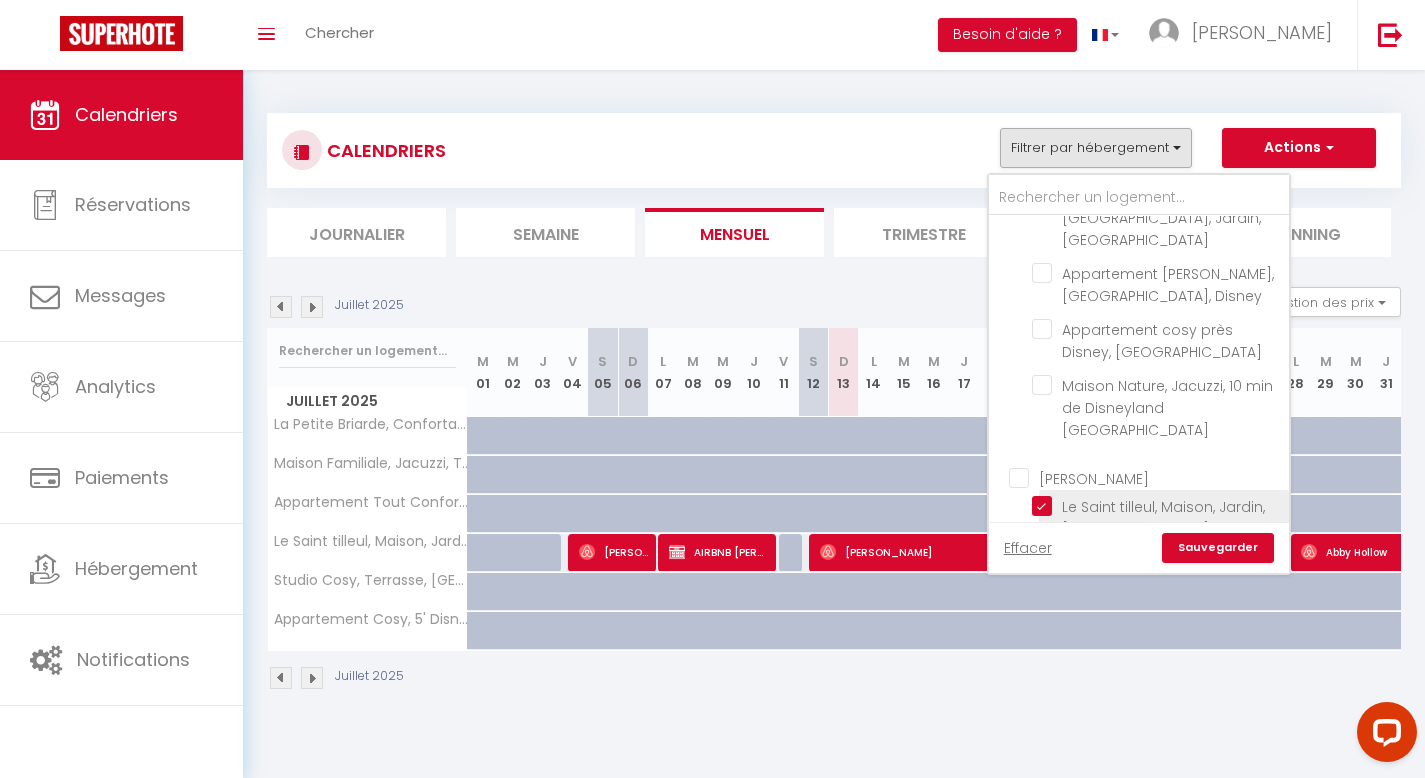 click on "Le Saint tilleul, Maison, Jardin, [GEOGRAPHIC_DATA]" at bounding box center (1157, 506) 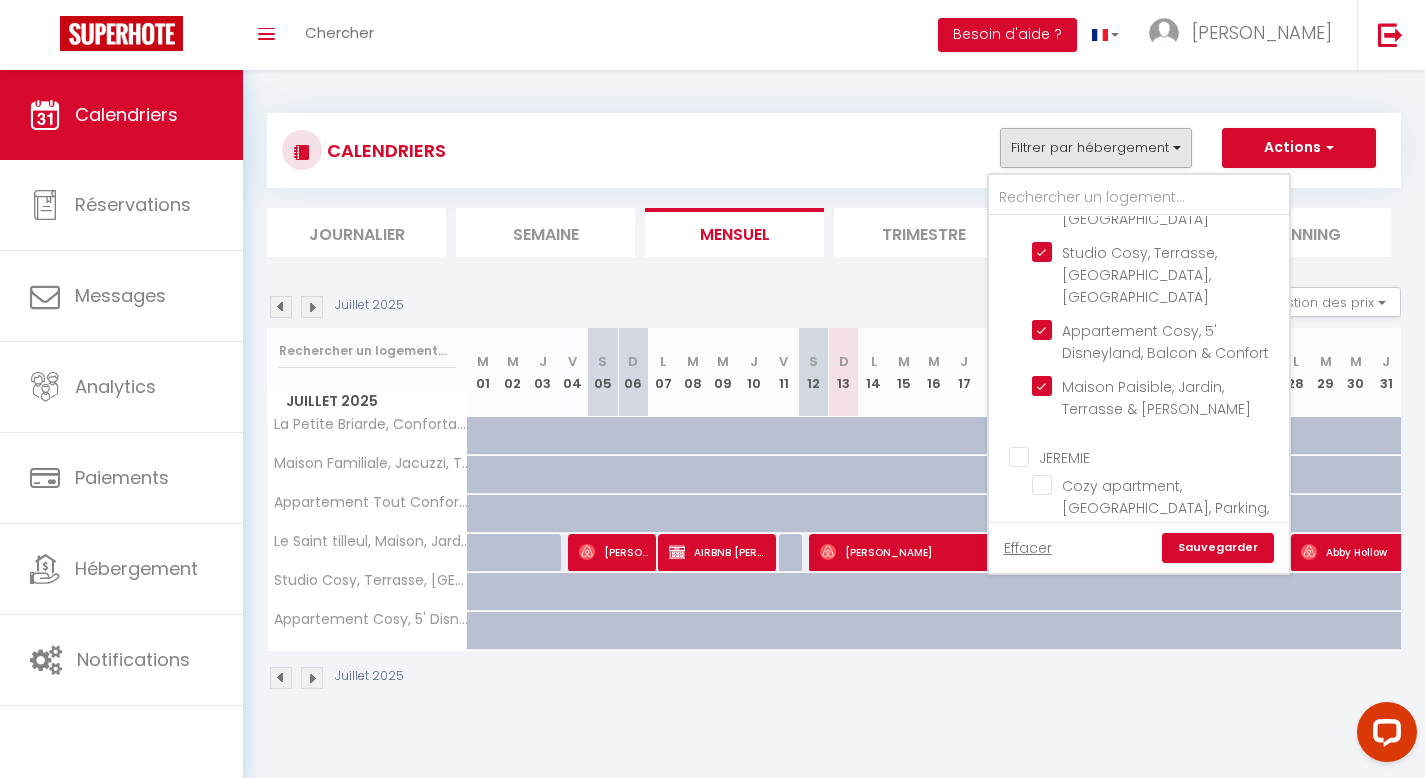 scroll, scrollTop: 0, scrollLeft: 0, axis: both 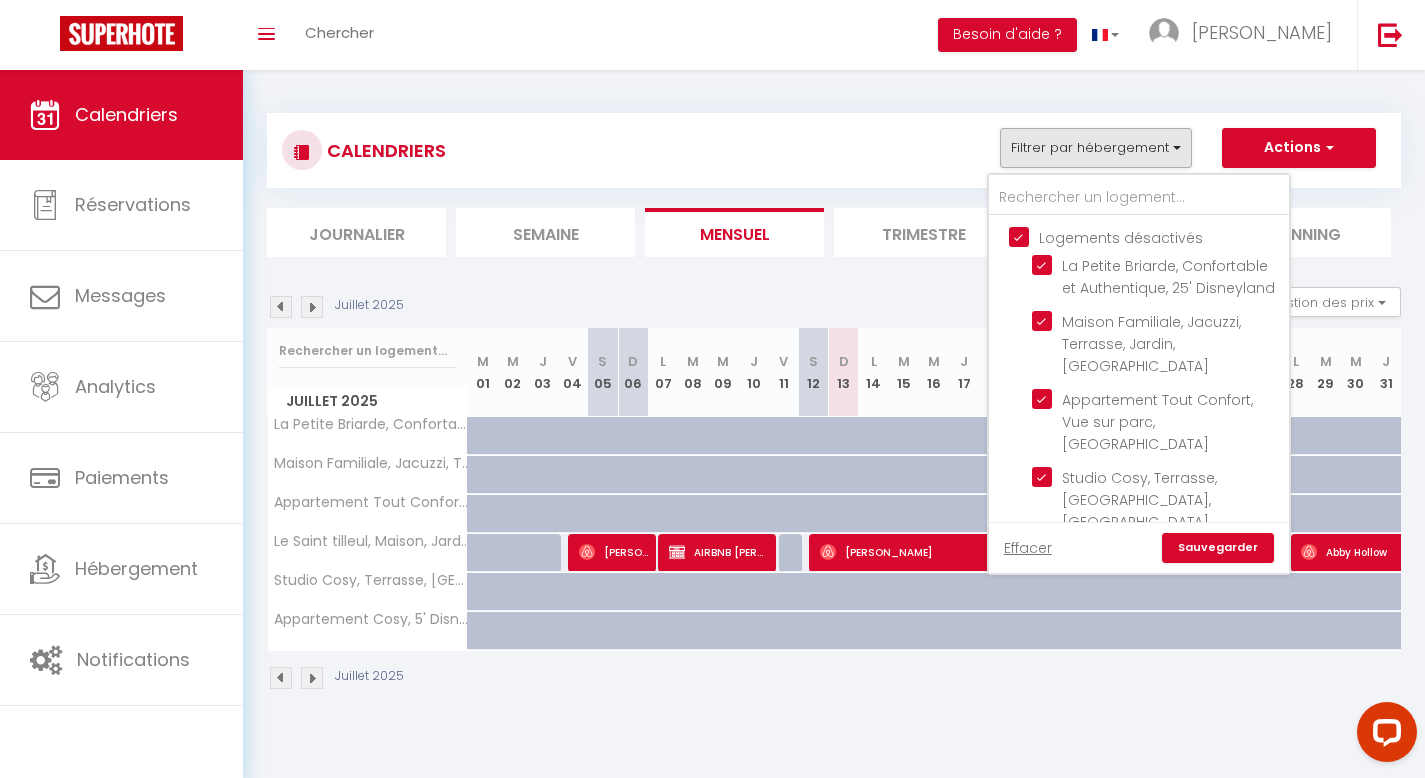 click on "Sauvegarder" at bounding box center (1218, 548) 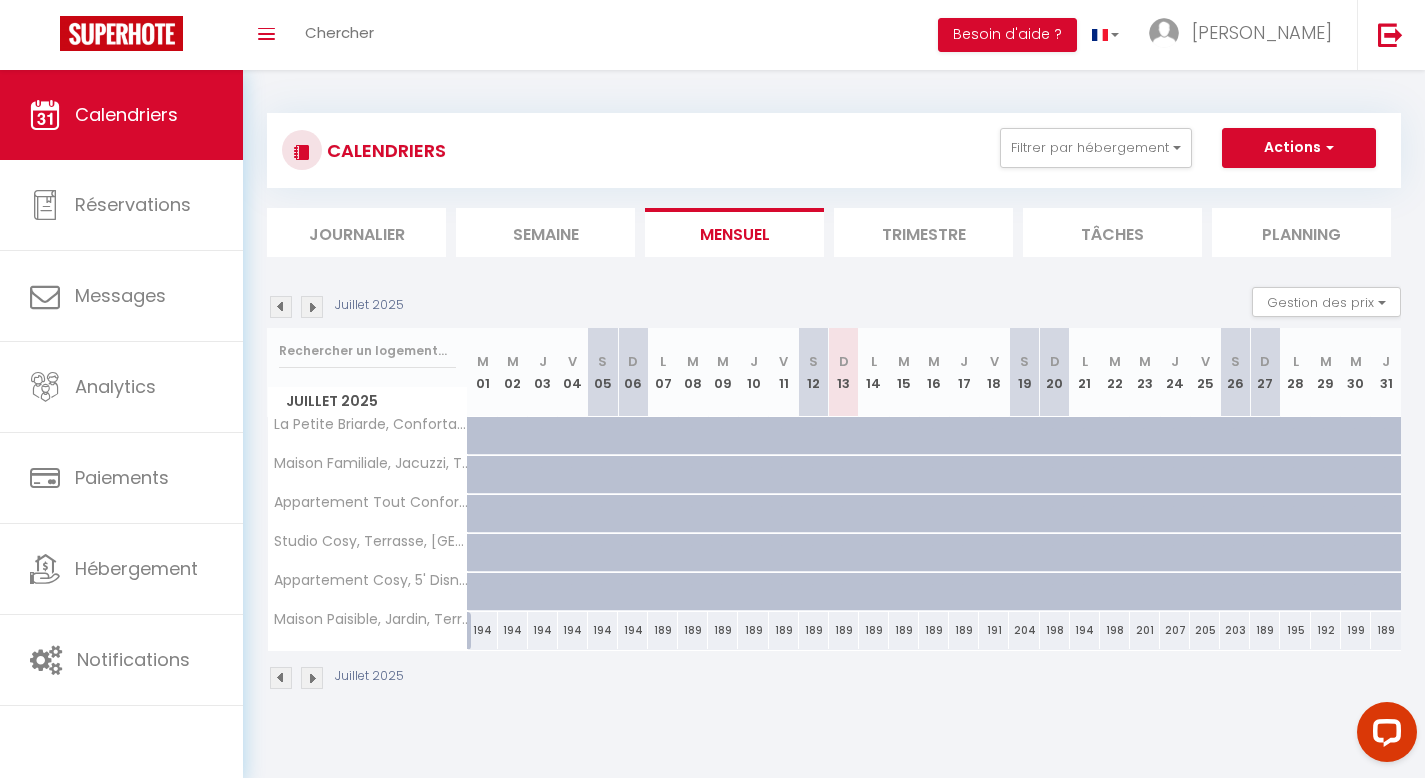 click at bounding box center [312, 307] 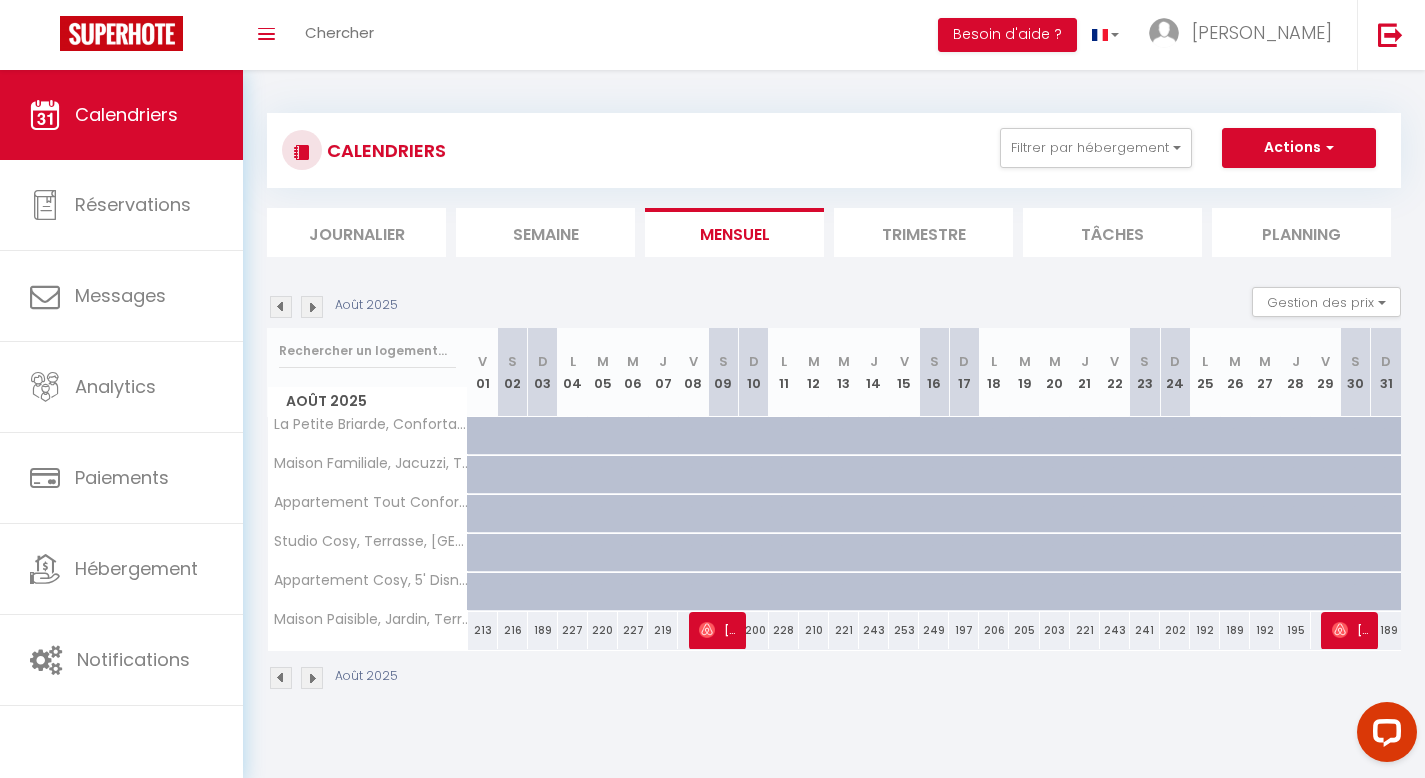 click at bounding box center [312, 307] 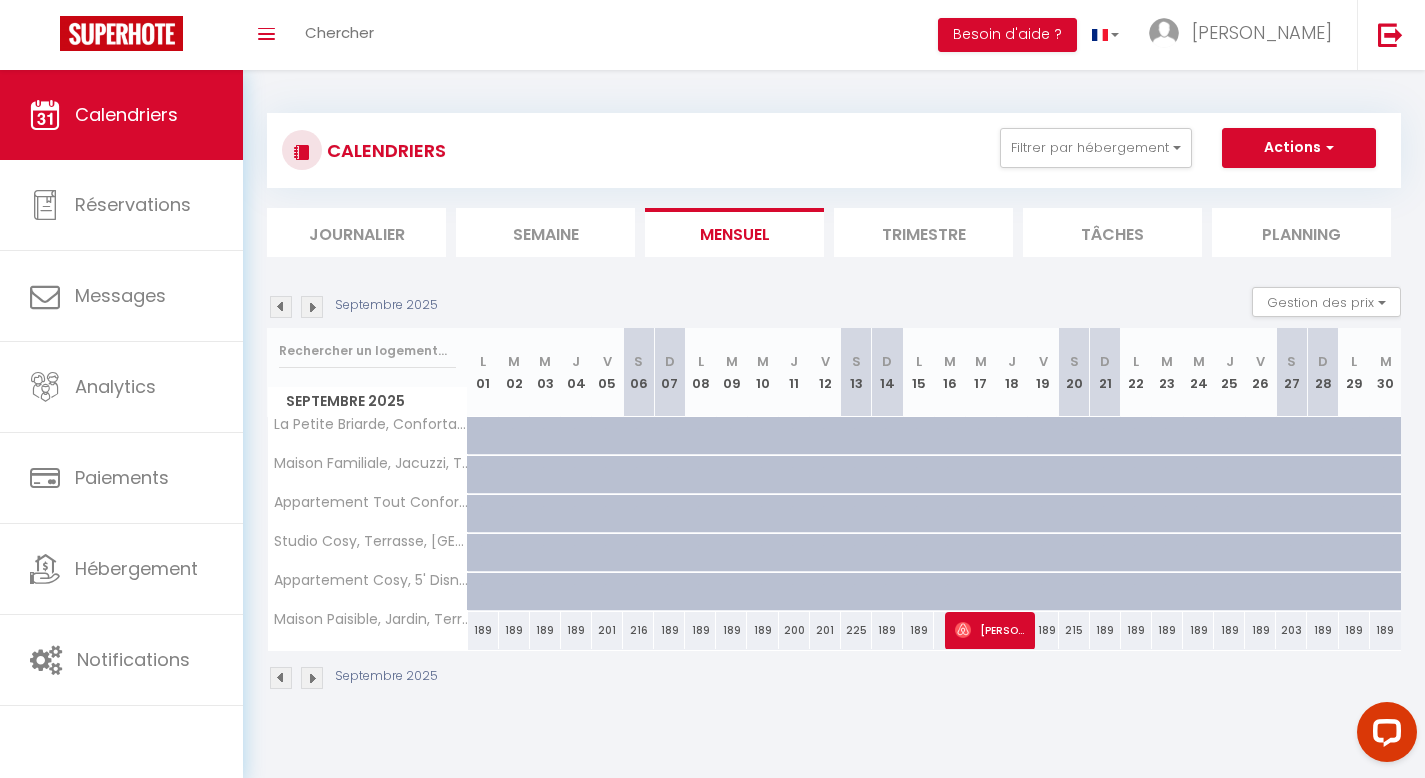 click at bounding box center (281, 307) 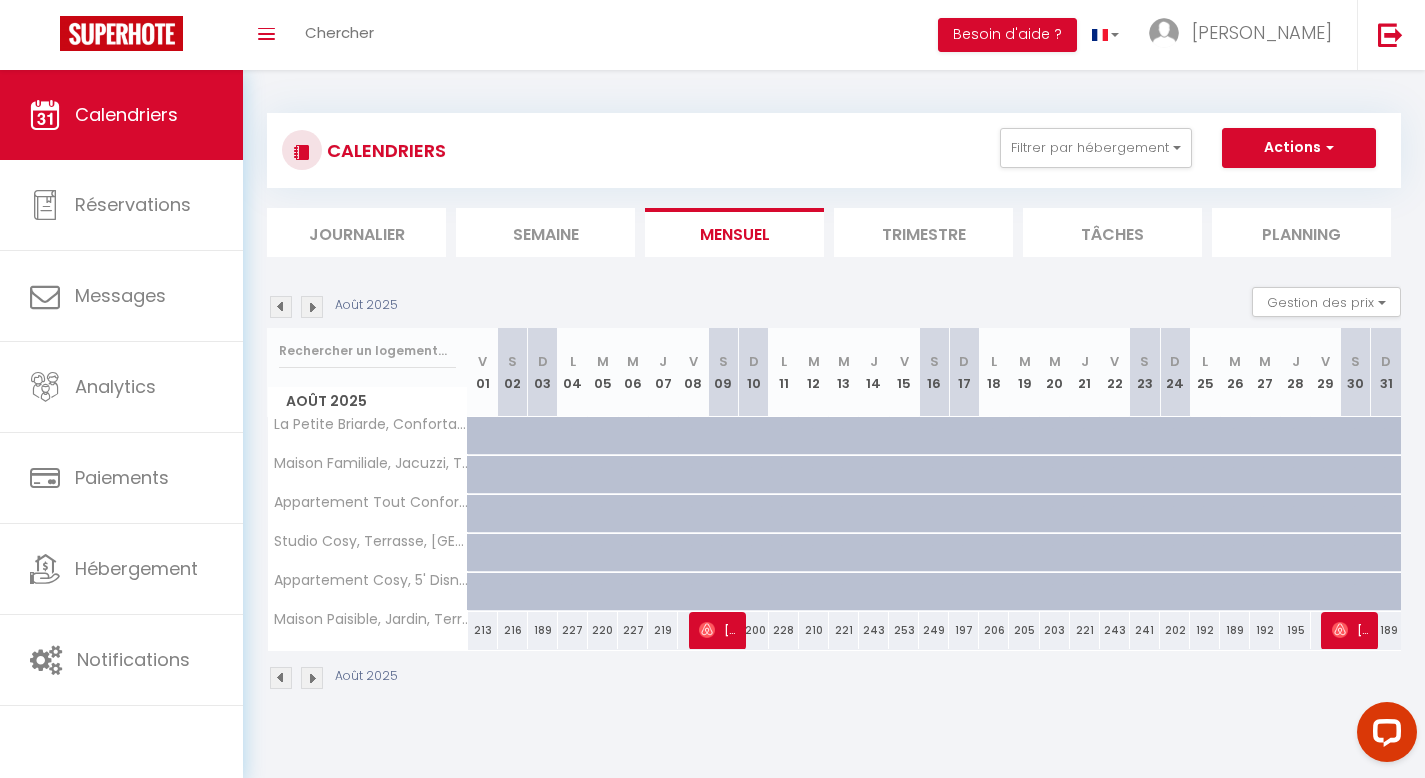 click at bounding box center [281, 307] 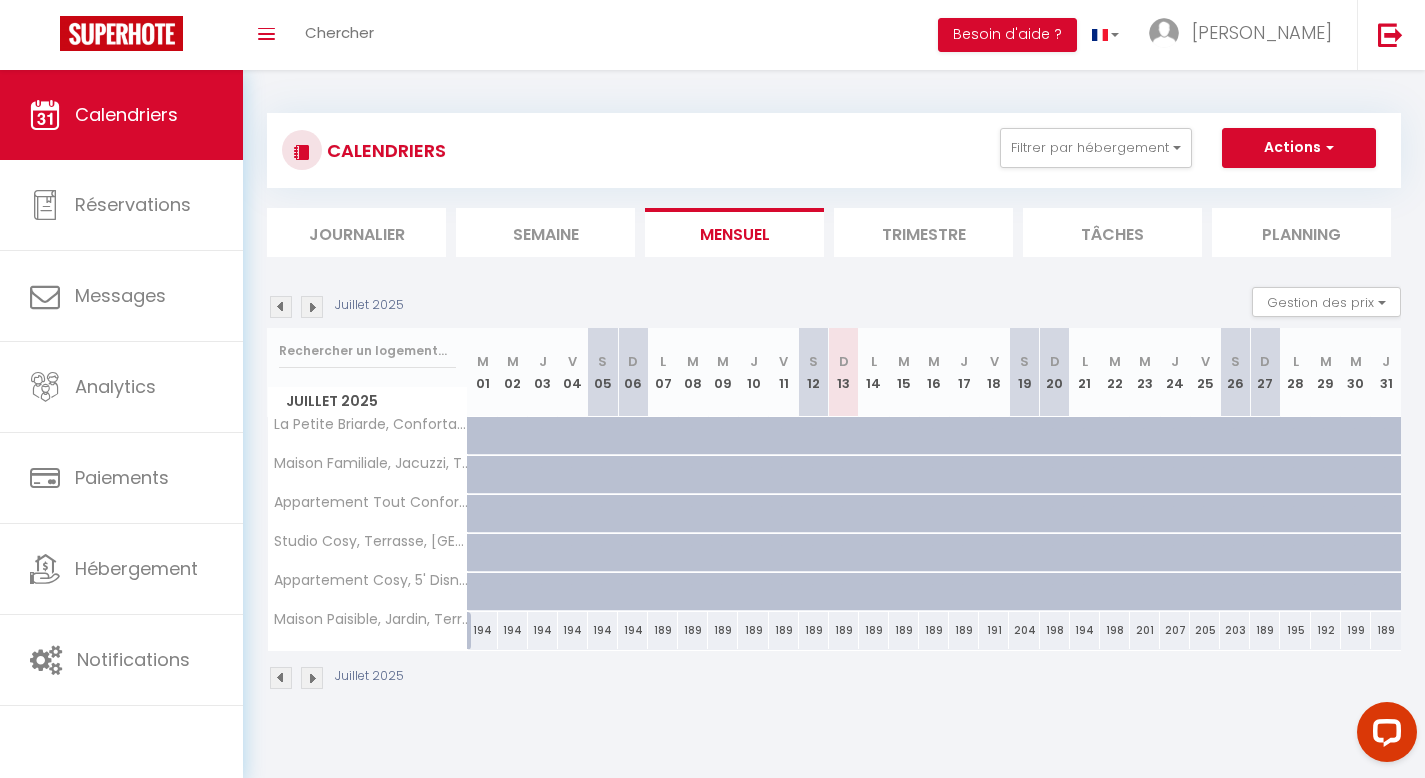 click at bounding box center (281, 307) 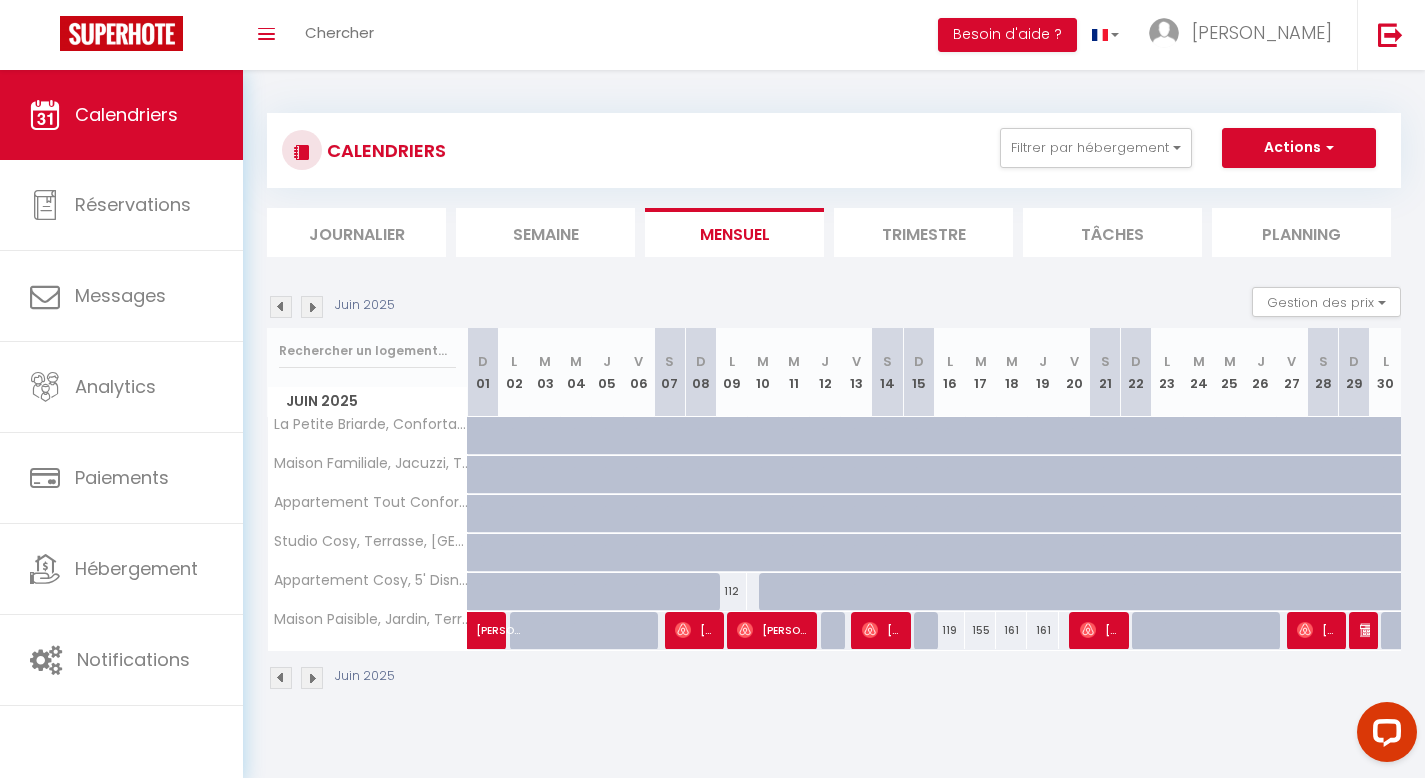 click at bounding box center (312, 307) 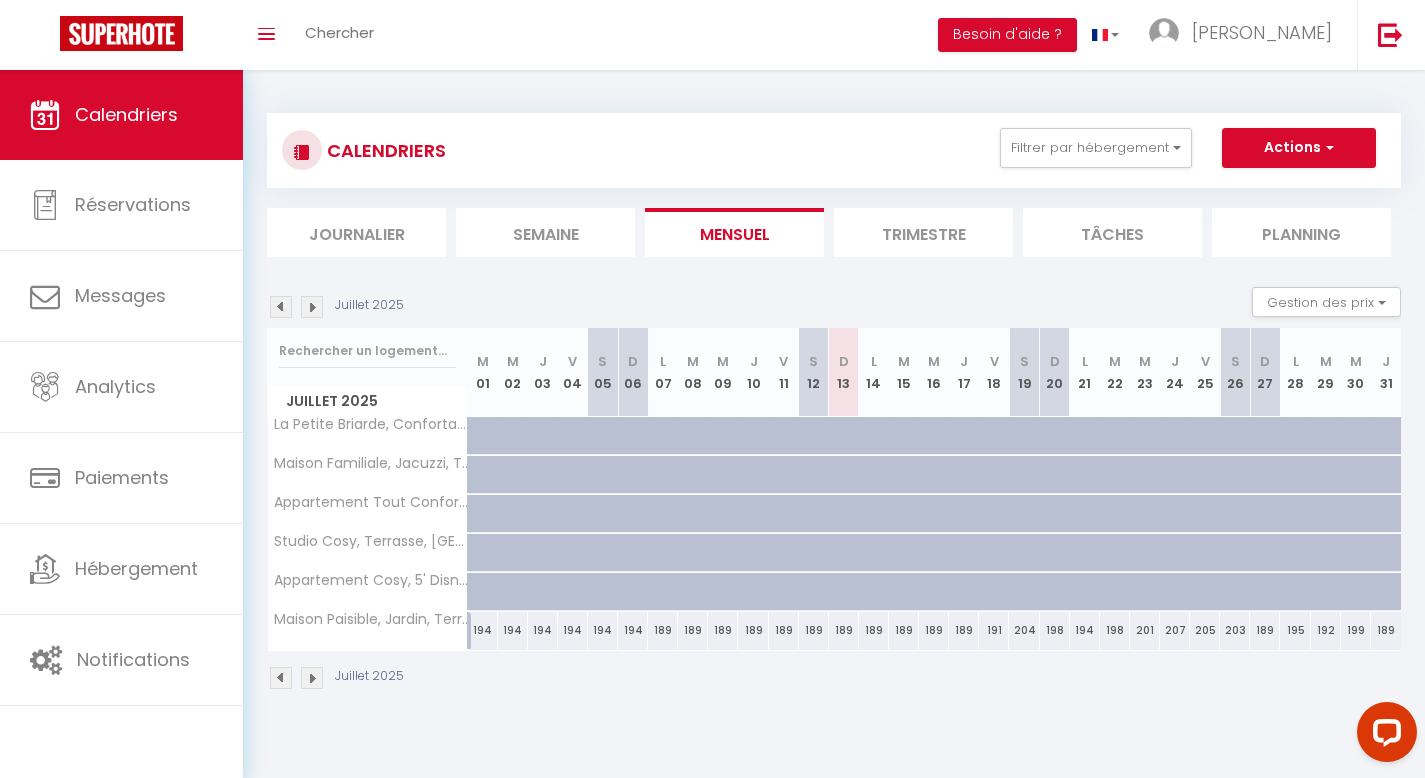 click at bounding box center (312, 307) 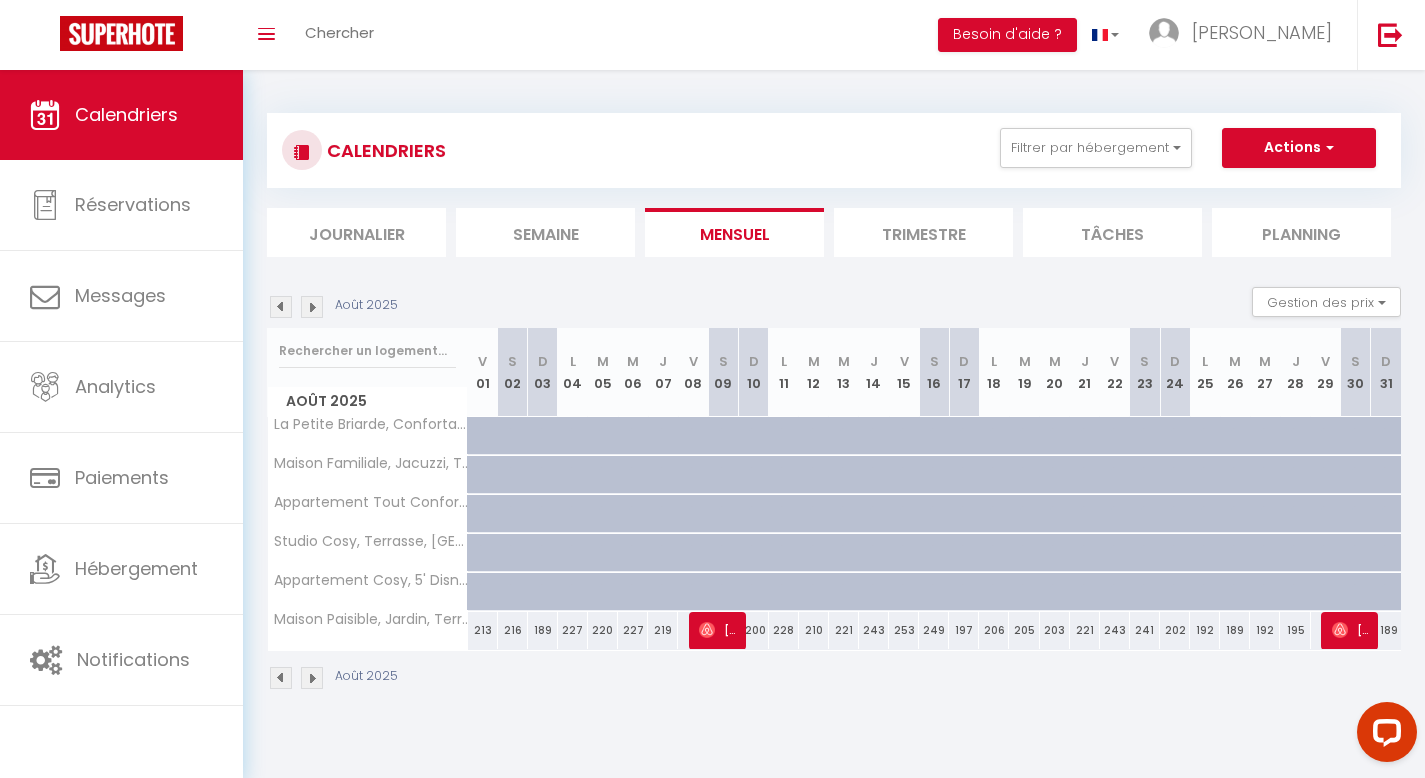 click at bounding box center (312, 307) 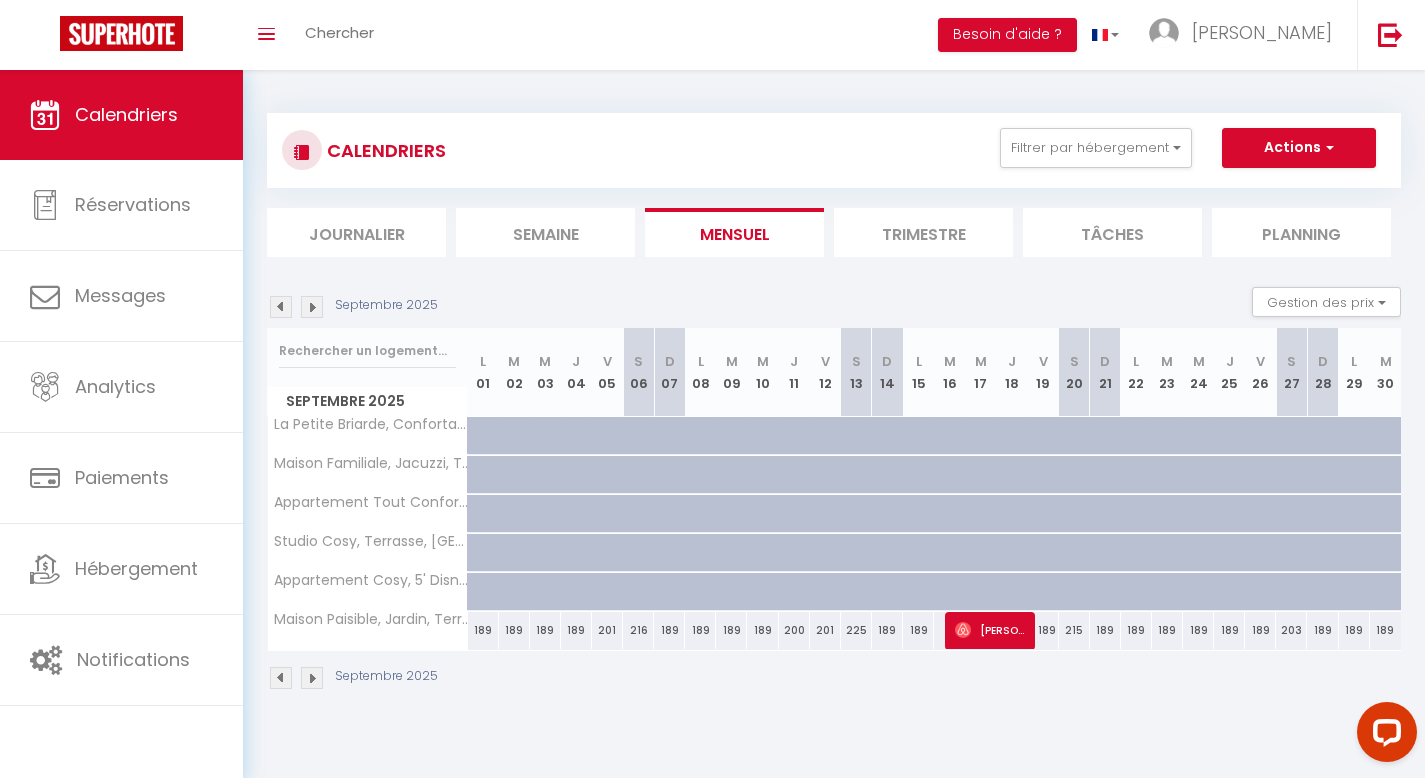 click at bounding box center [281, 307] 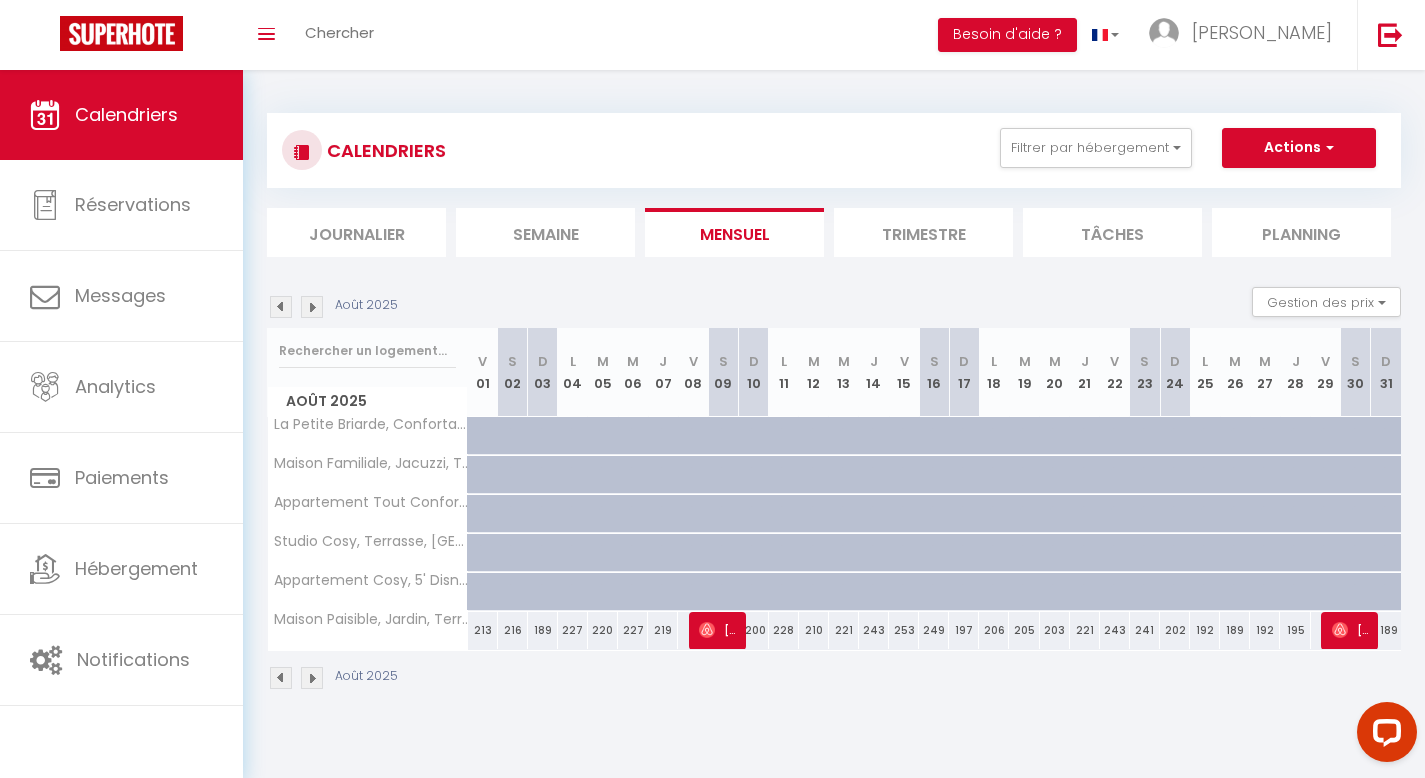 click at bounding box center [281, 307] 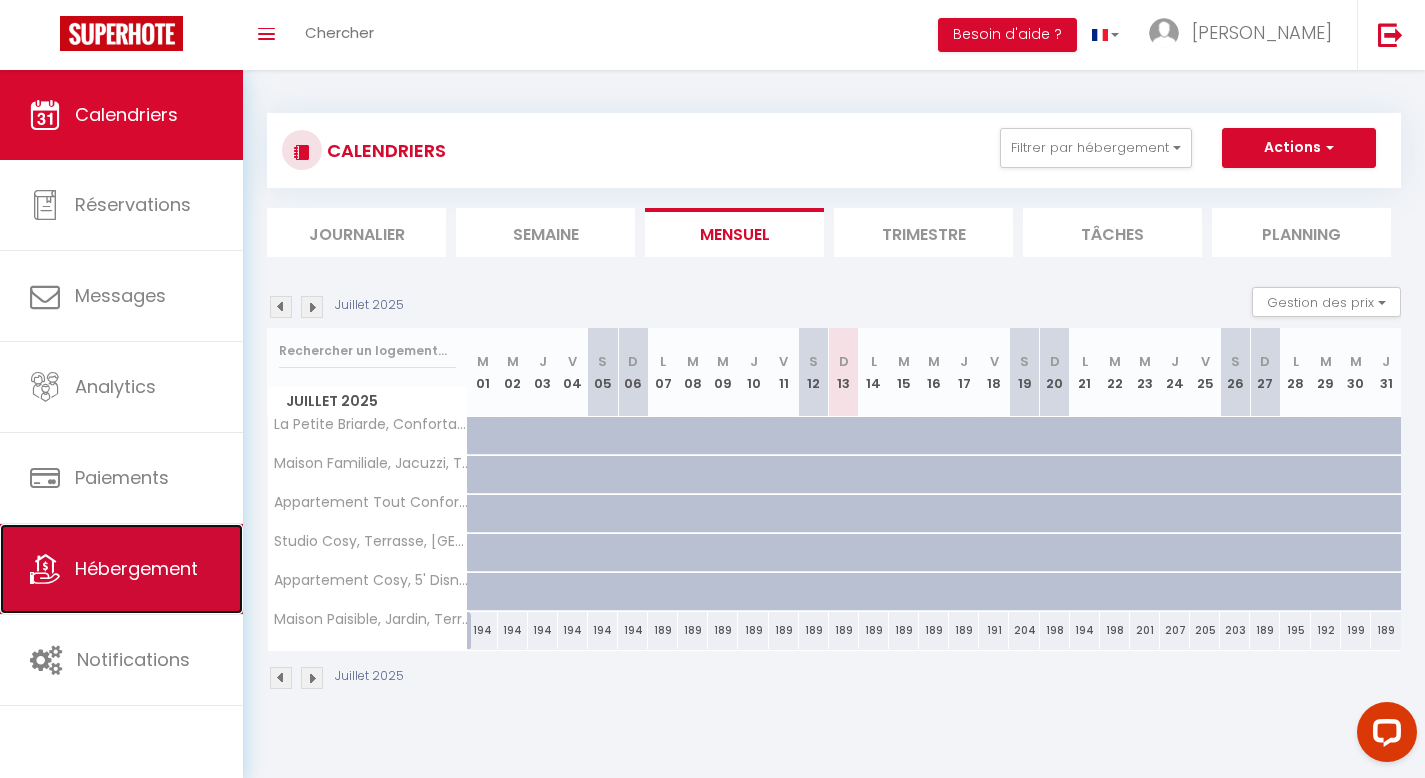 click on "Hébergement" at bounding box center [136, 568] 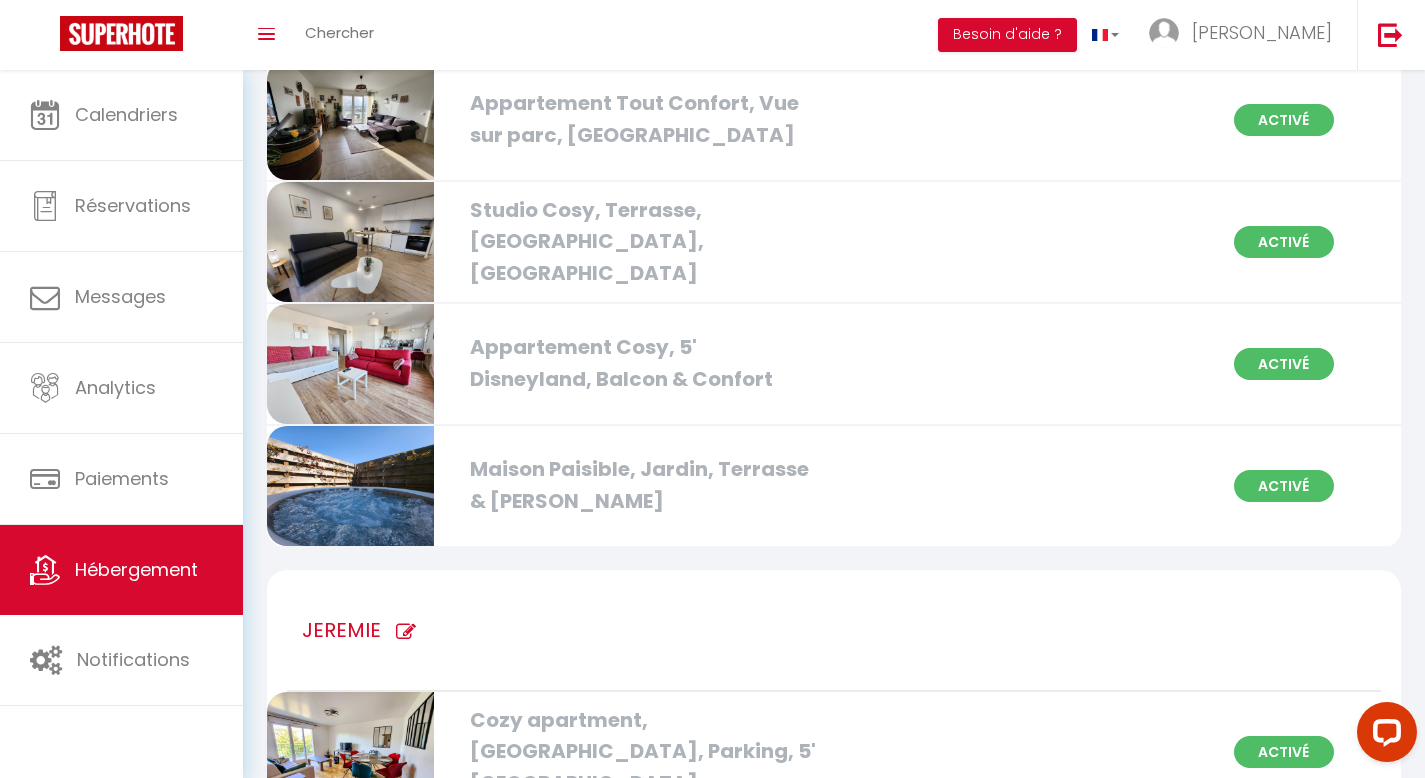 scroll, scrollTop: 552, scrollLeft: 0, axis: vertical 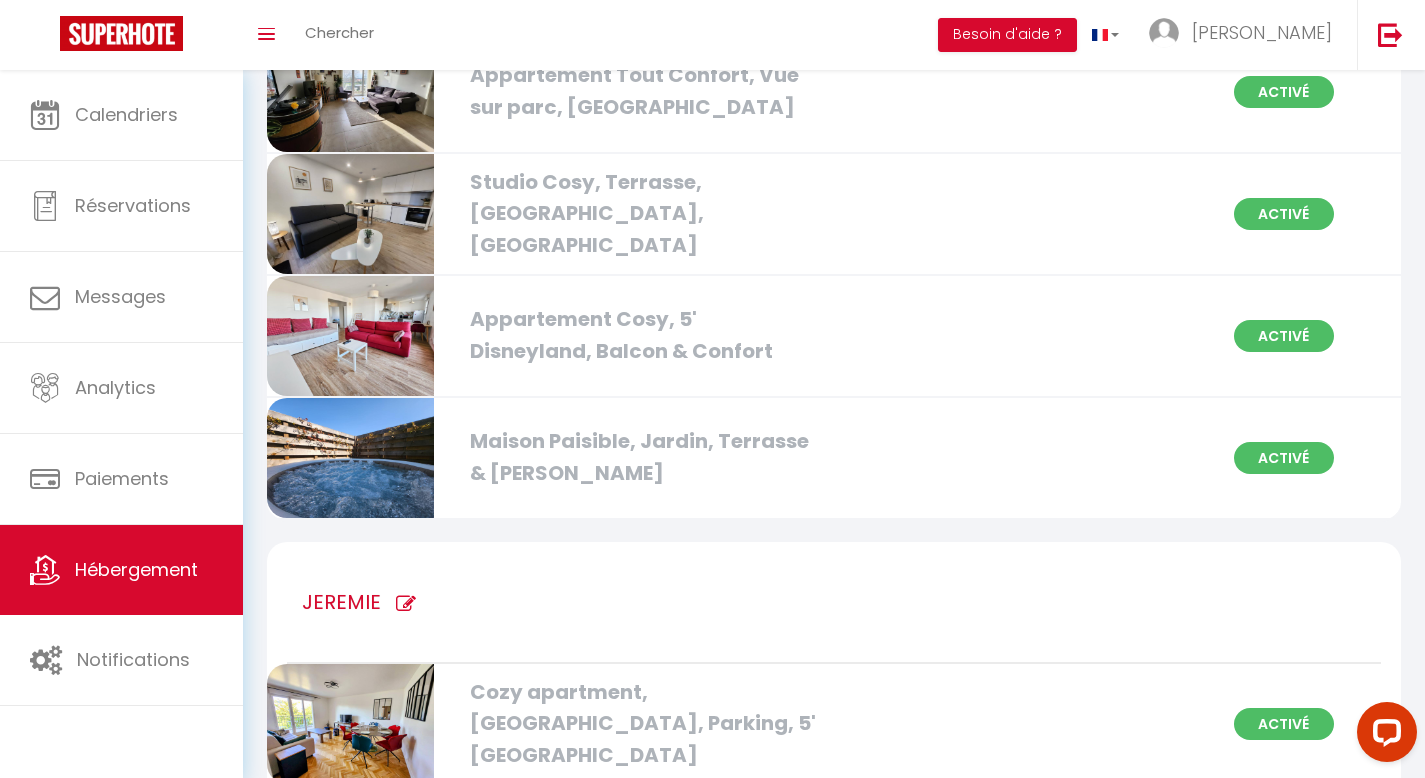 click on "Maison Paisible, Jardin, Terrasse & [PERSON_NAME]" at bounding box center (640, 457) 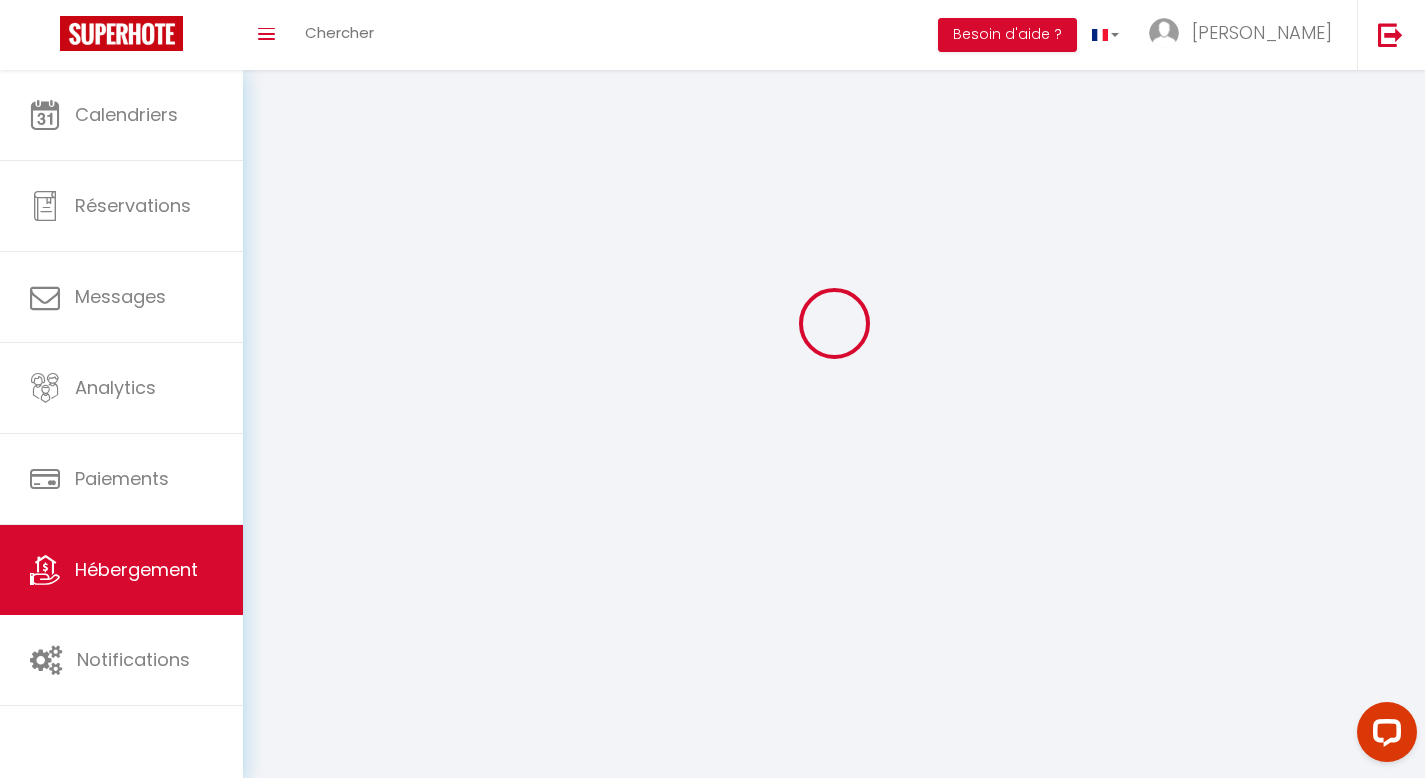 scroll, scrollTop: 0, scrollLeft: 0, axis: both 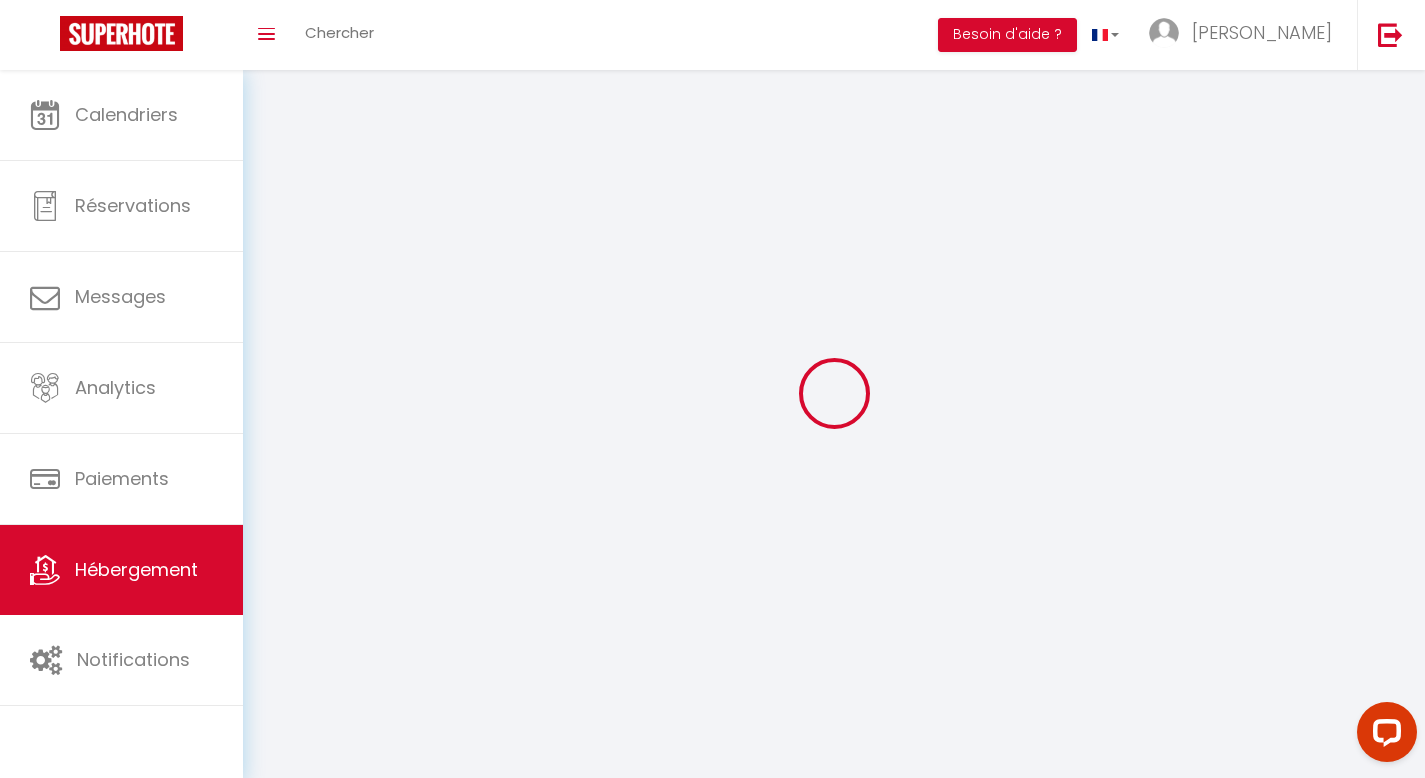 select 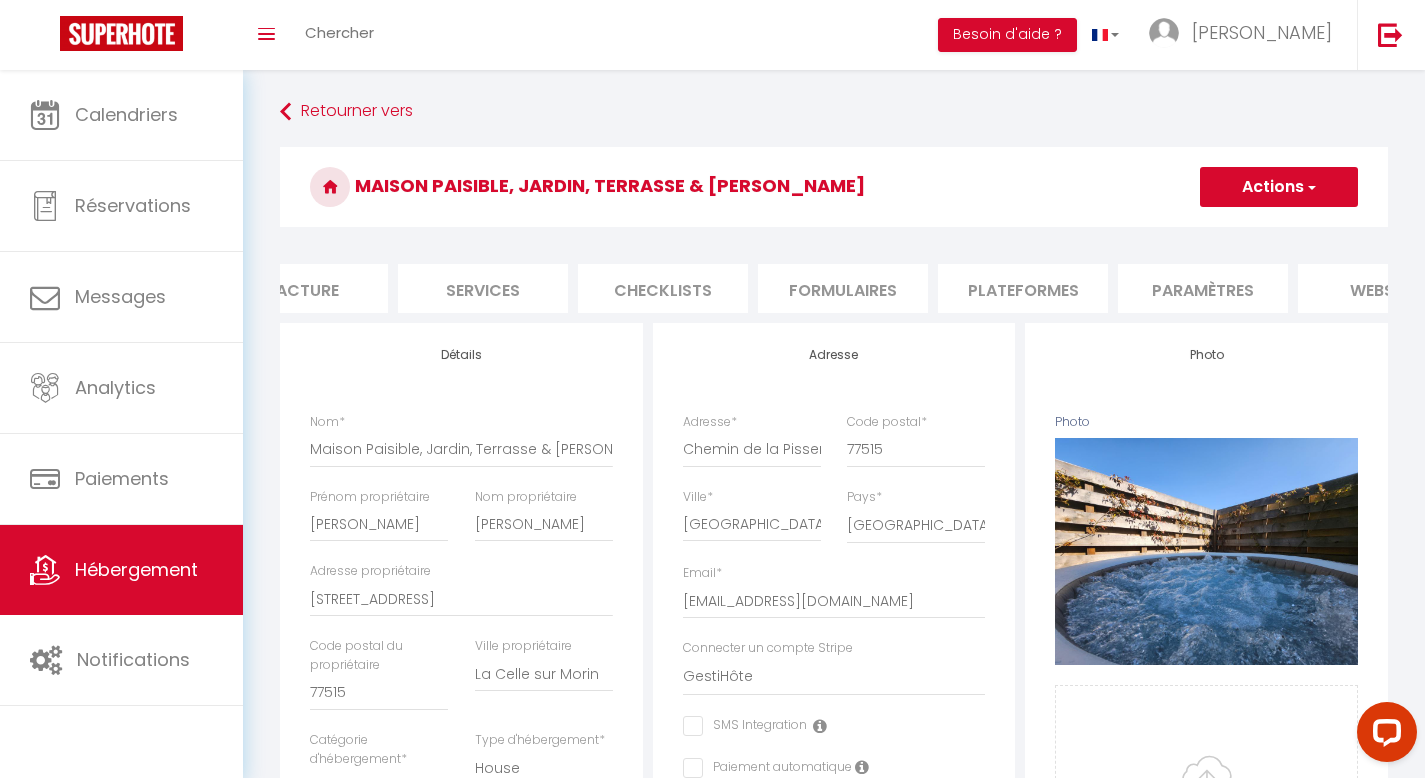 scroll, scrollTop: 0, scrollLeft: 530, axis: horizontal 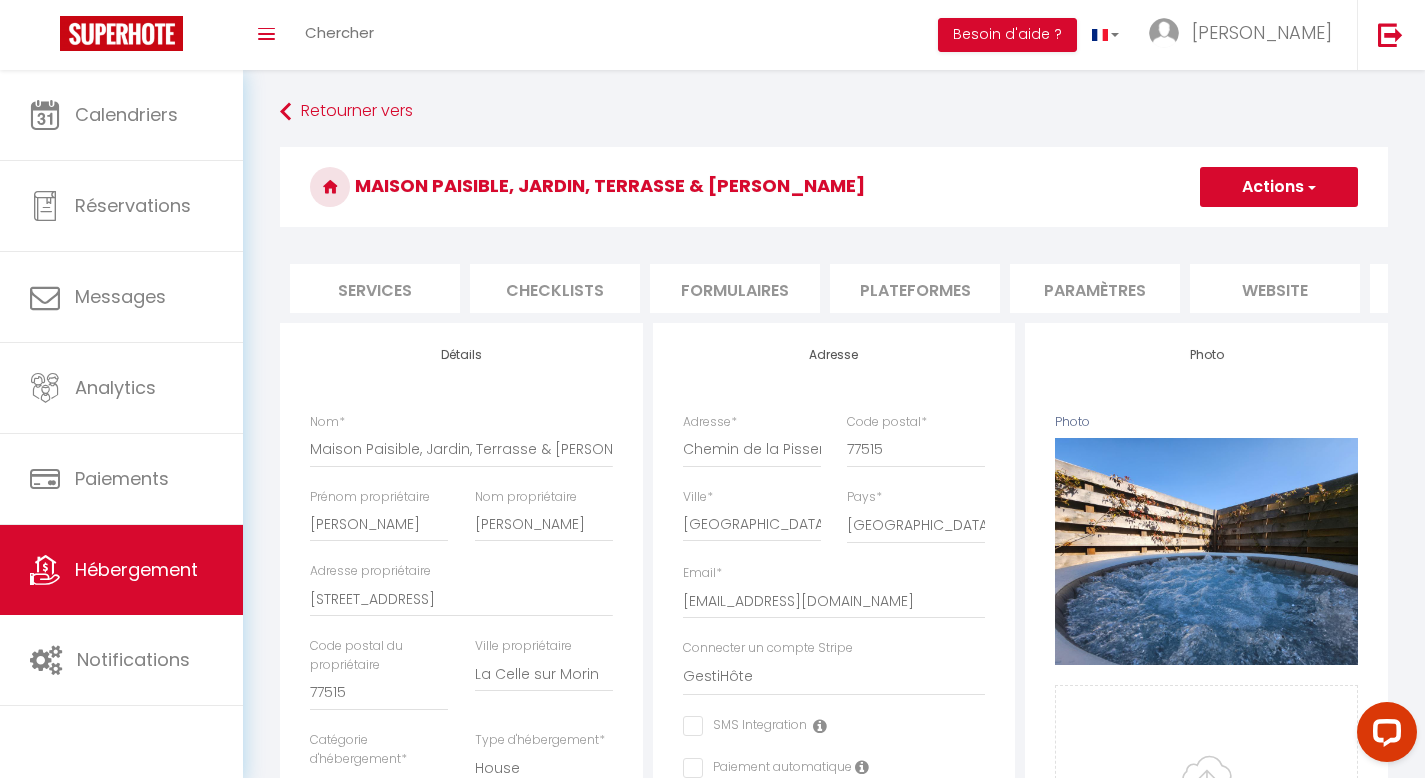 click on "Plateformes" at bounding box center [915, 288] 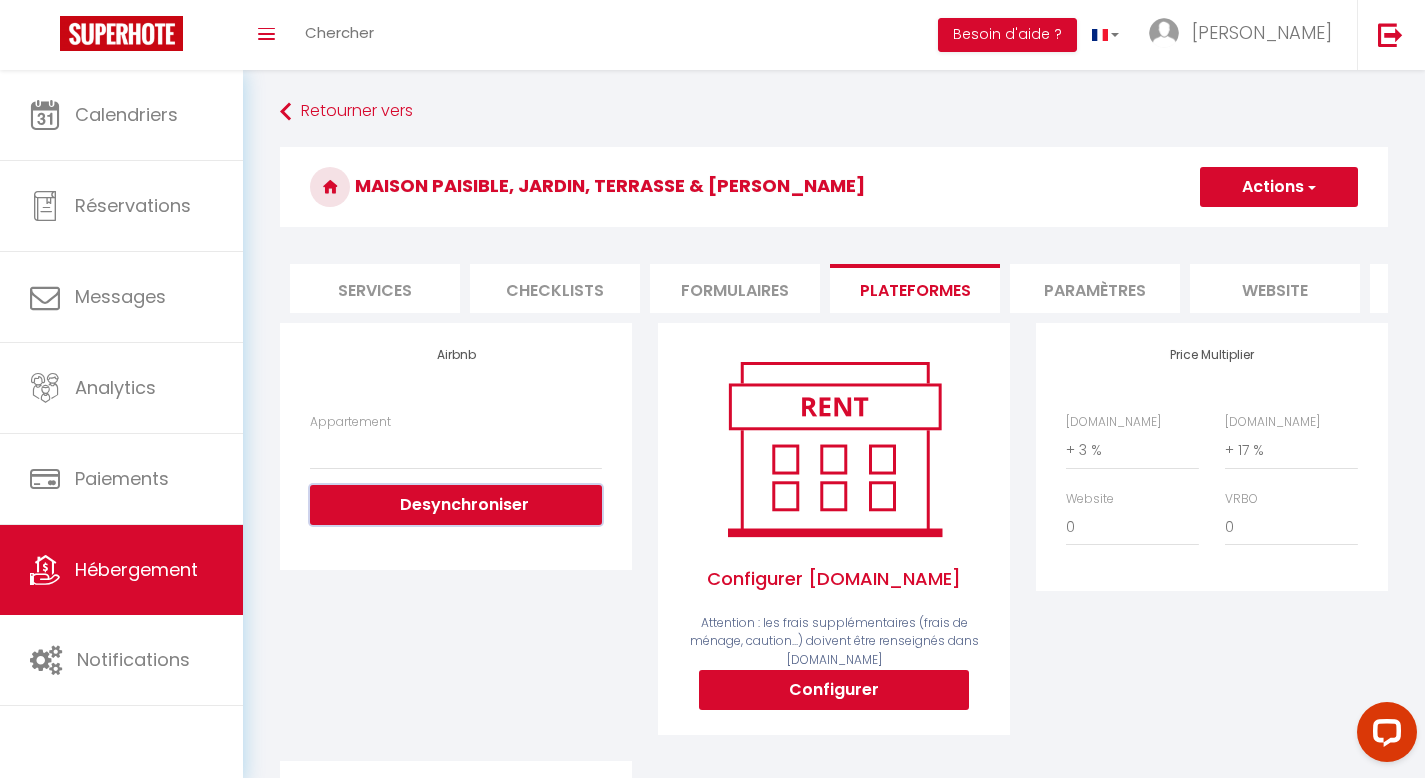 click on "Desynchroniser" at bounding box center [456, 505] 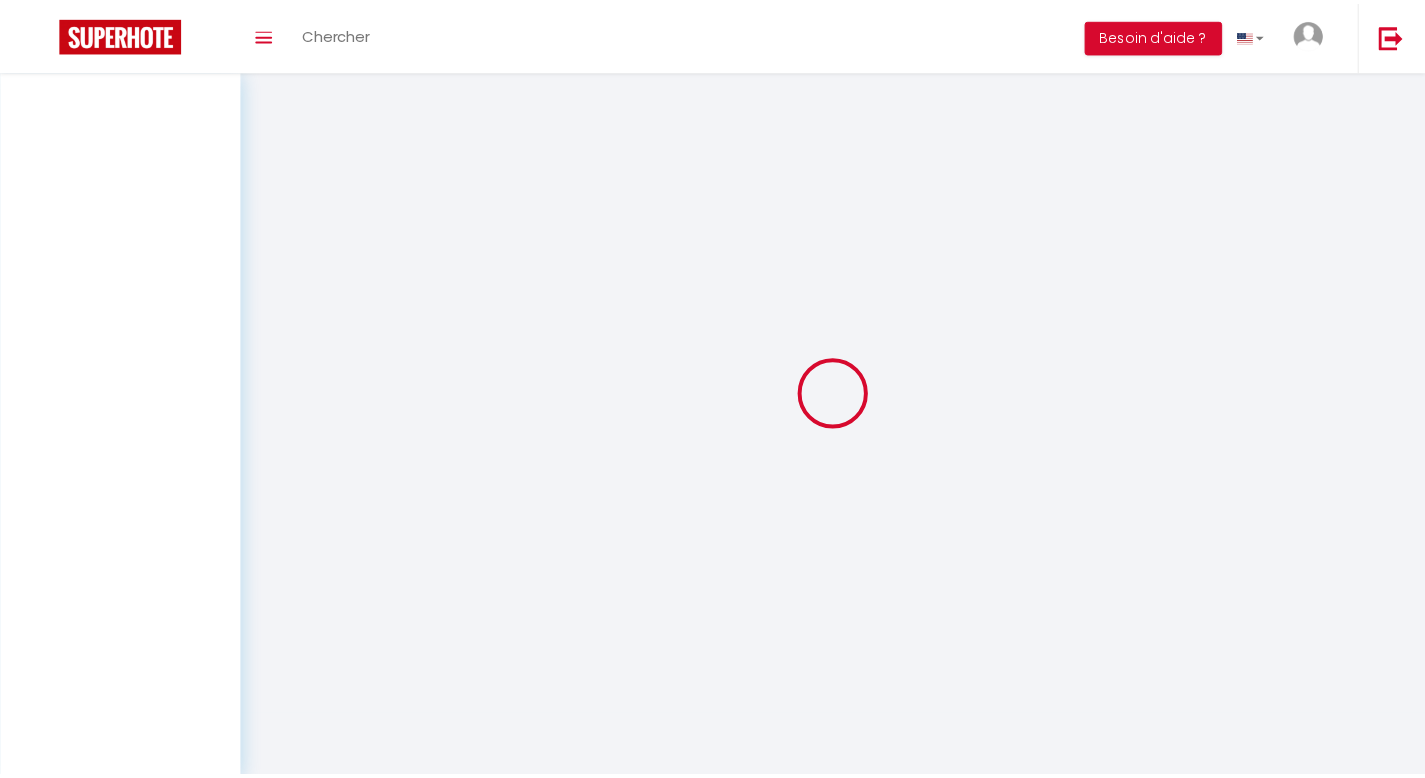 scroll, scrollTop: 0, scrollLeft: 0, axis: both 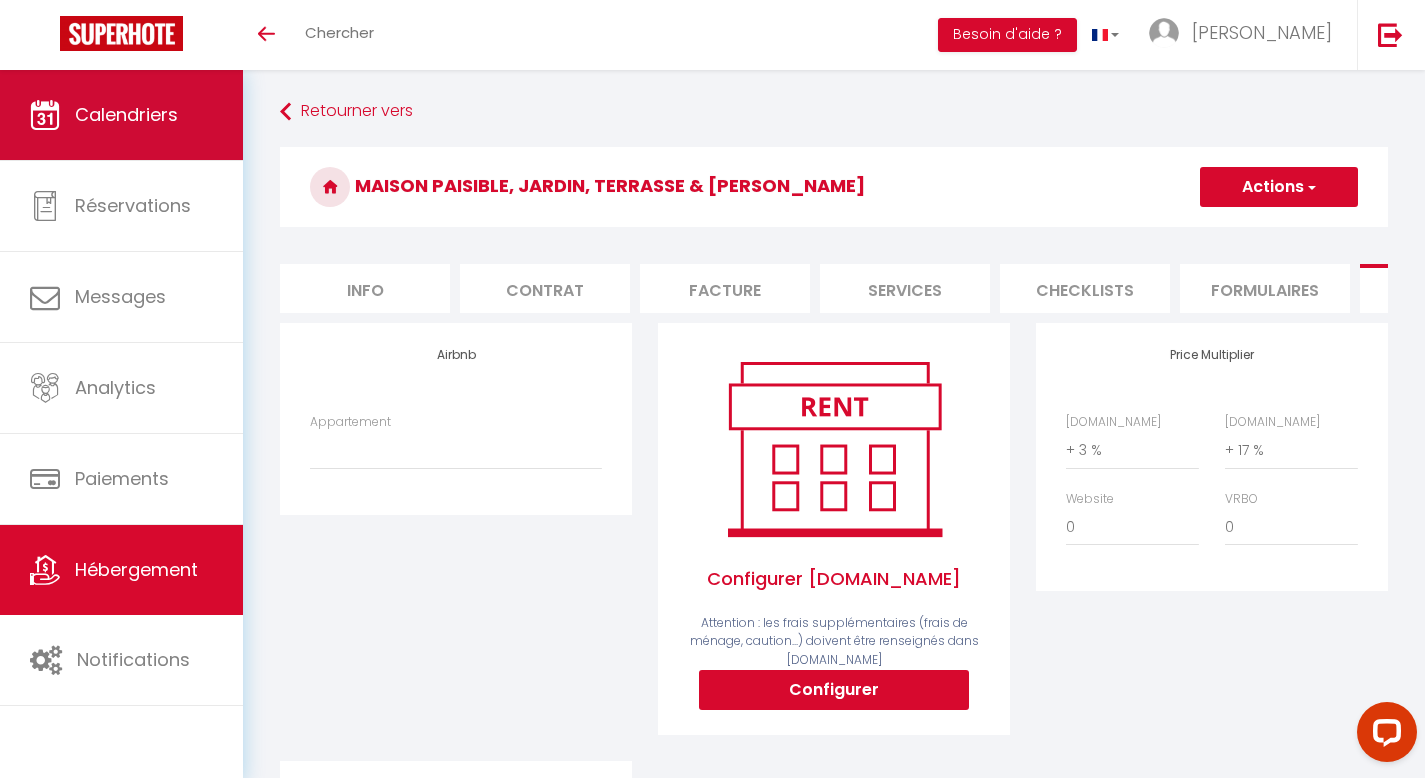click on "Calendriers" at bounding box center (126, 114) 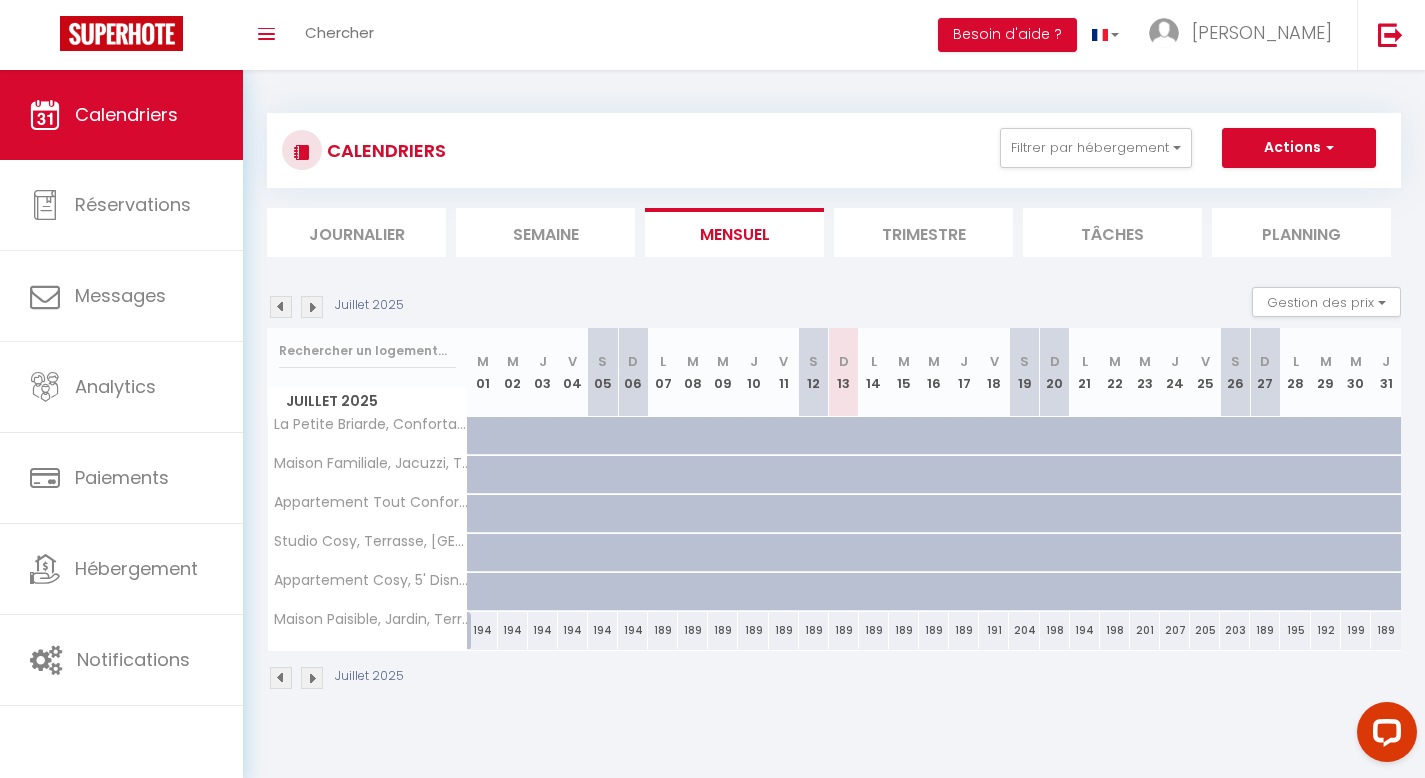 click at bounding box center (312, 307) 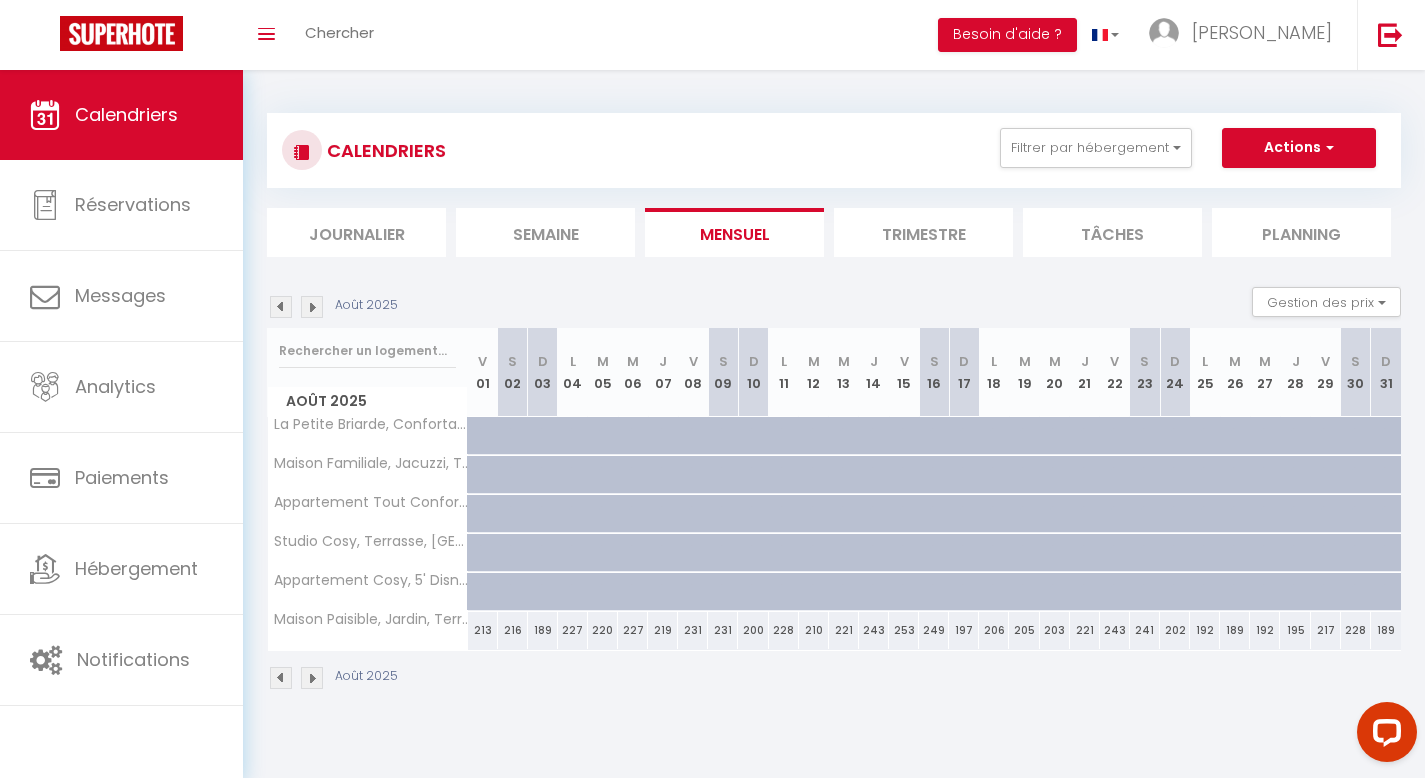click at bounding box center [281, 307] 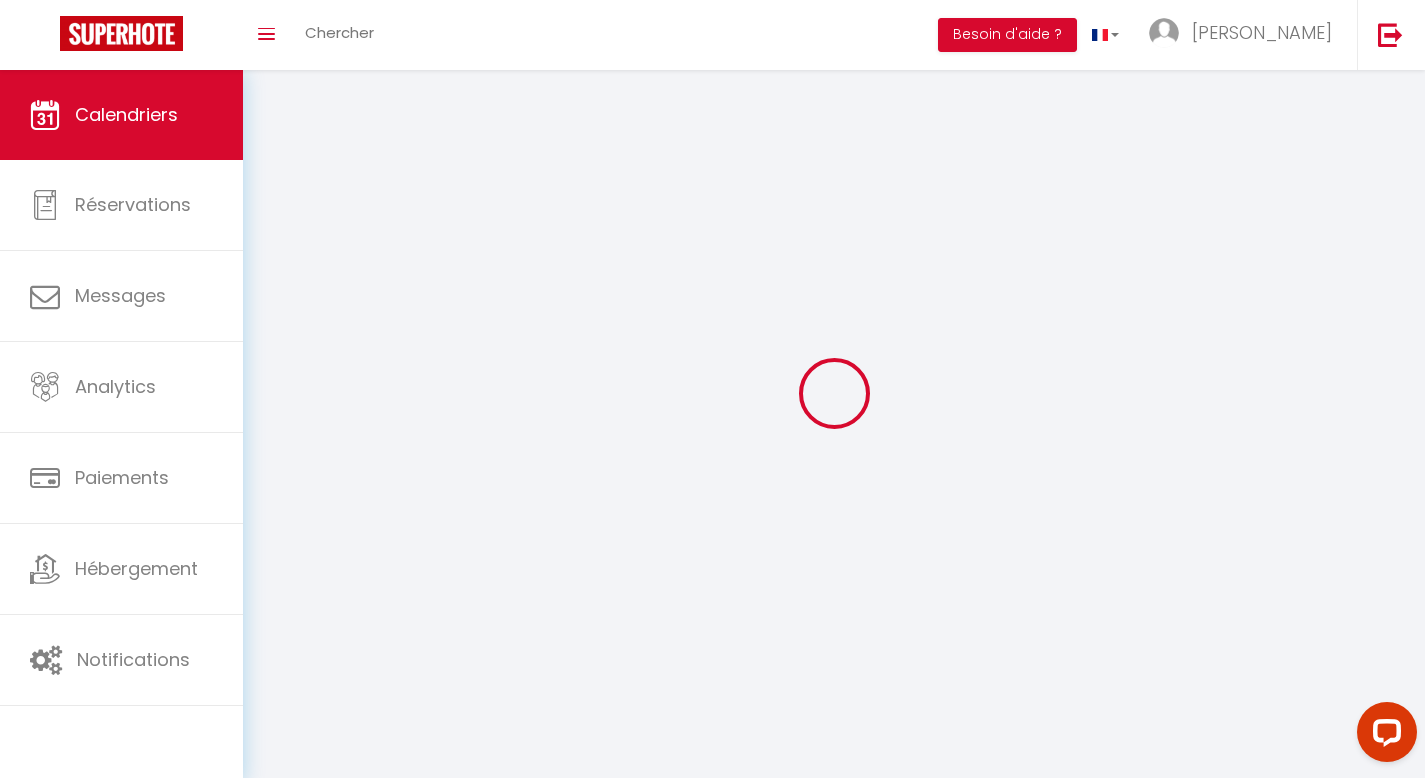 select 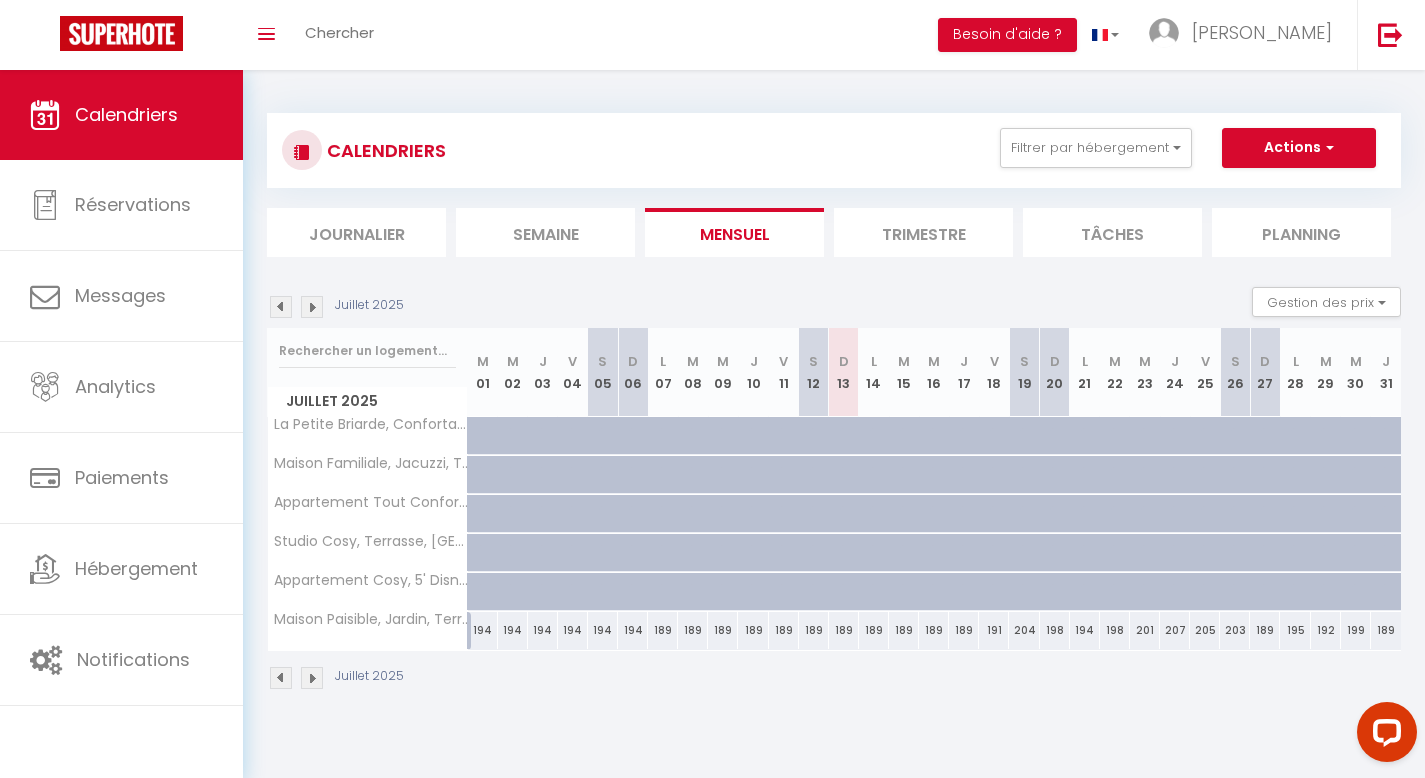 click on "194" at bounding box center (483, 630) 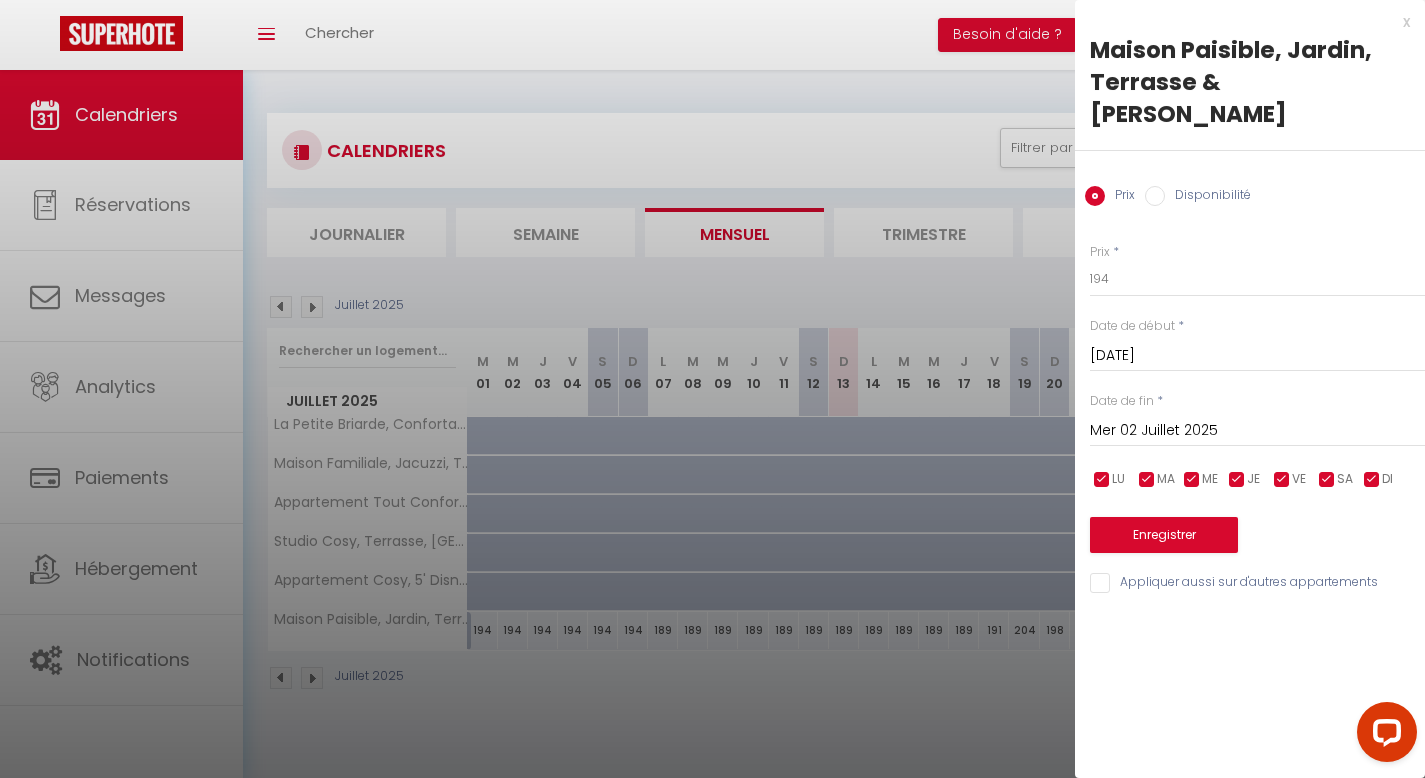 click on "Disponibilité" at bounding box center (1155, 196) 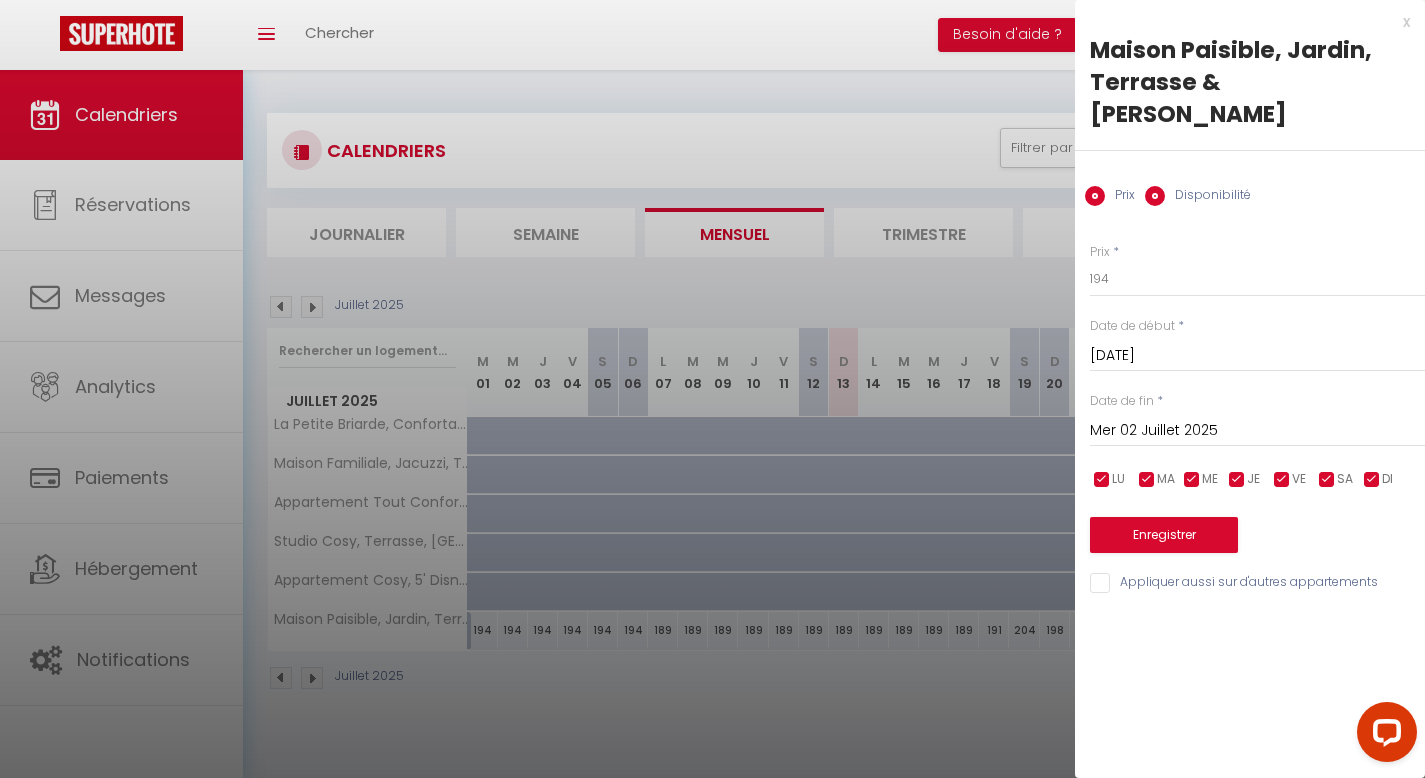 radio on "false" 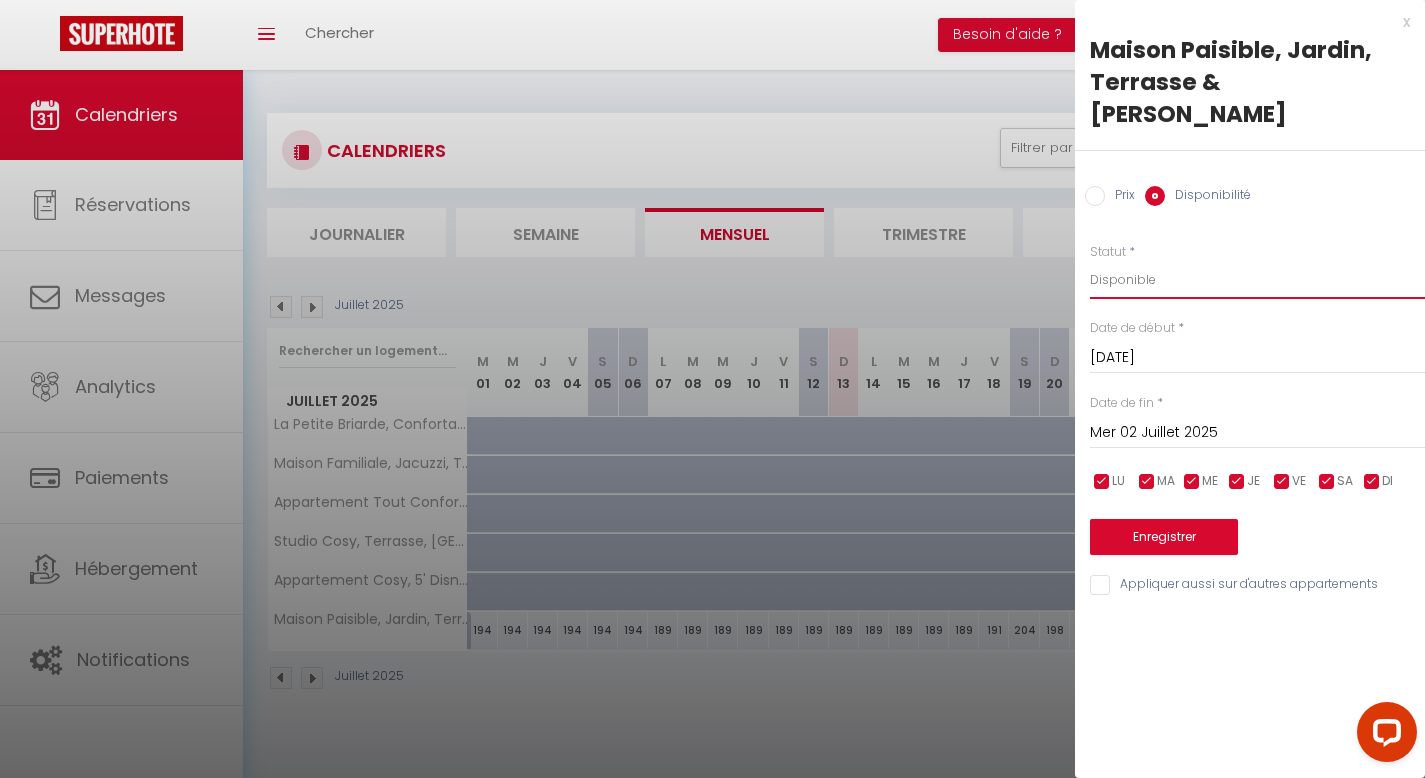 click on "Disponible
Indisponible" at bounding box center [1257, 280] 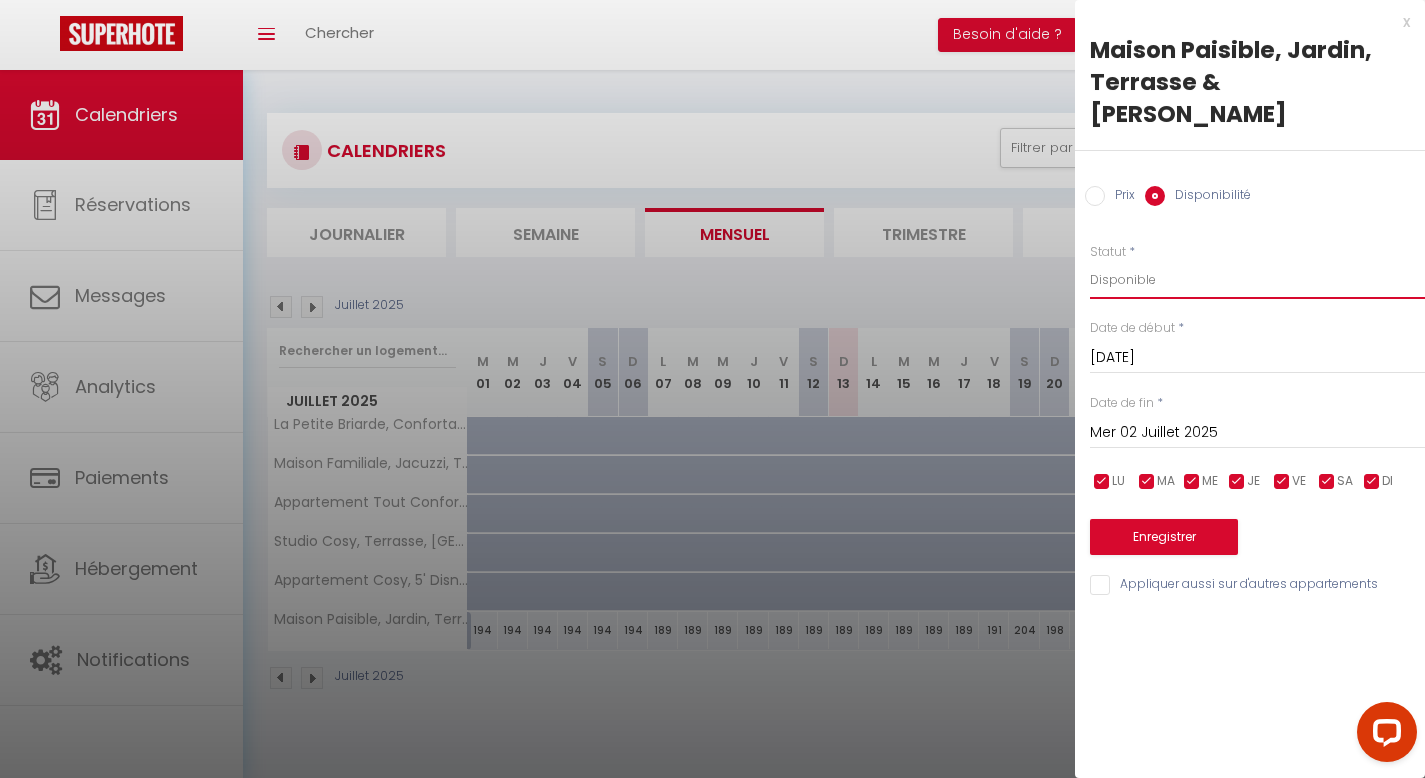 select on "0" 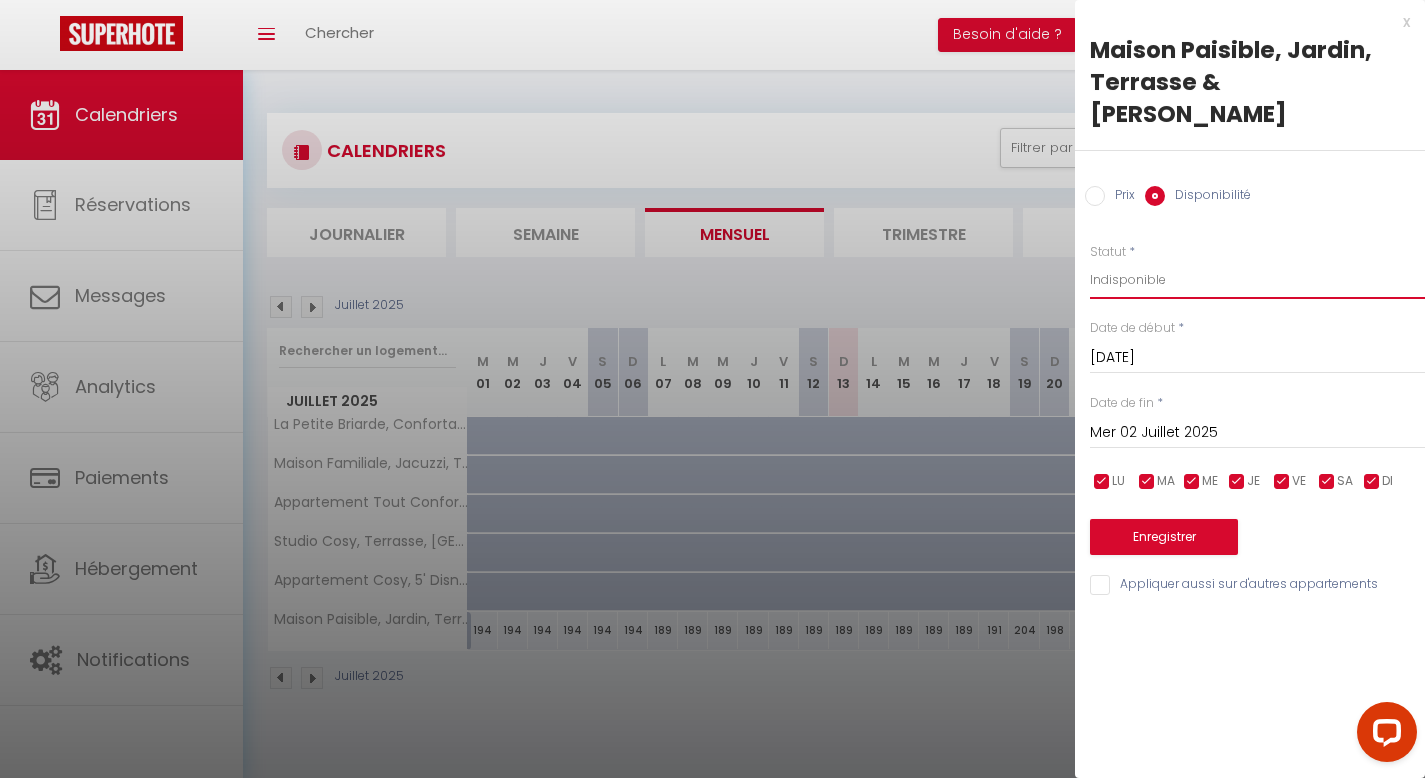 click on "Disponible
Indisponible" at bounding box center [1257, 280] 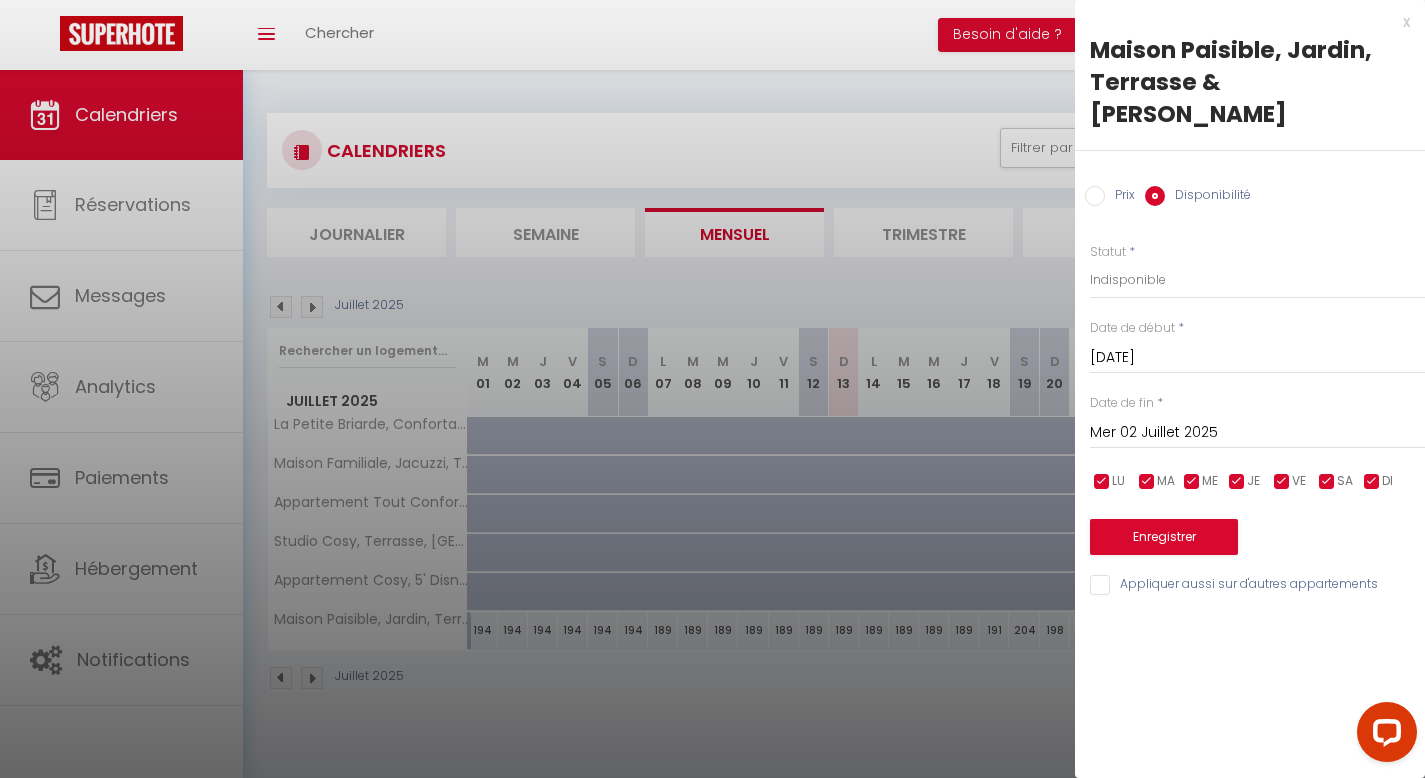 click on "Mer 02 Juillet 2025" at bounding box center [1257, 433] 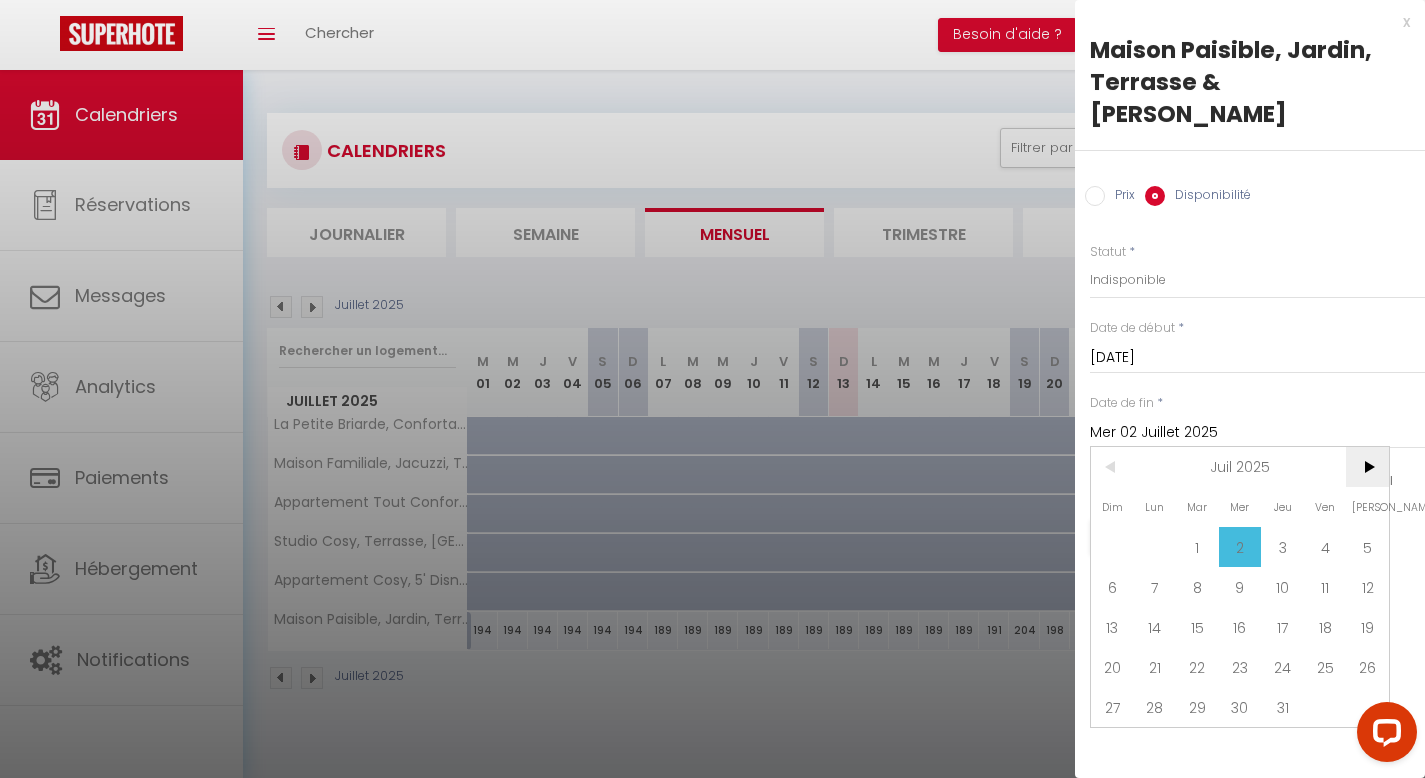click on ">" at bounding box center [1367, 467] 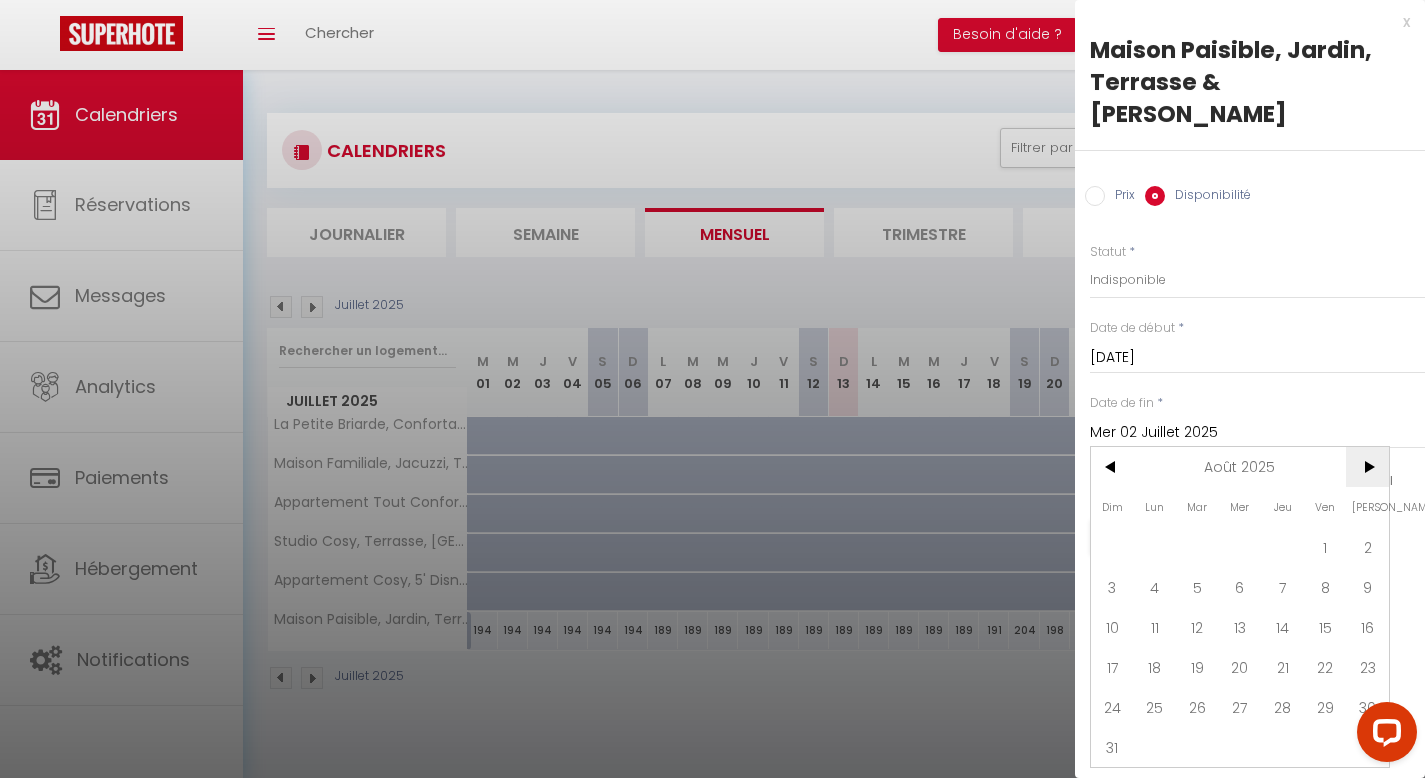 click on ">" at bounding box center (1367, 467) 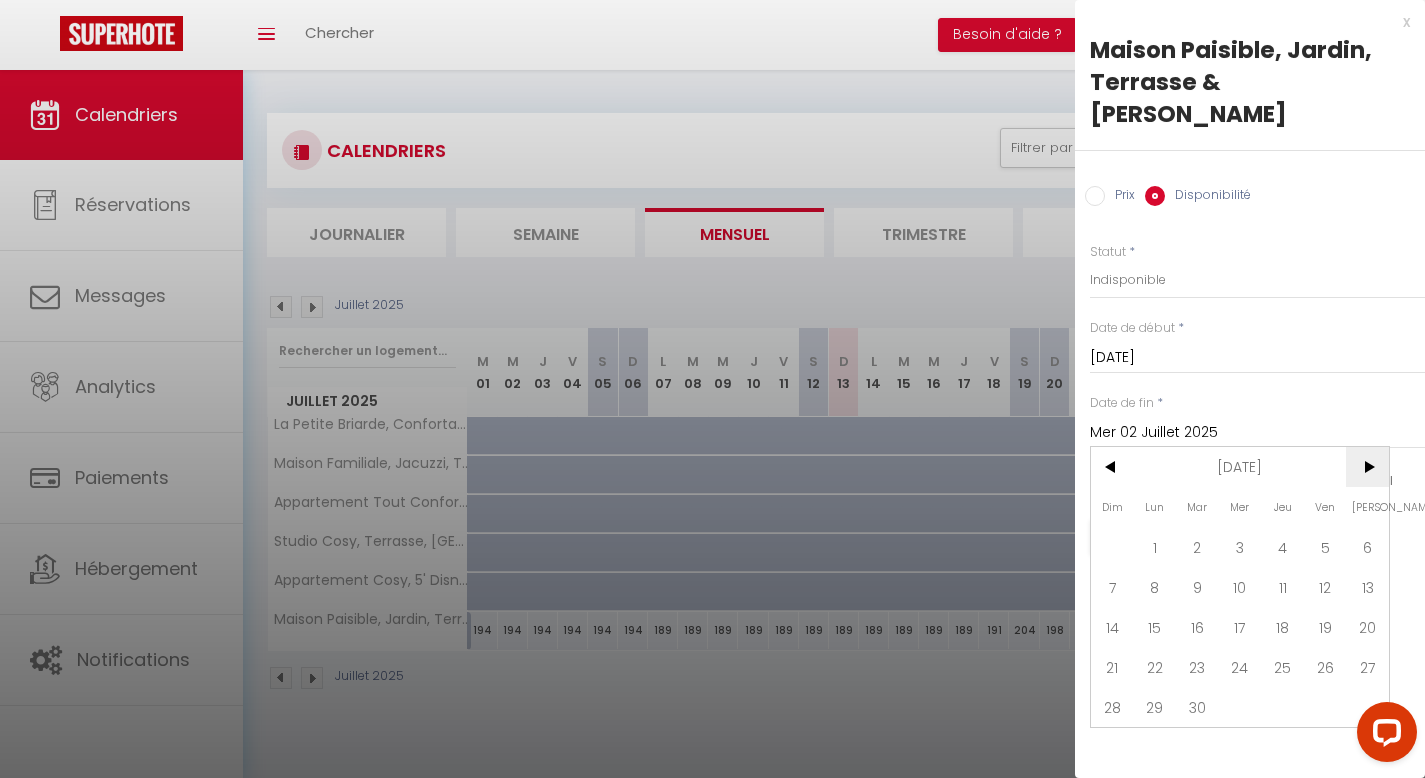 click on ">" at bounding box center (1367, 467) 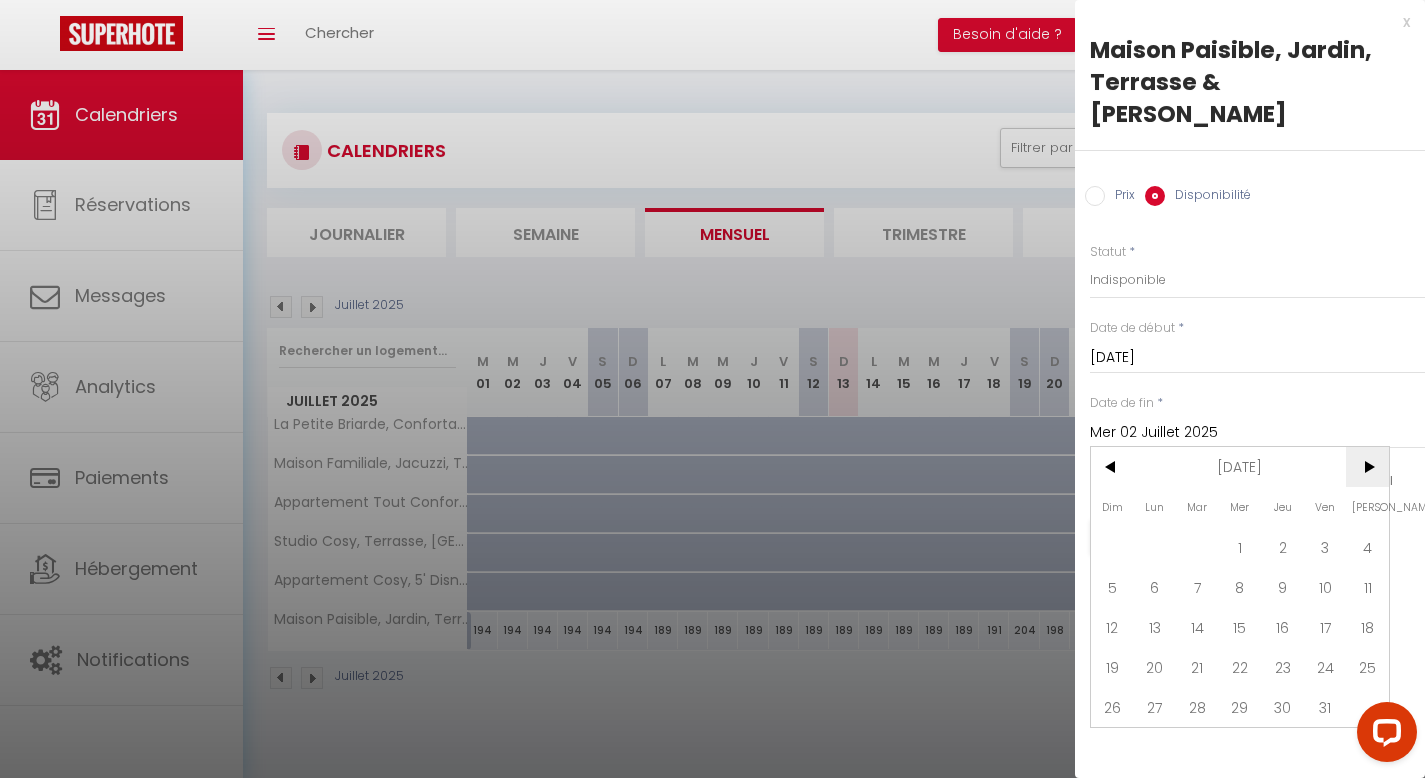 click on ">" at bounding box center [1367, 467] 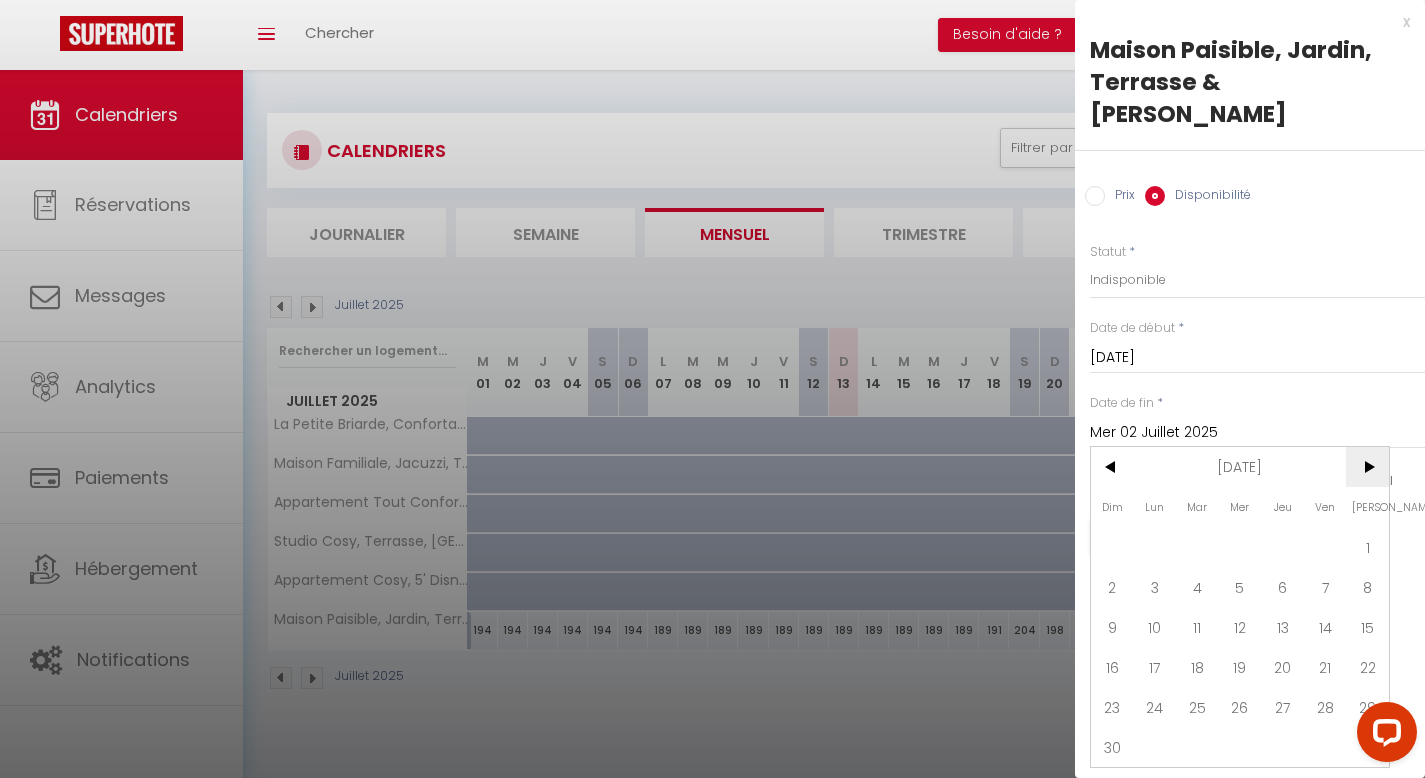 click on ">" at bounding box center [1367, 467] 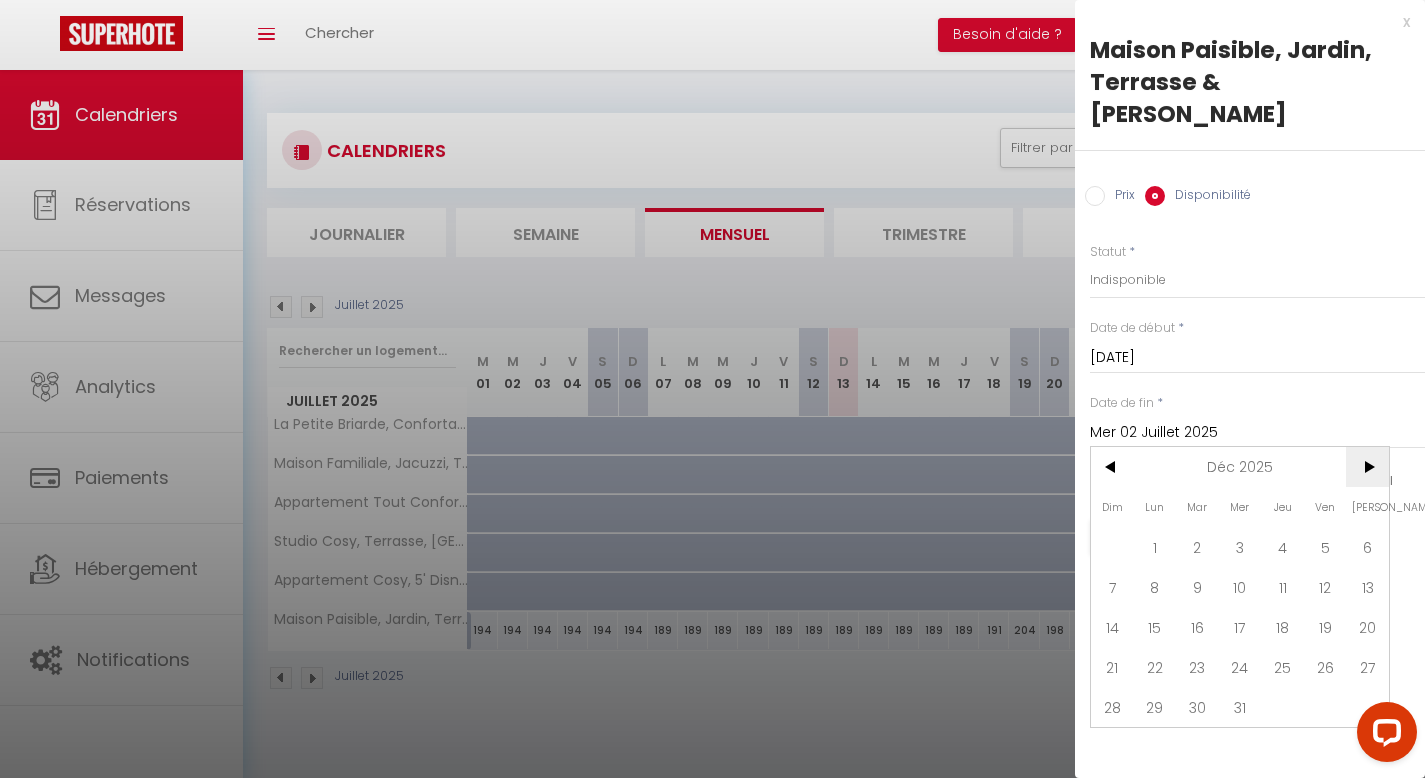 click on ">" at bounding box center [1367, 467] 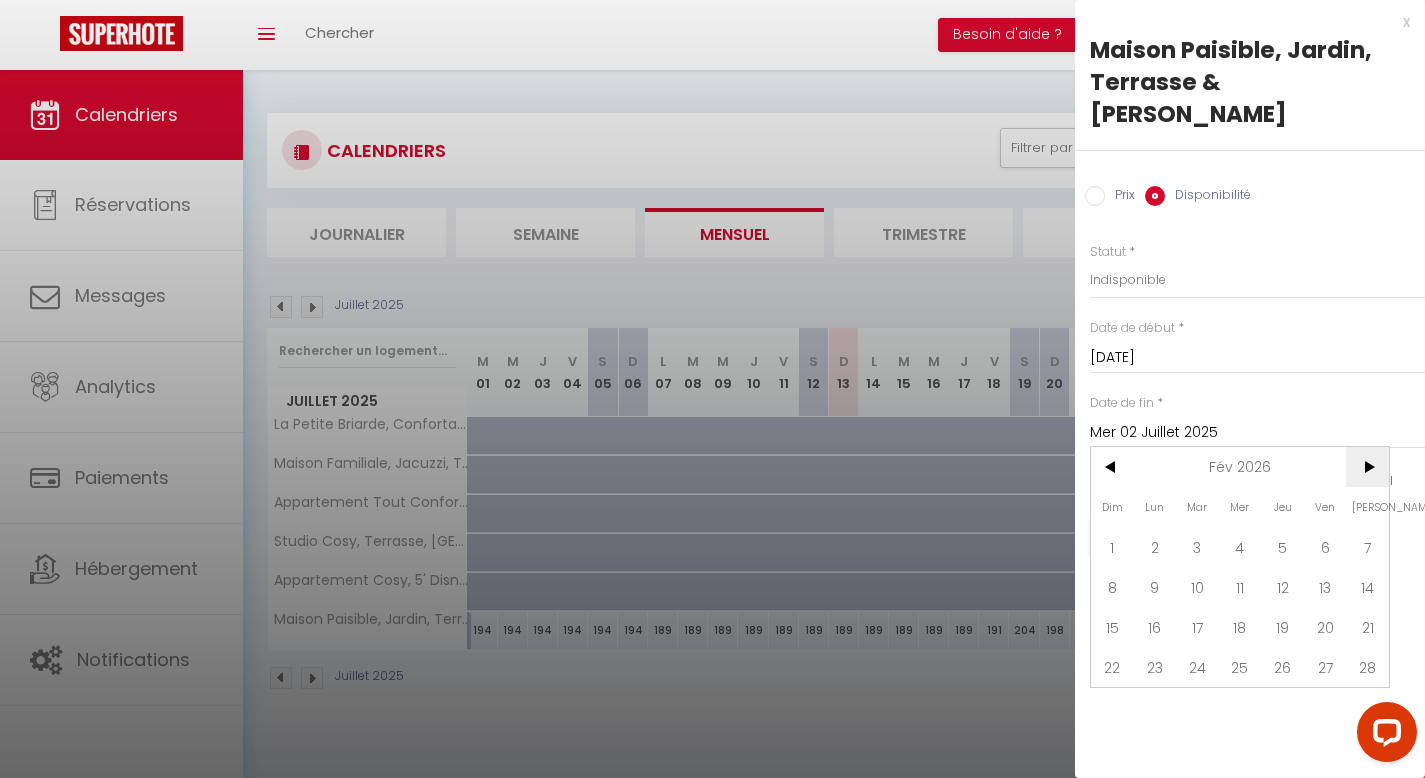 click on ">" at bounding box center (1367, 467) 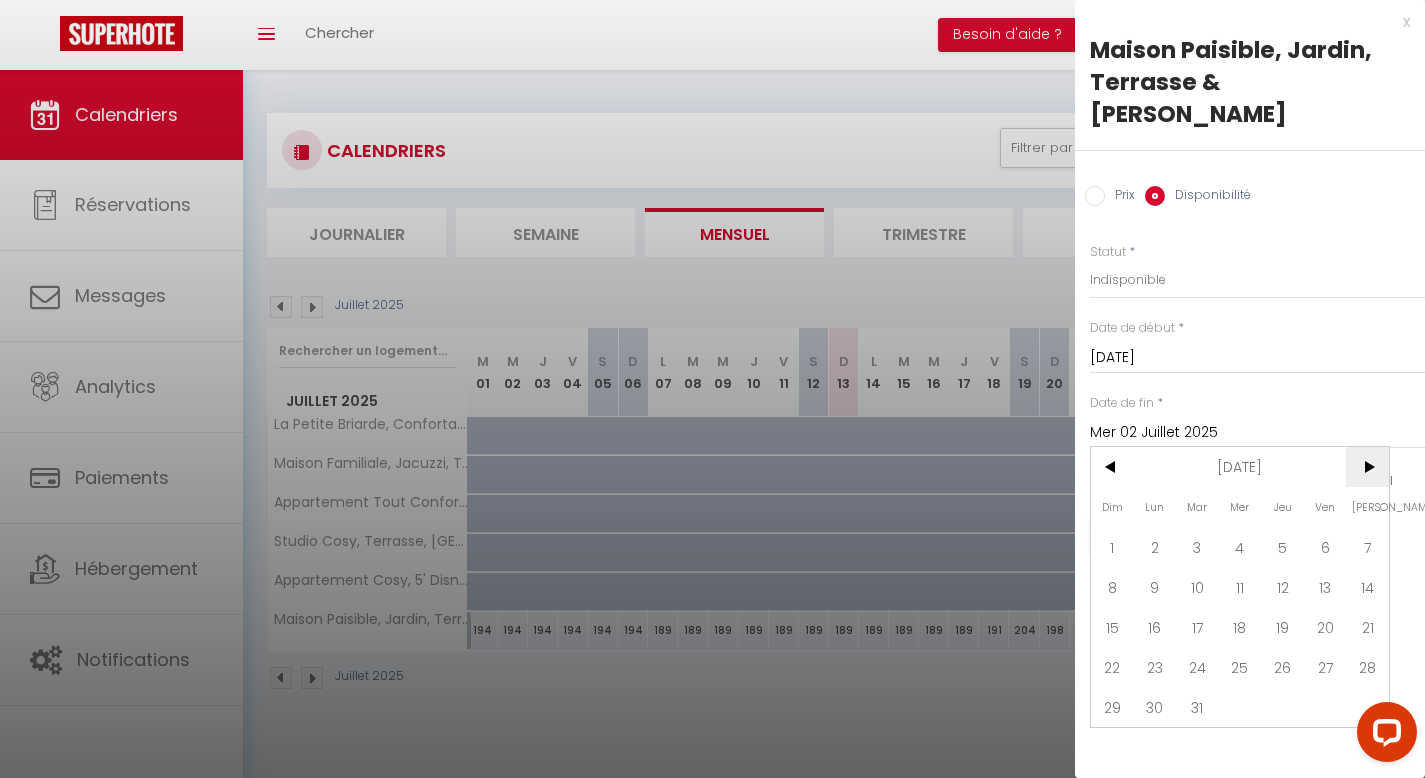 click on ">" at bounding box center [1367, 467] 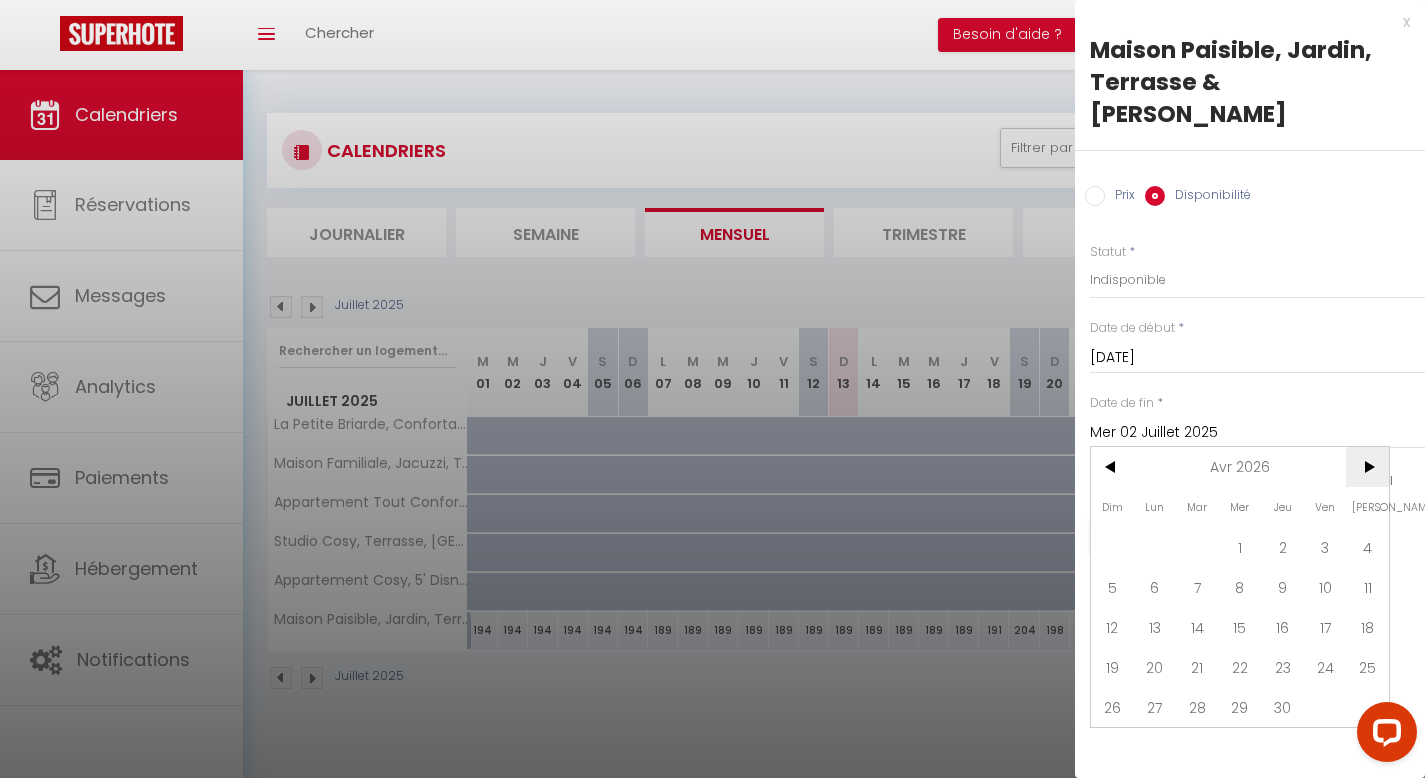 click on ">" at bounding box center (1367, 467) 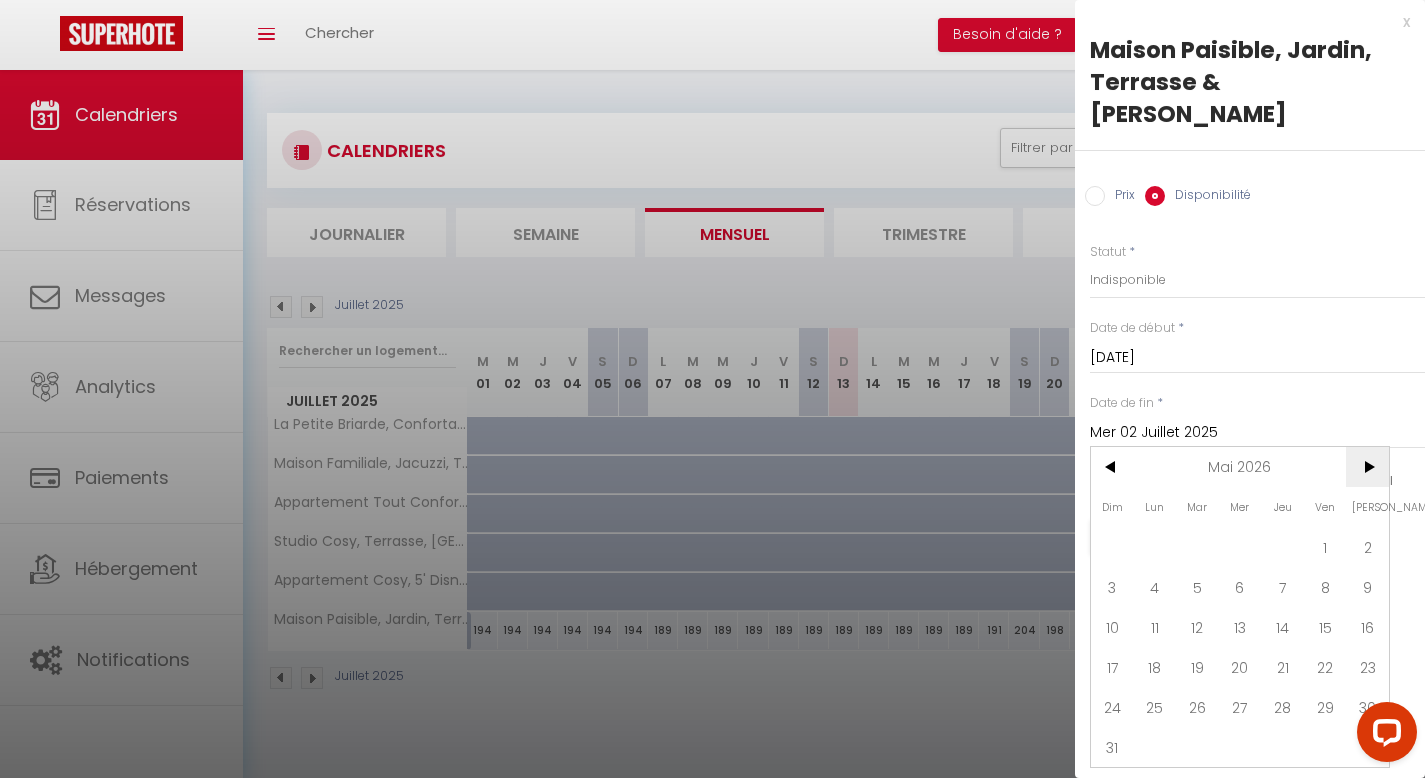 click on ">" at bounding box center [1367, 467] 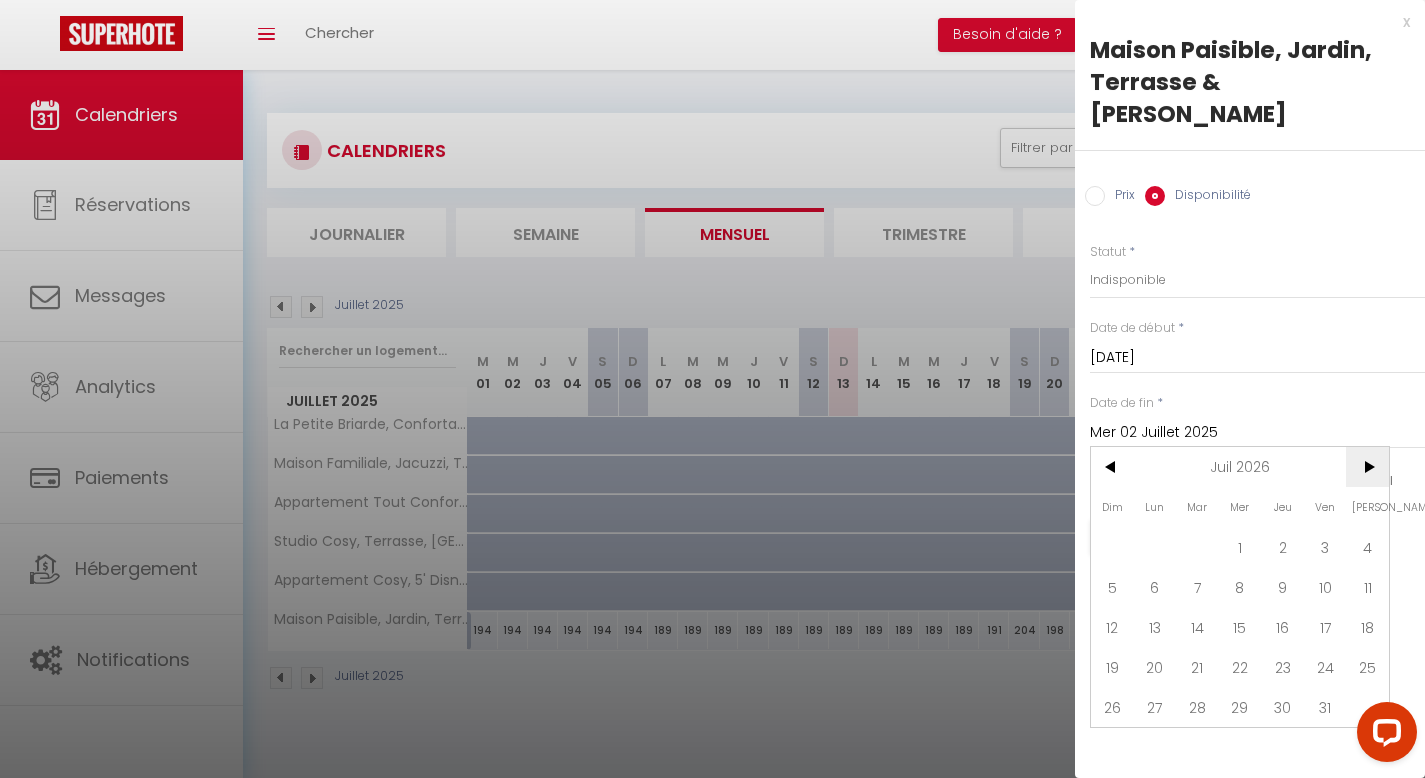 click on ">" at bounding box center [1367, 467] 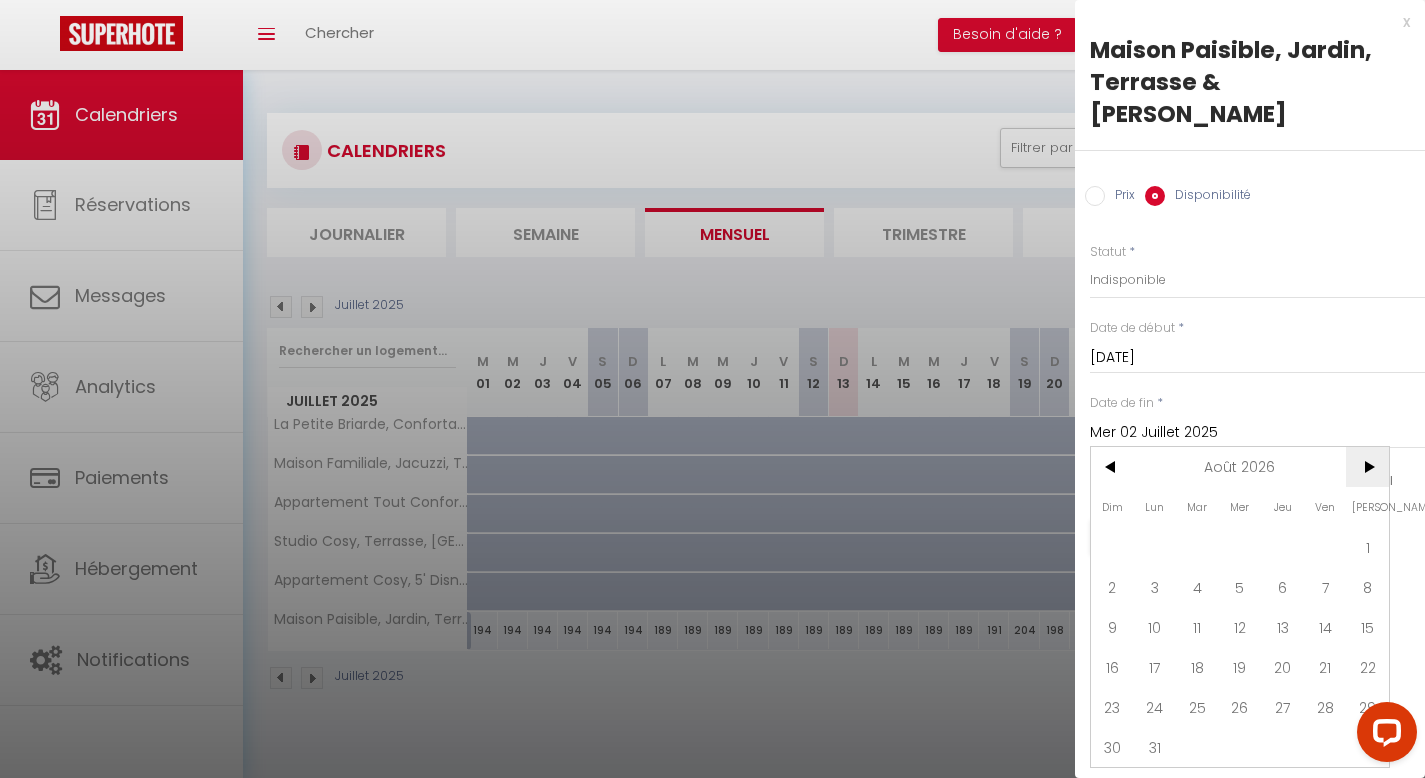 click on ">" at bounding box center (1367, 467) 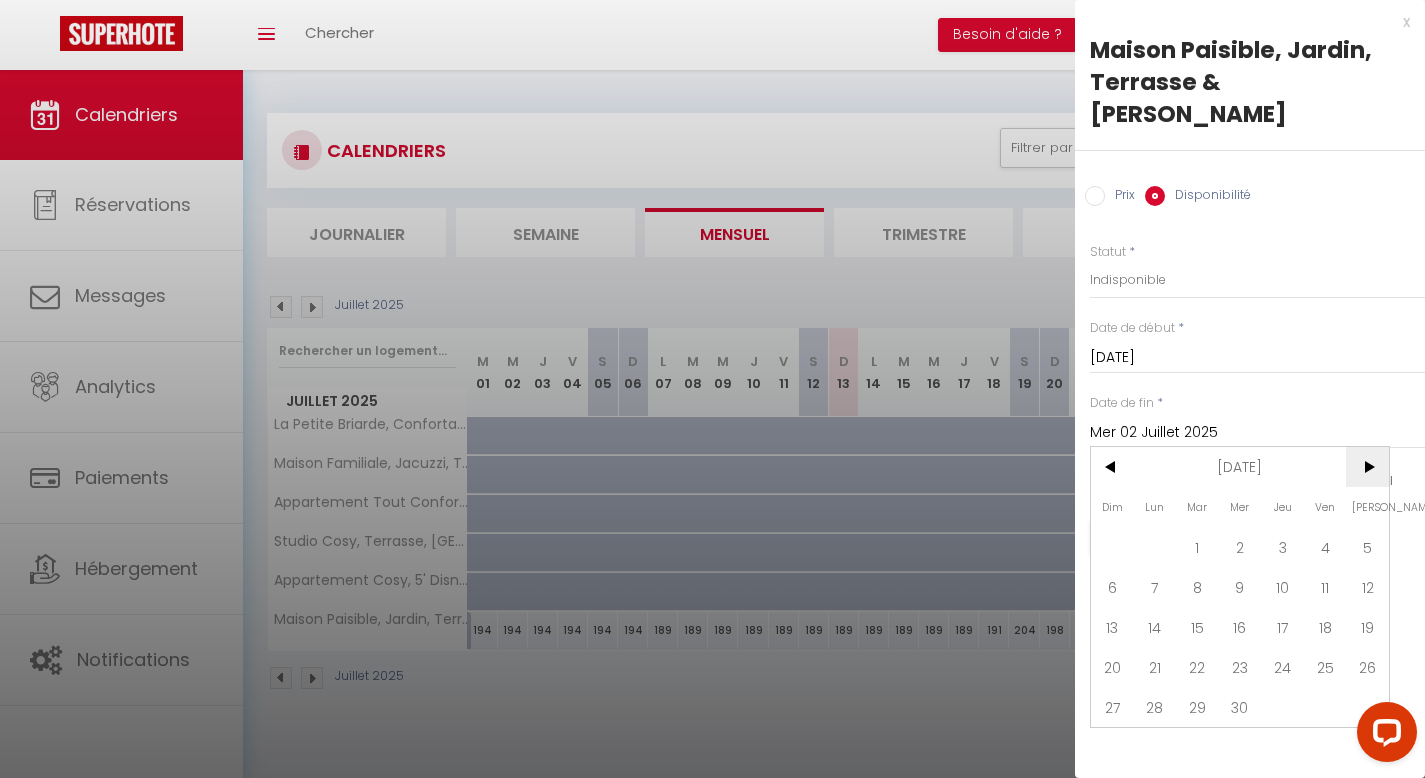 click on ">" at bounding box center [1367, 467] 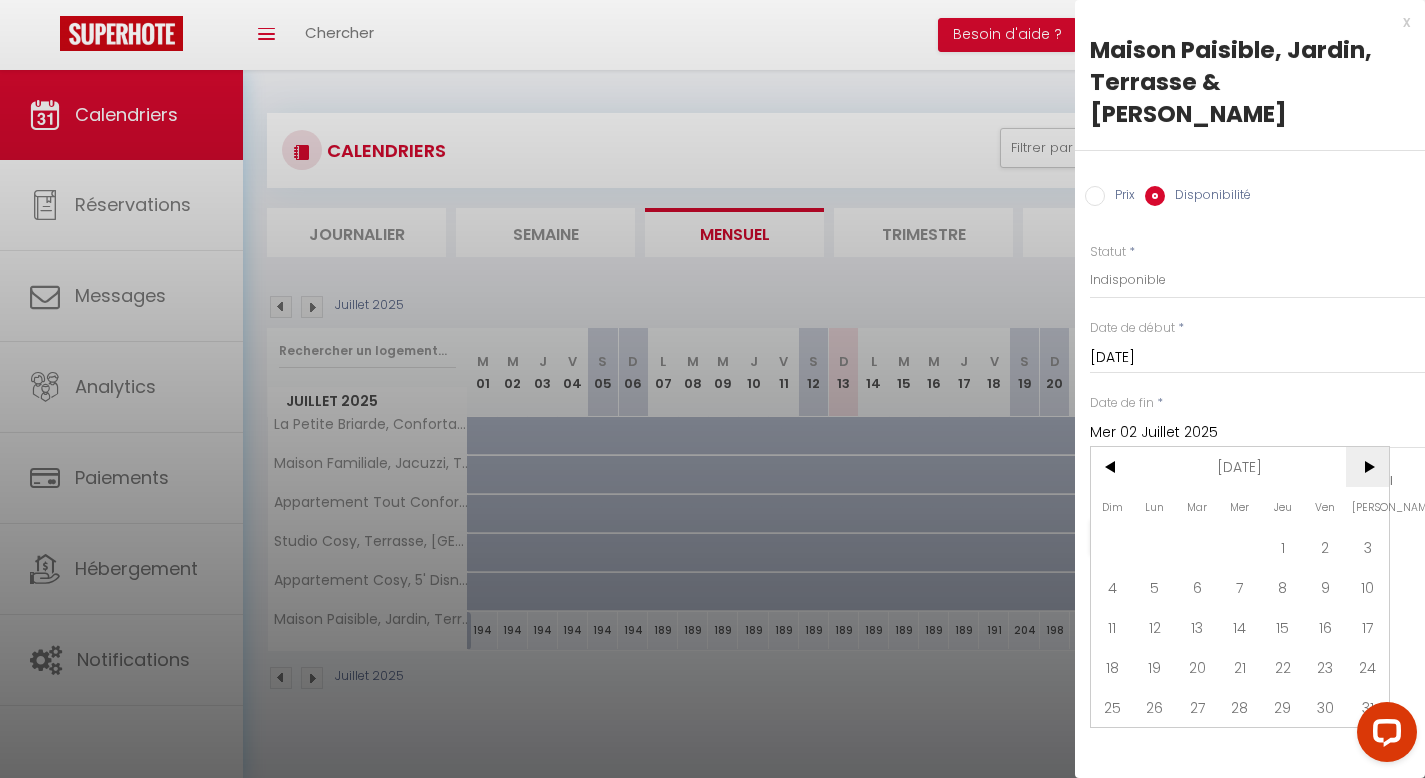 click on ">" at bounding box center [1367, 467] 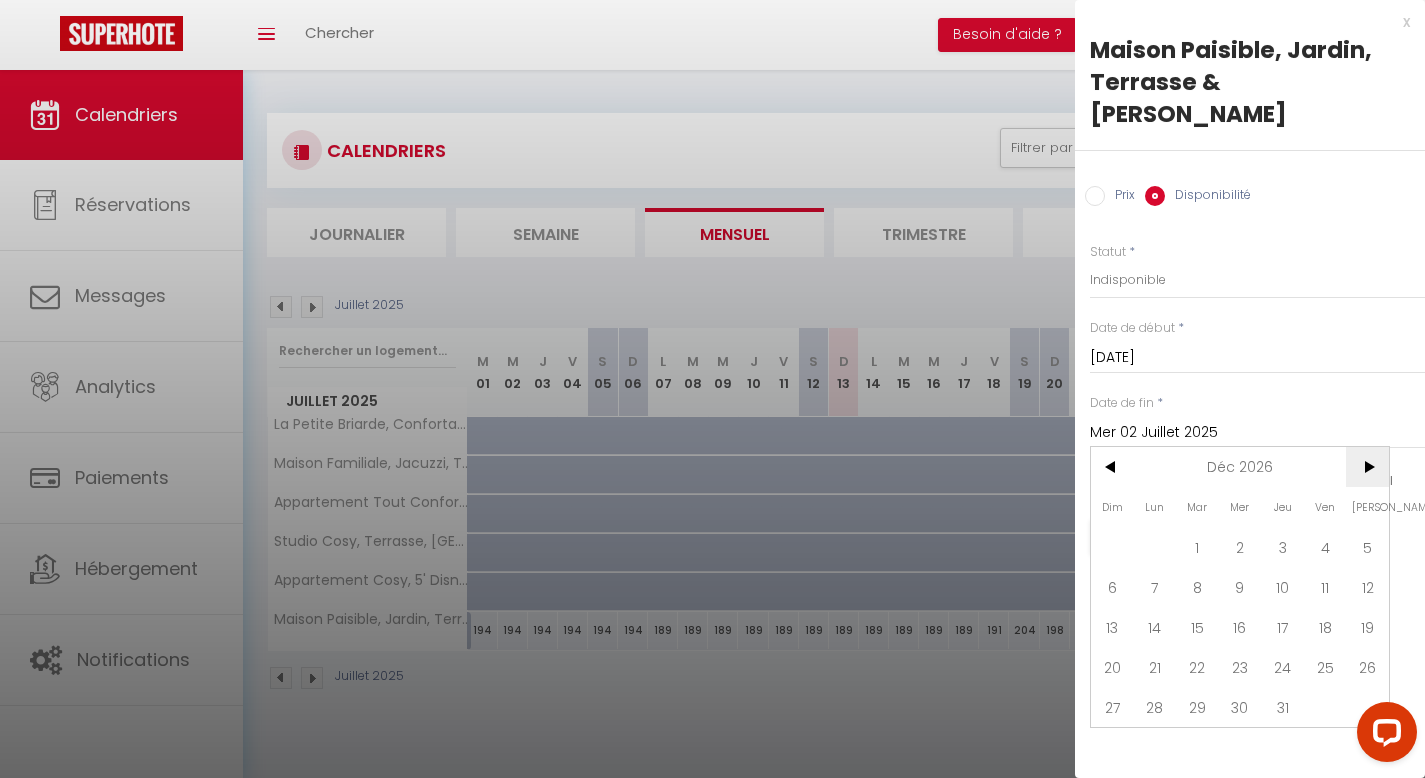 click on ">" at bounding box center [1367, 467] 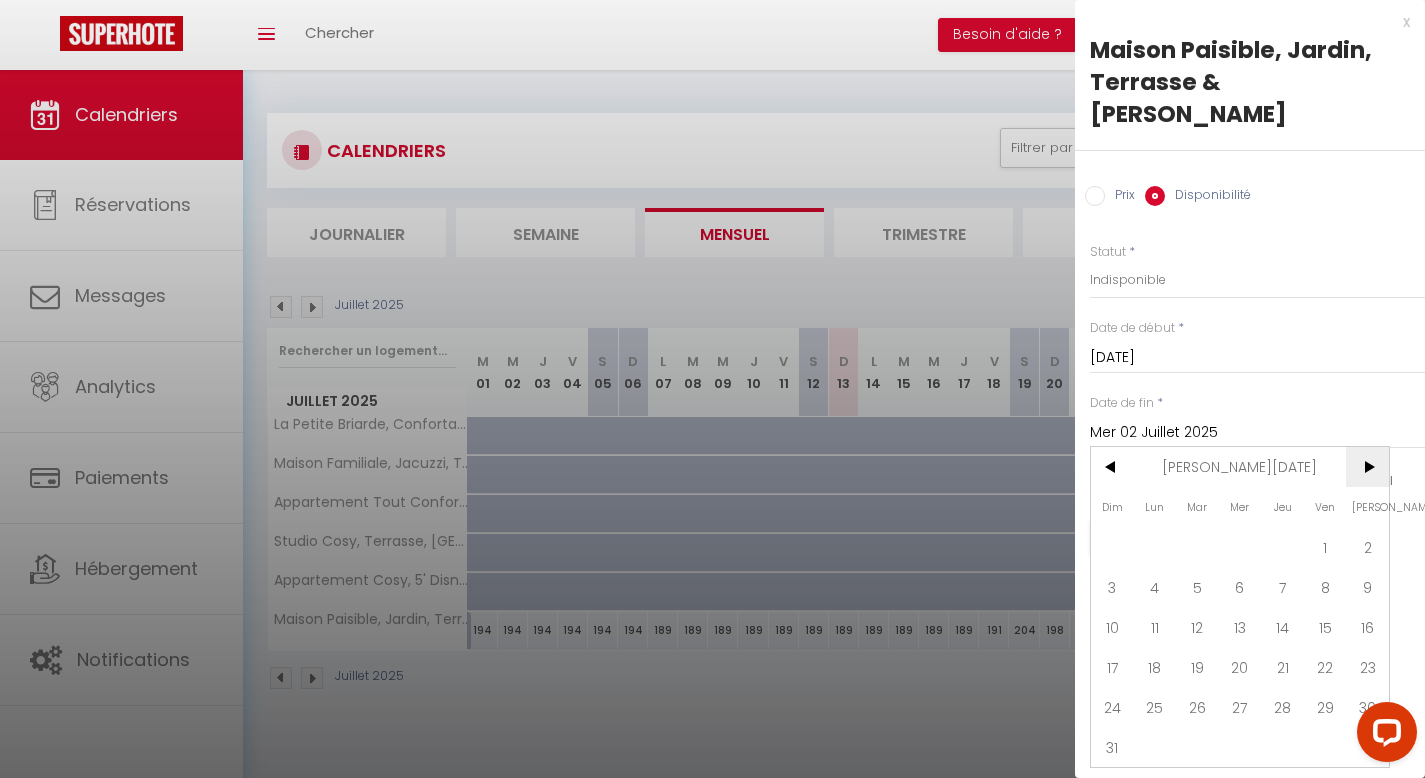 click on ">" at bounding box center (1367, 467) 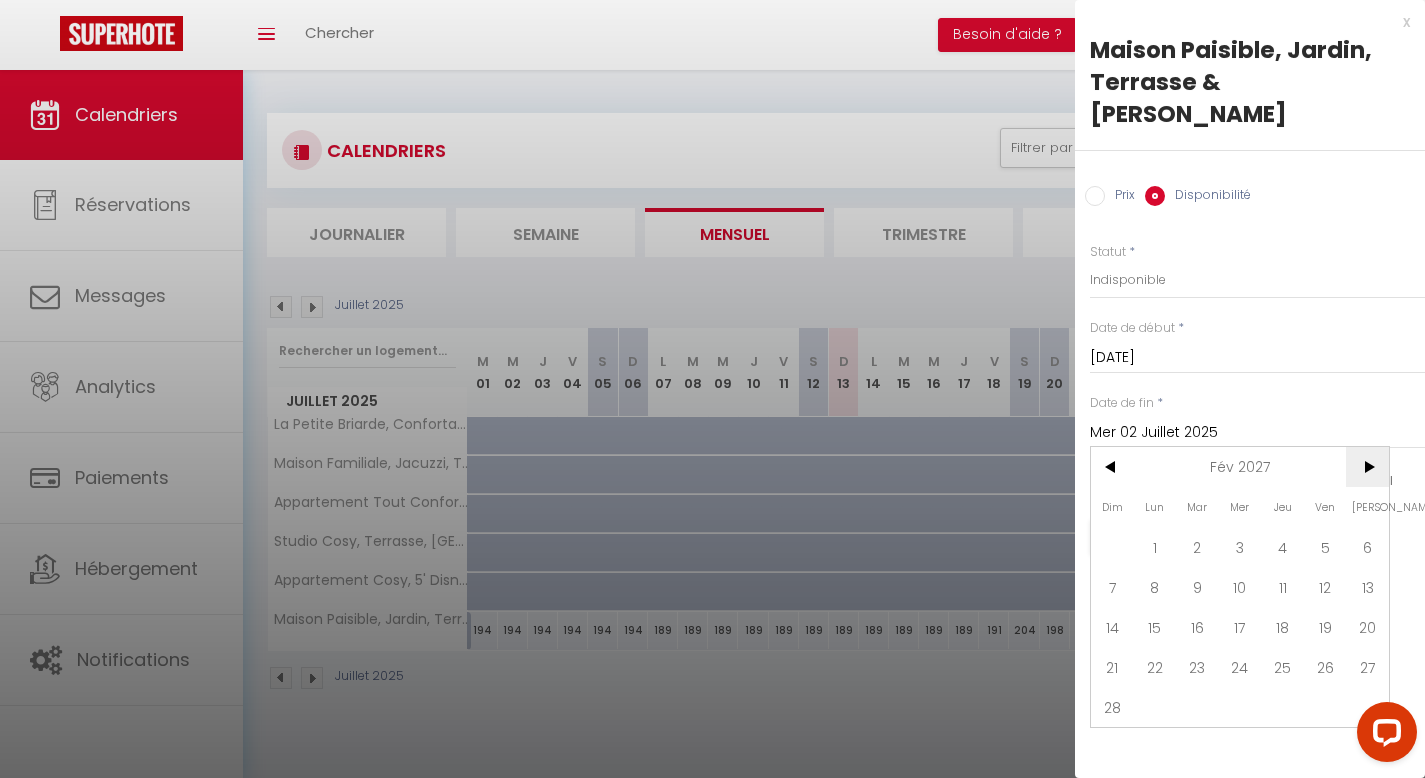 click on ">" at bounding box center (1367, 467) 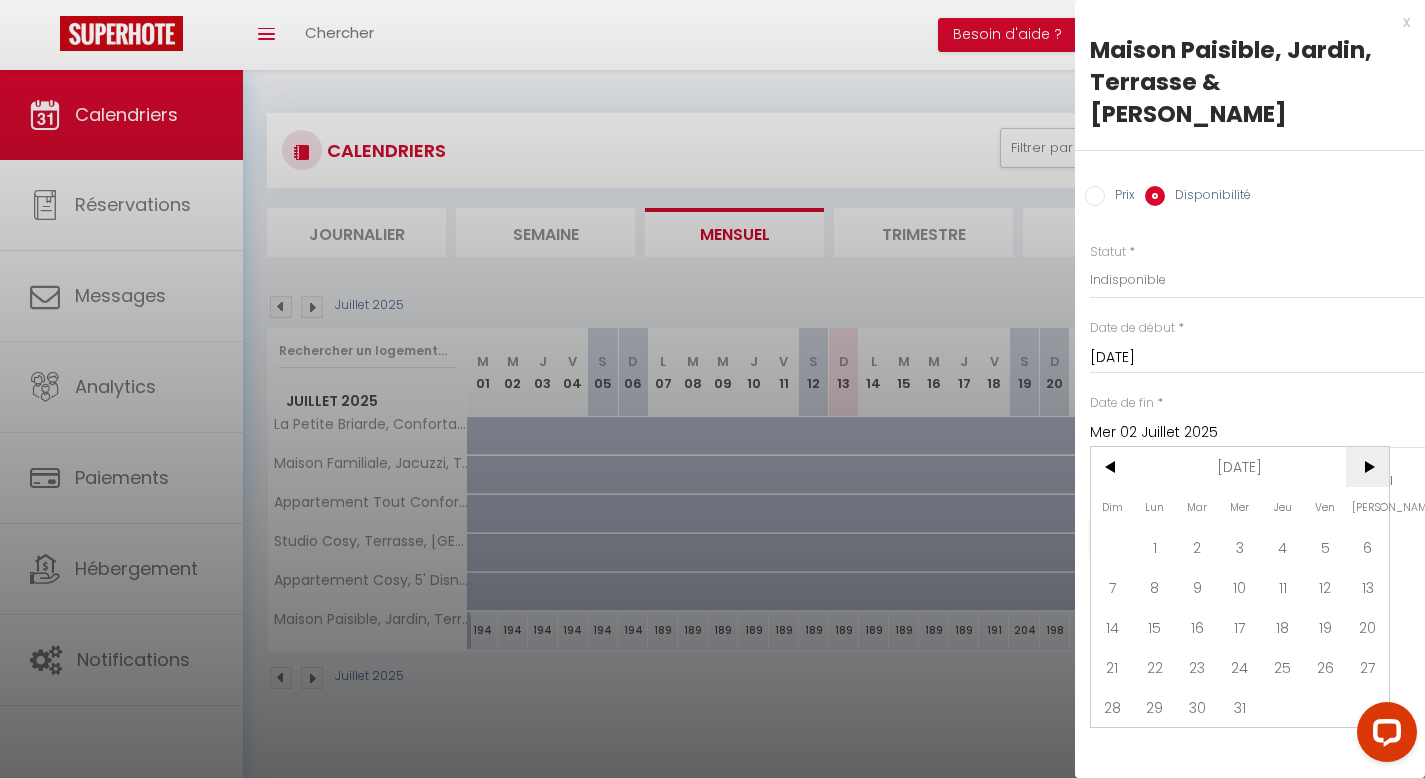 click on ">" at bounding box center (1367, 467) 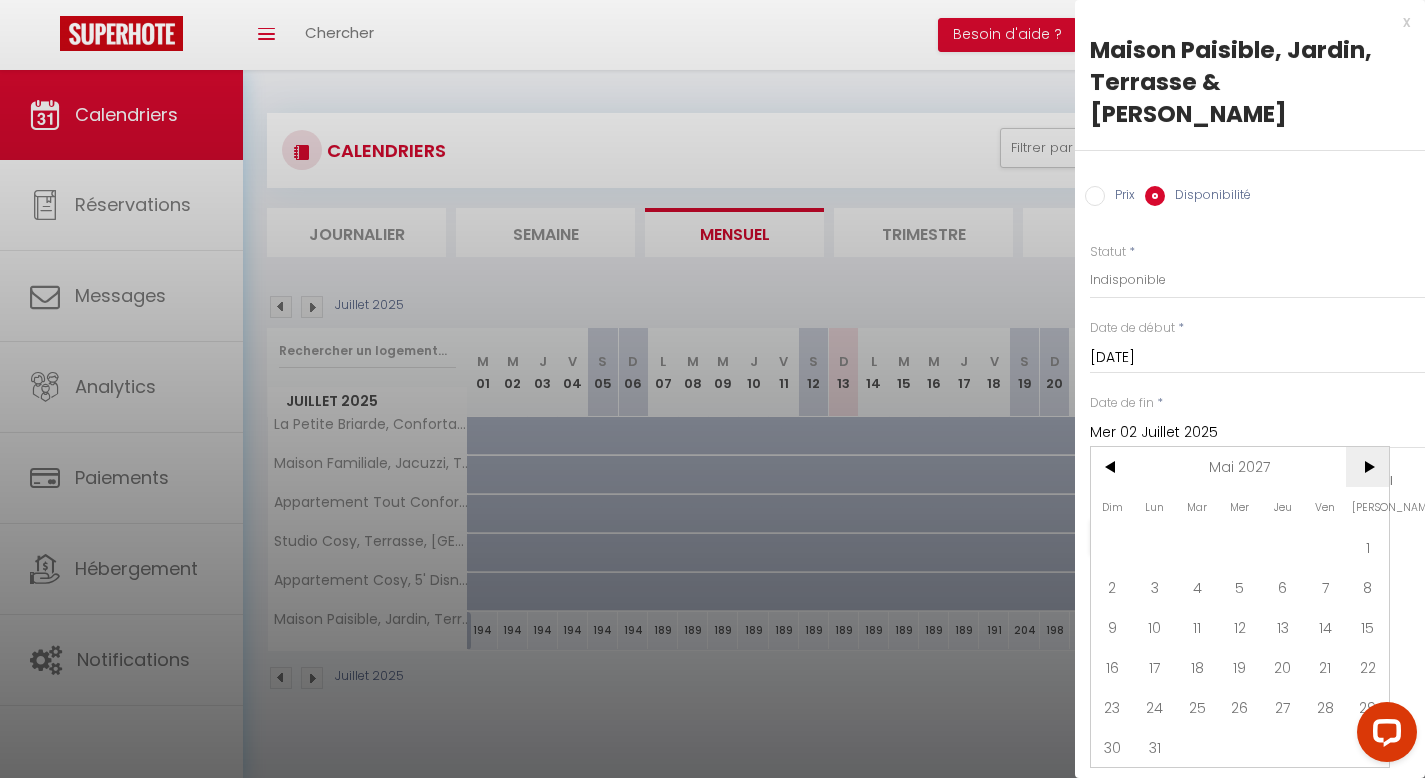 click on ">" at bounding box center (1367, 467) 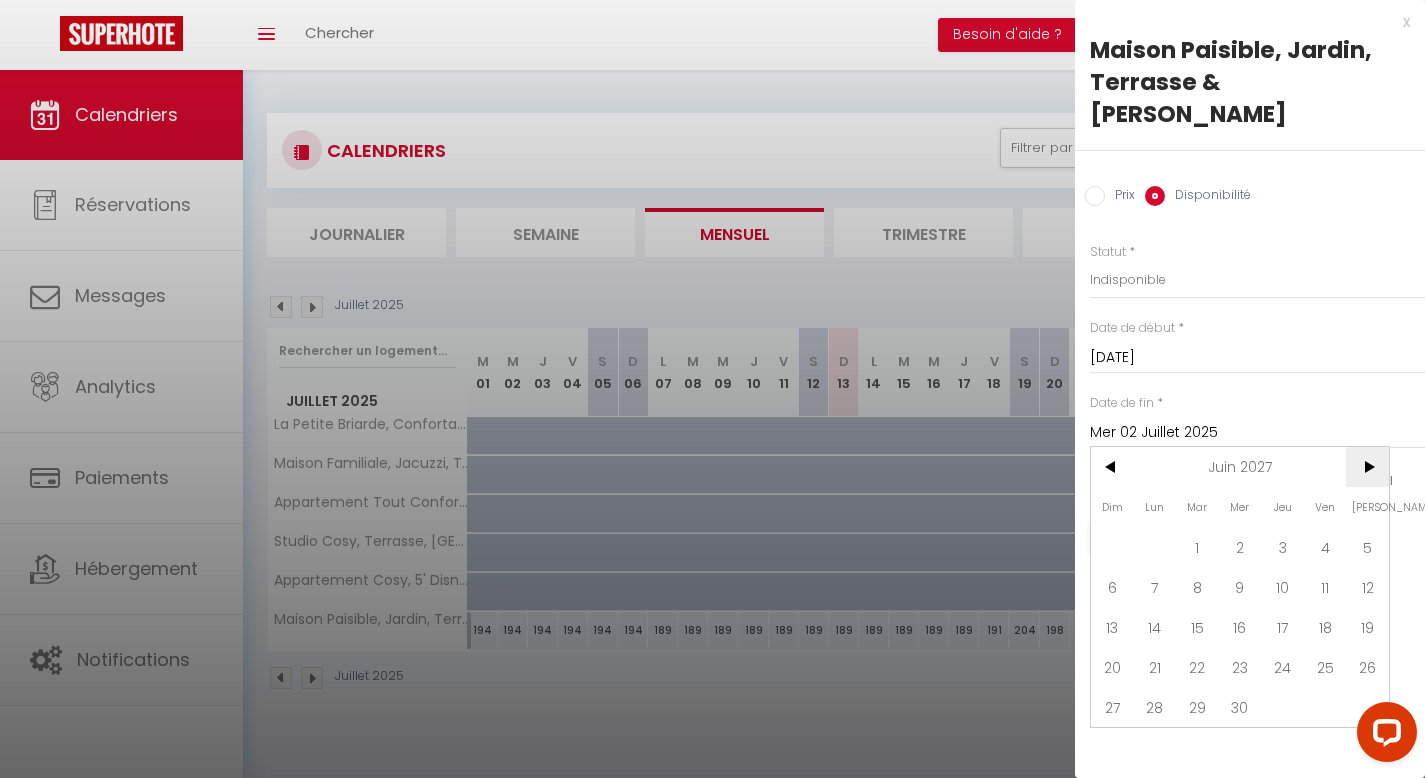 click on ">" at bounding box center [1367, 467] 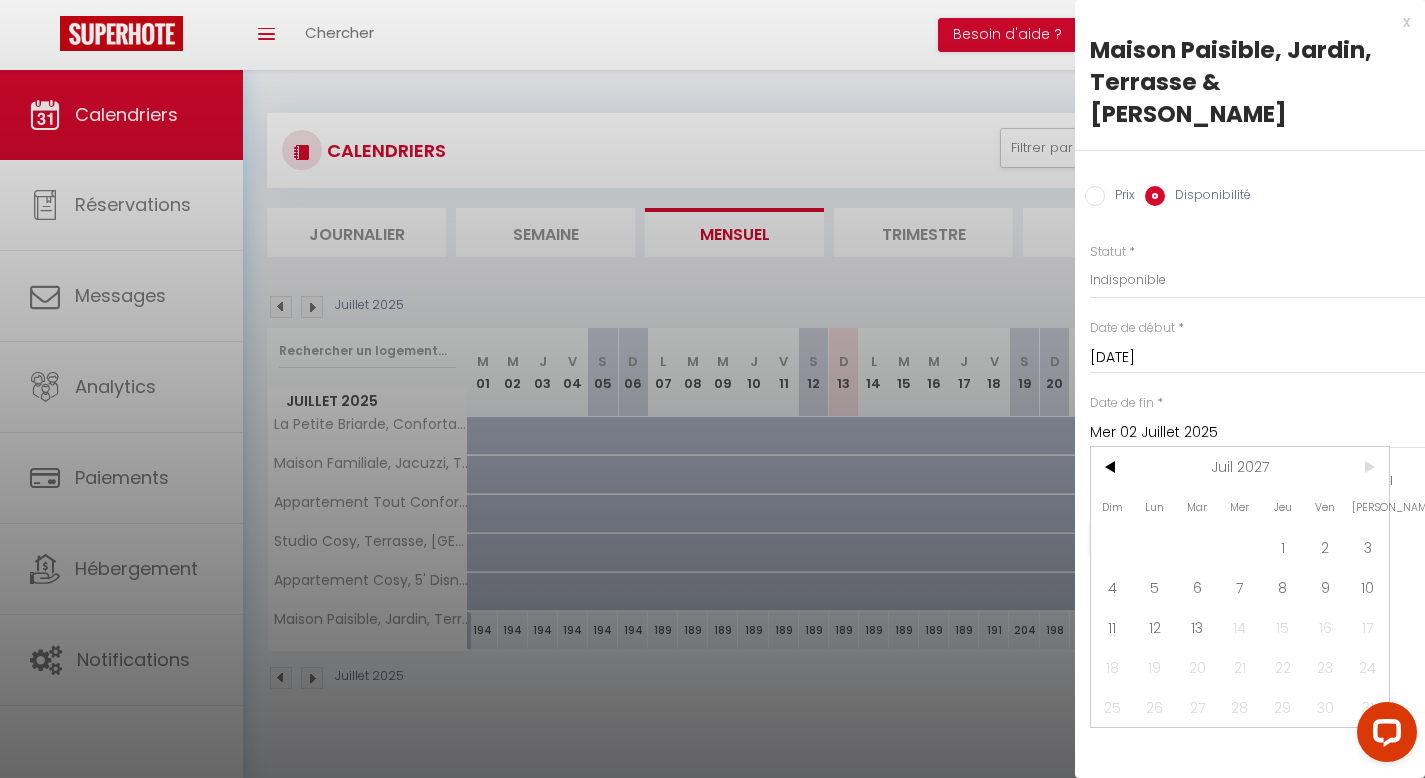 click on ">" at bounding box center [1367, 467] 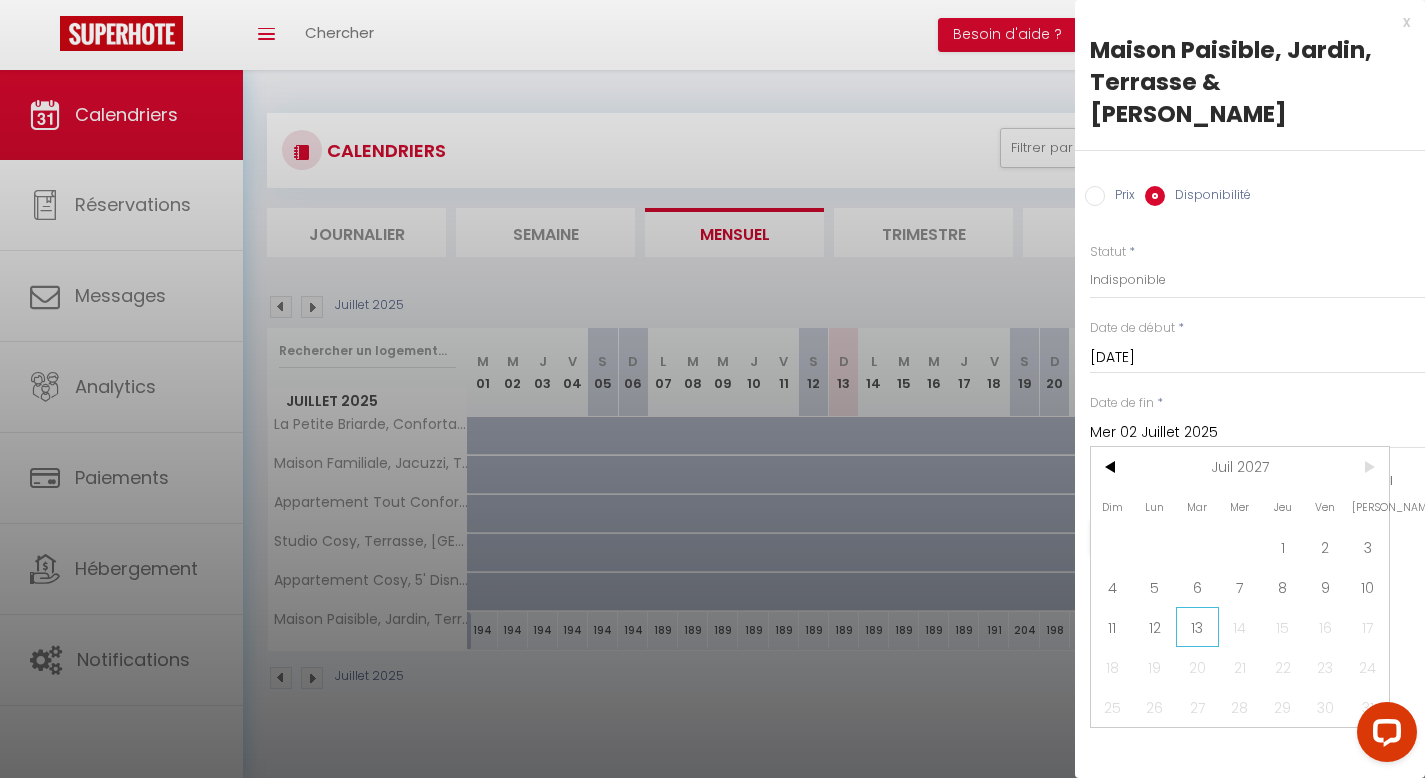 click on "13" at bounding box center [1197, 627] 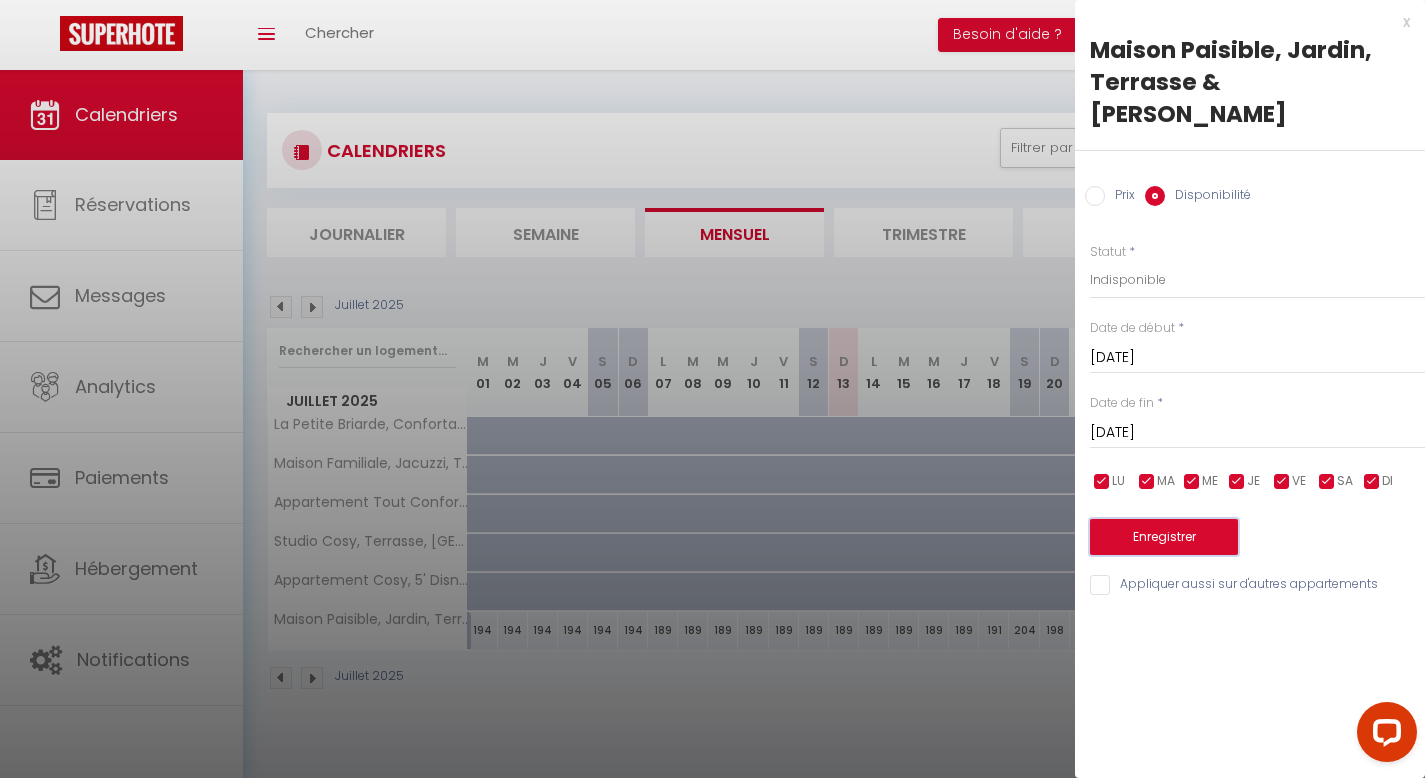 click on "Enregistrer" at bounding box center [1164, 537] 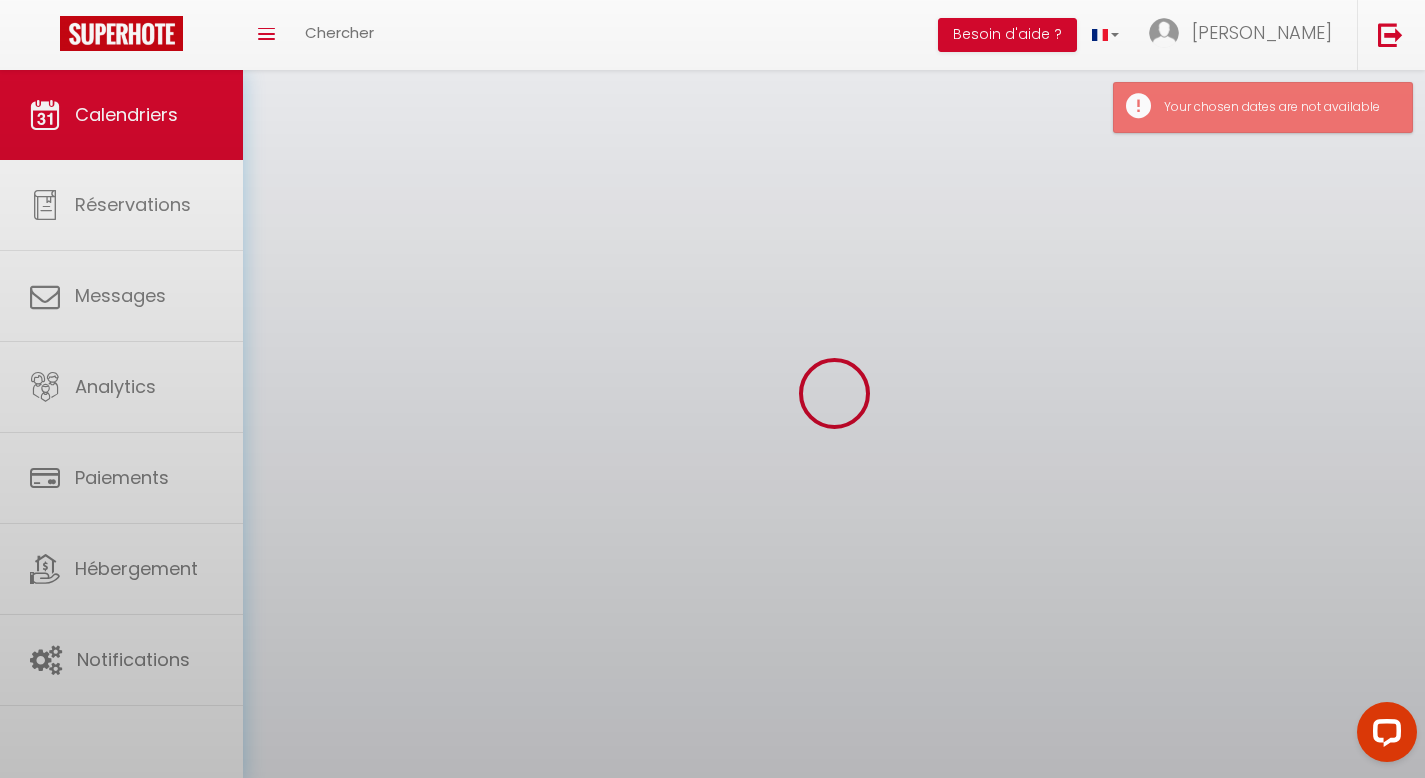 select on "0" 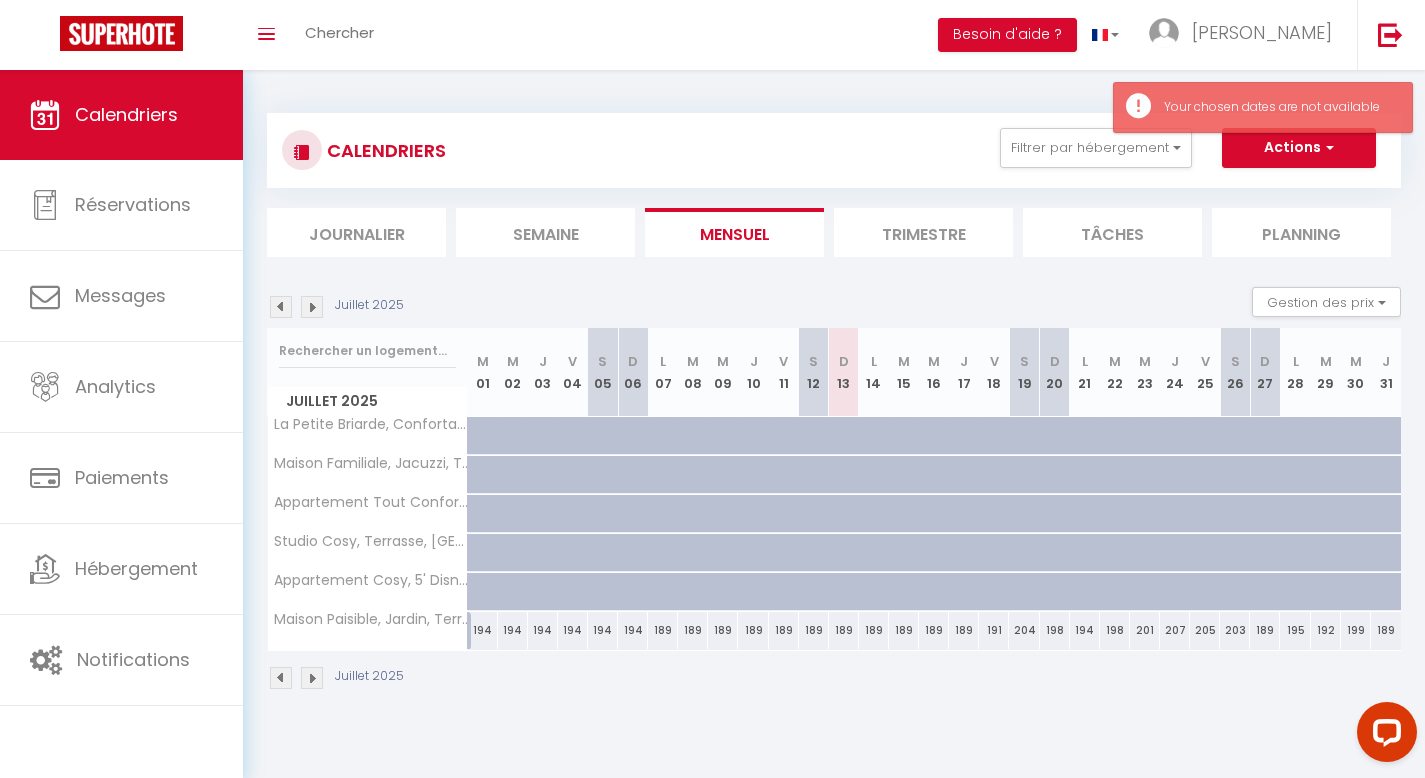 click on "194" at bounding box center [483, 630] 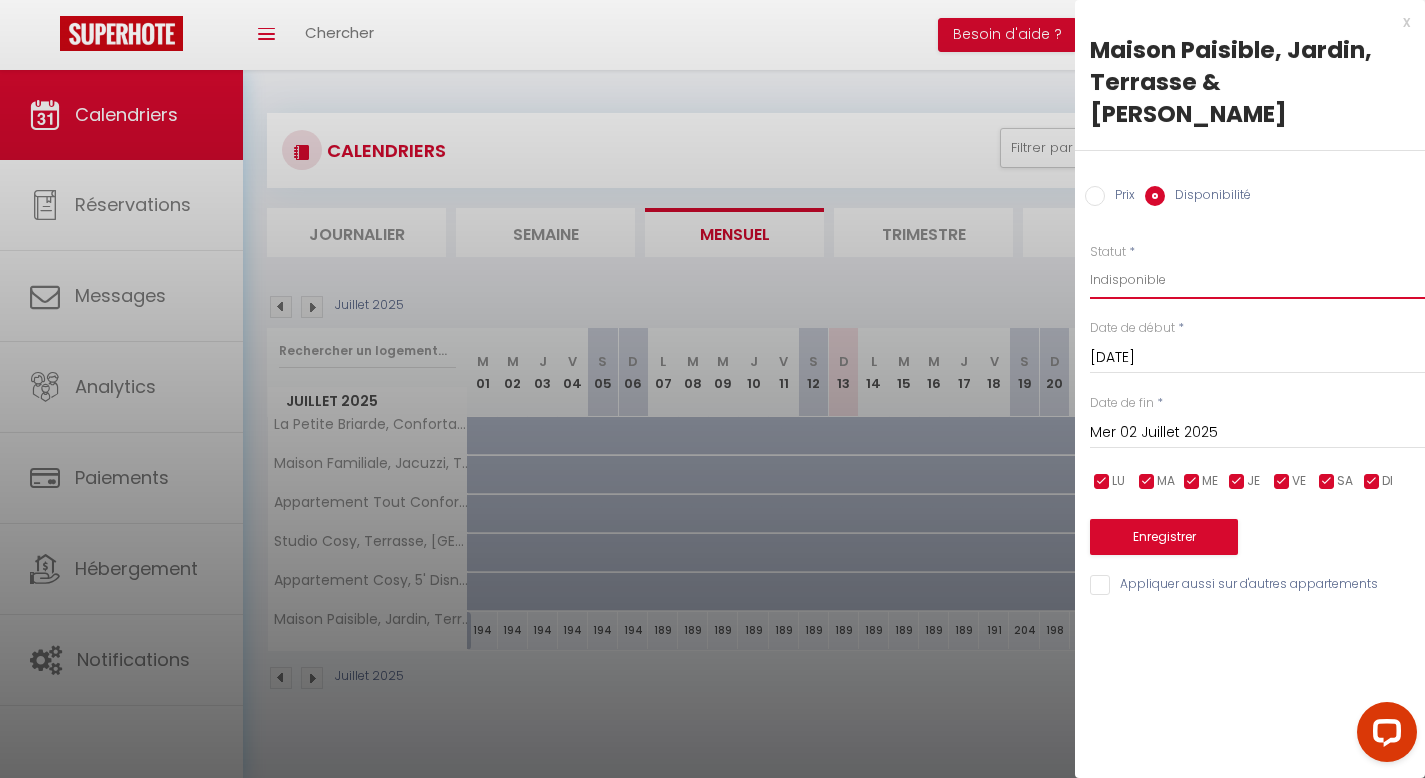 click on "Disponible
Indisponible" at bounding box center [1257, 280] 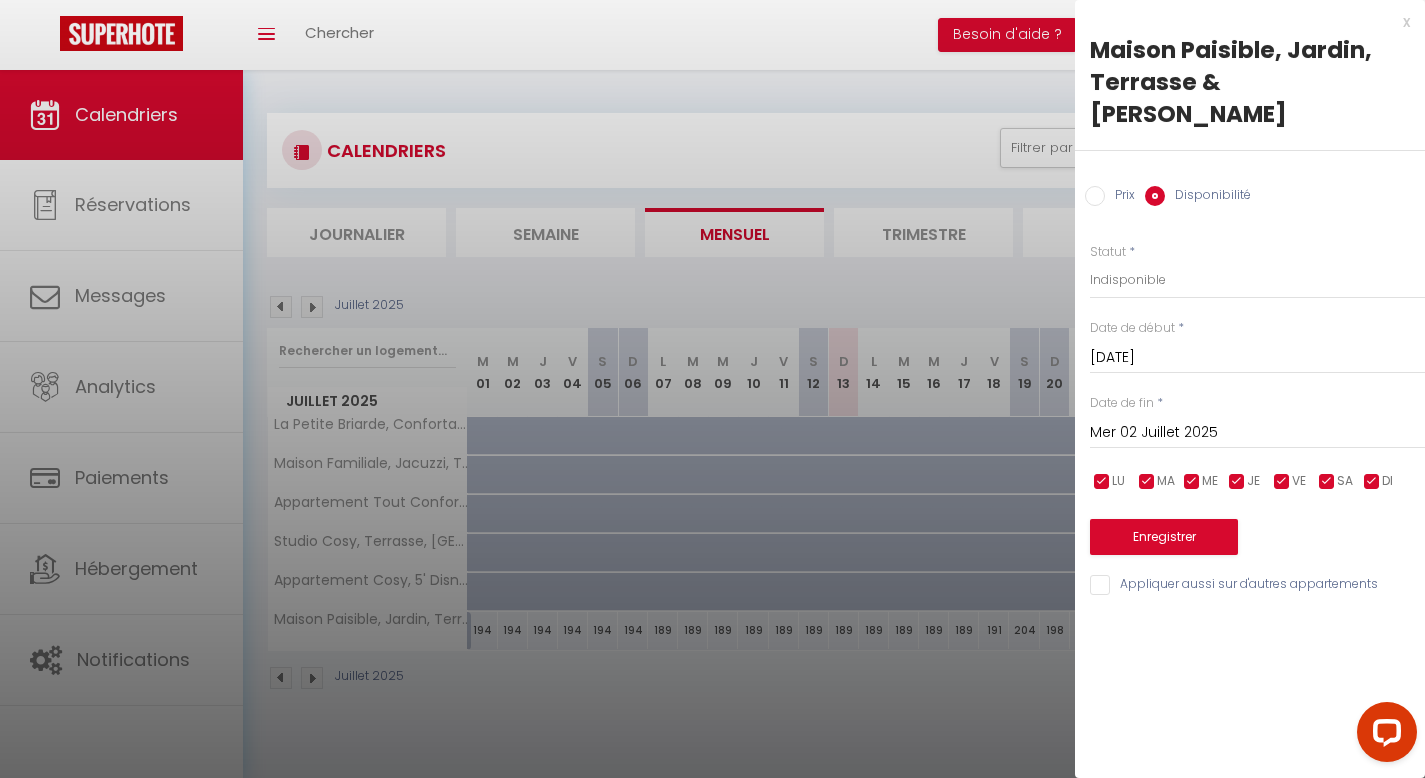 click on "Mer 02 Juillet 2025" at bounding box center (1257, 433) 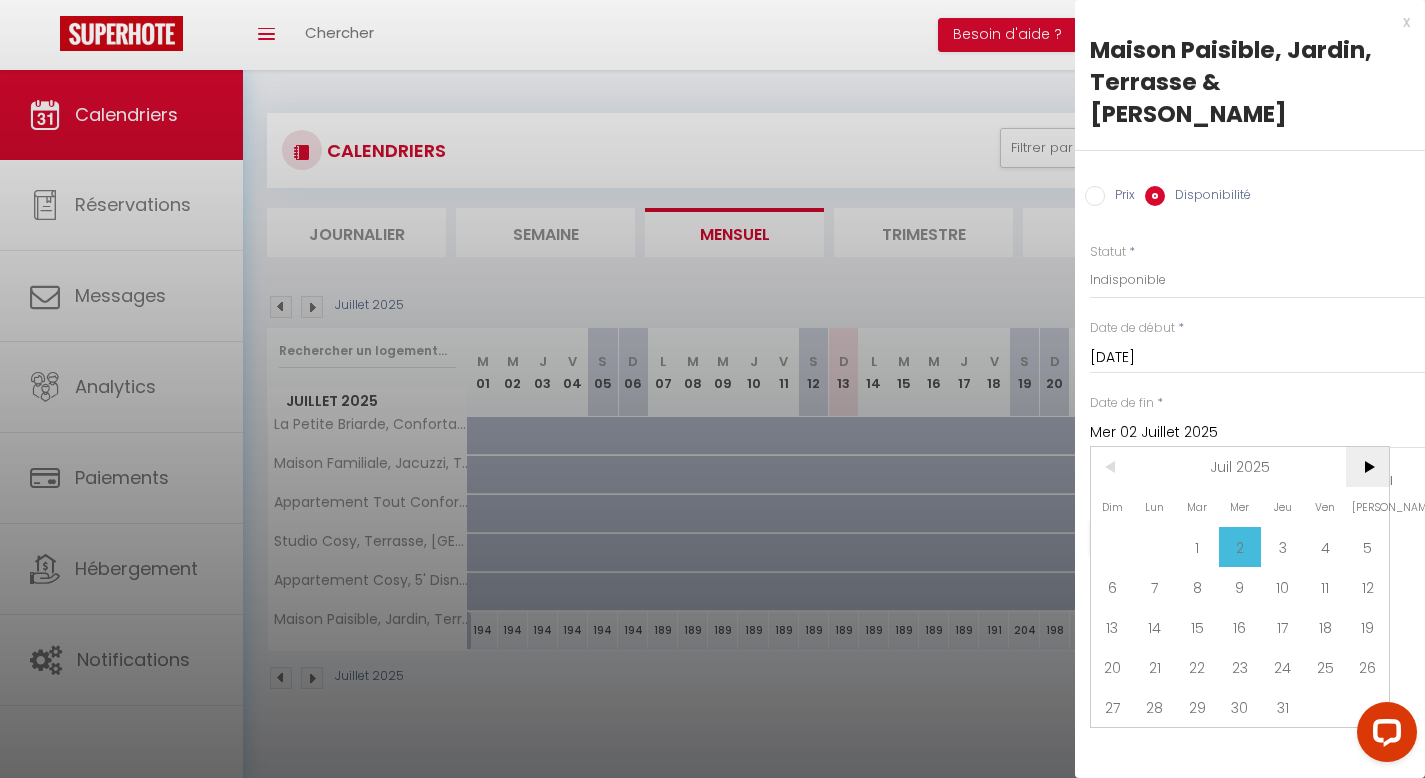 click on ">" at bounding box center (1367, 467) 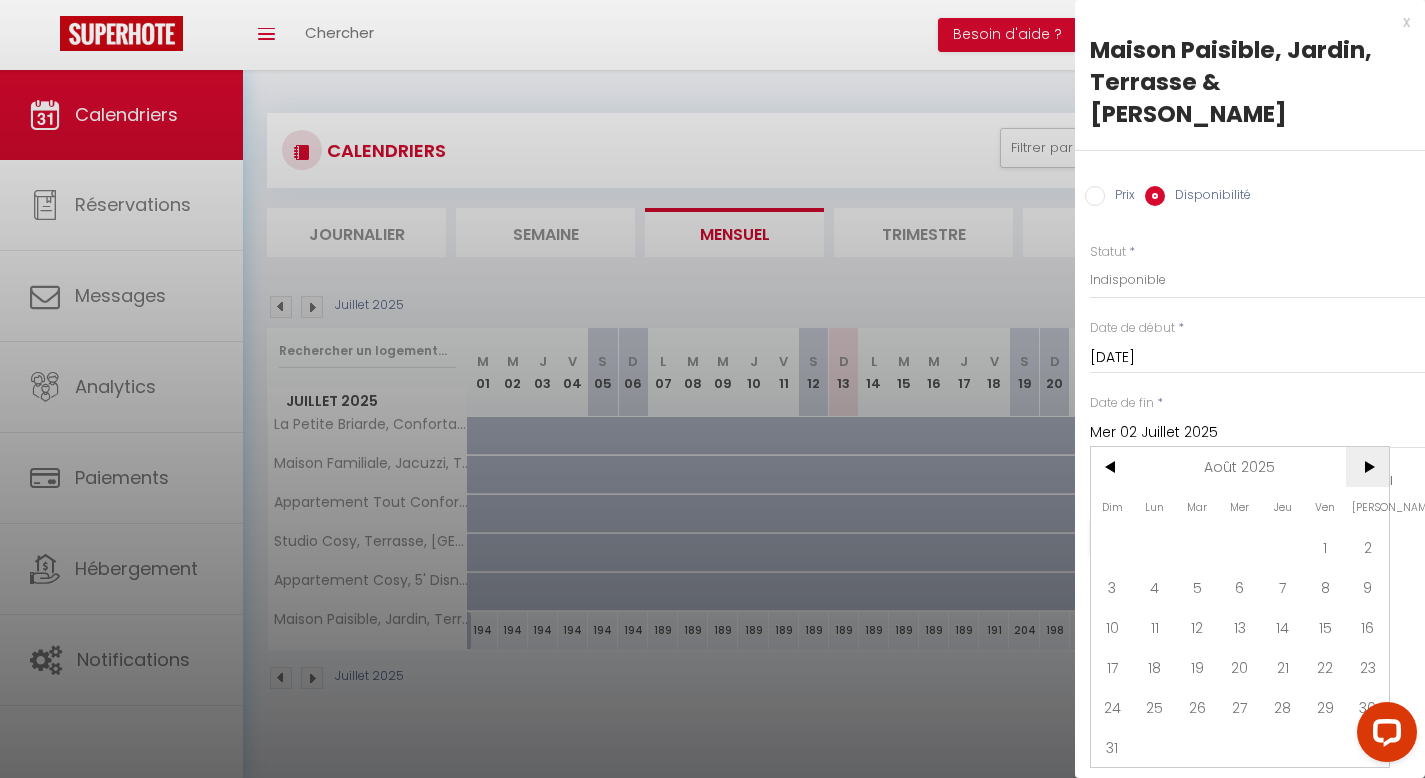 click on ">" at bounding box center (1367, 467) 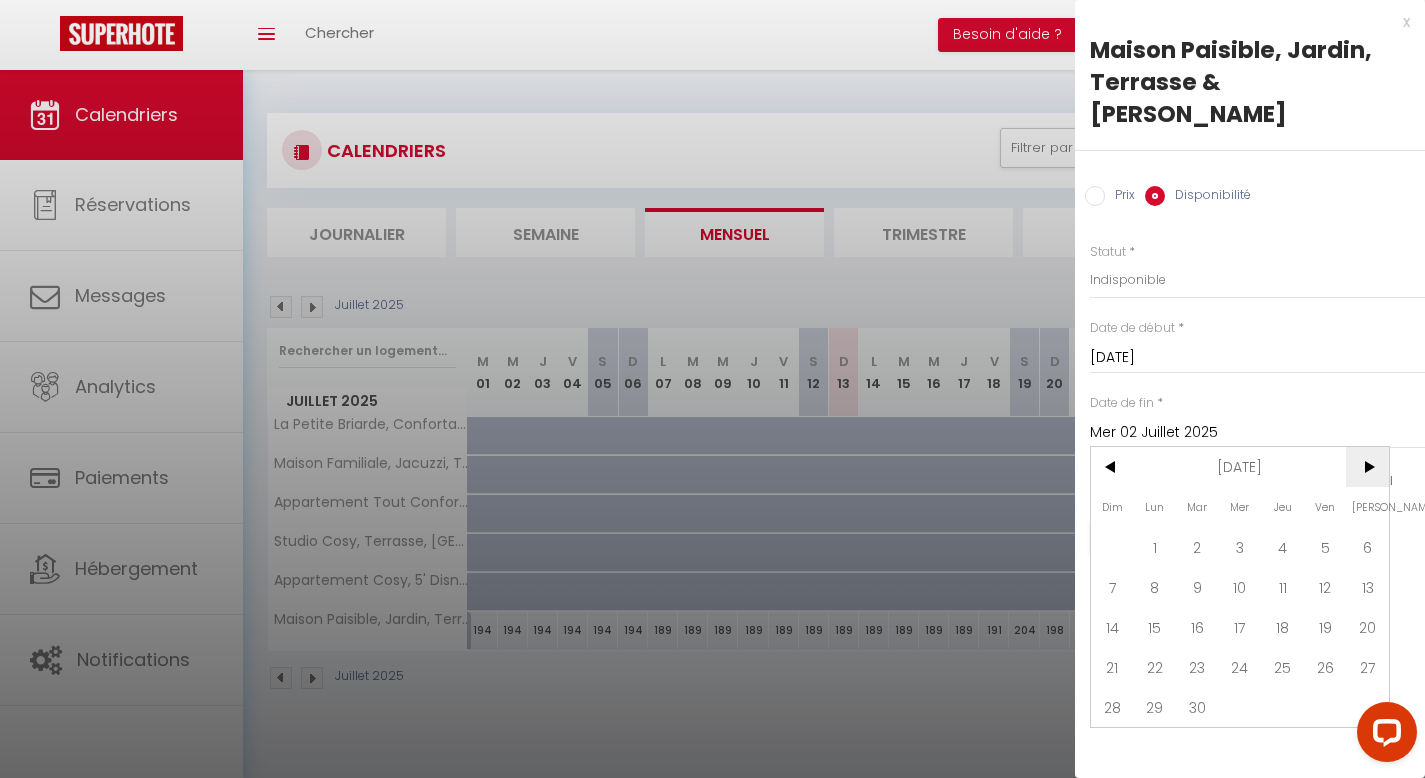 click on ">" at bounding box center (1367, 467) 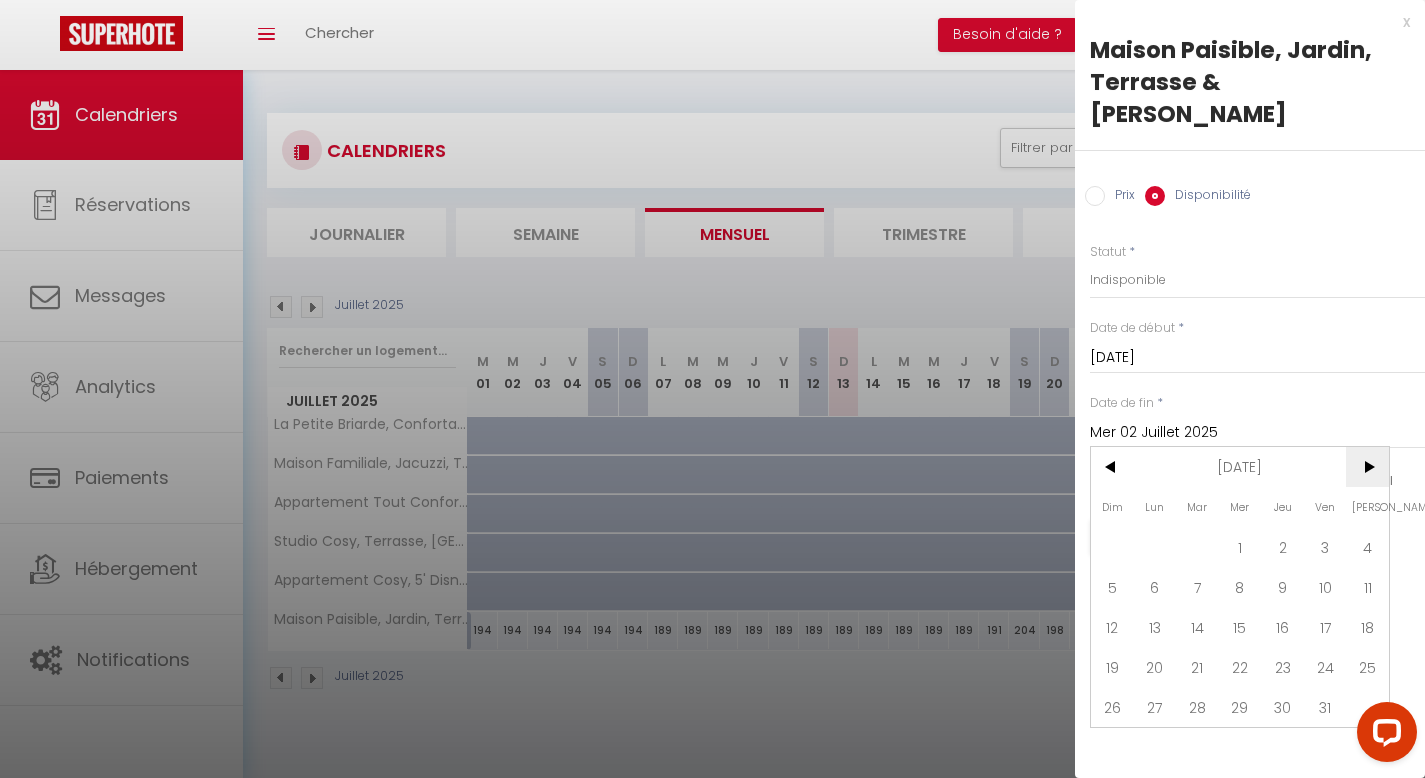 click on ">" at bounding box center [1367, 467] 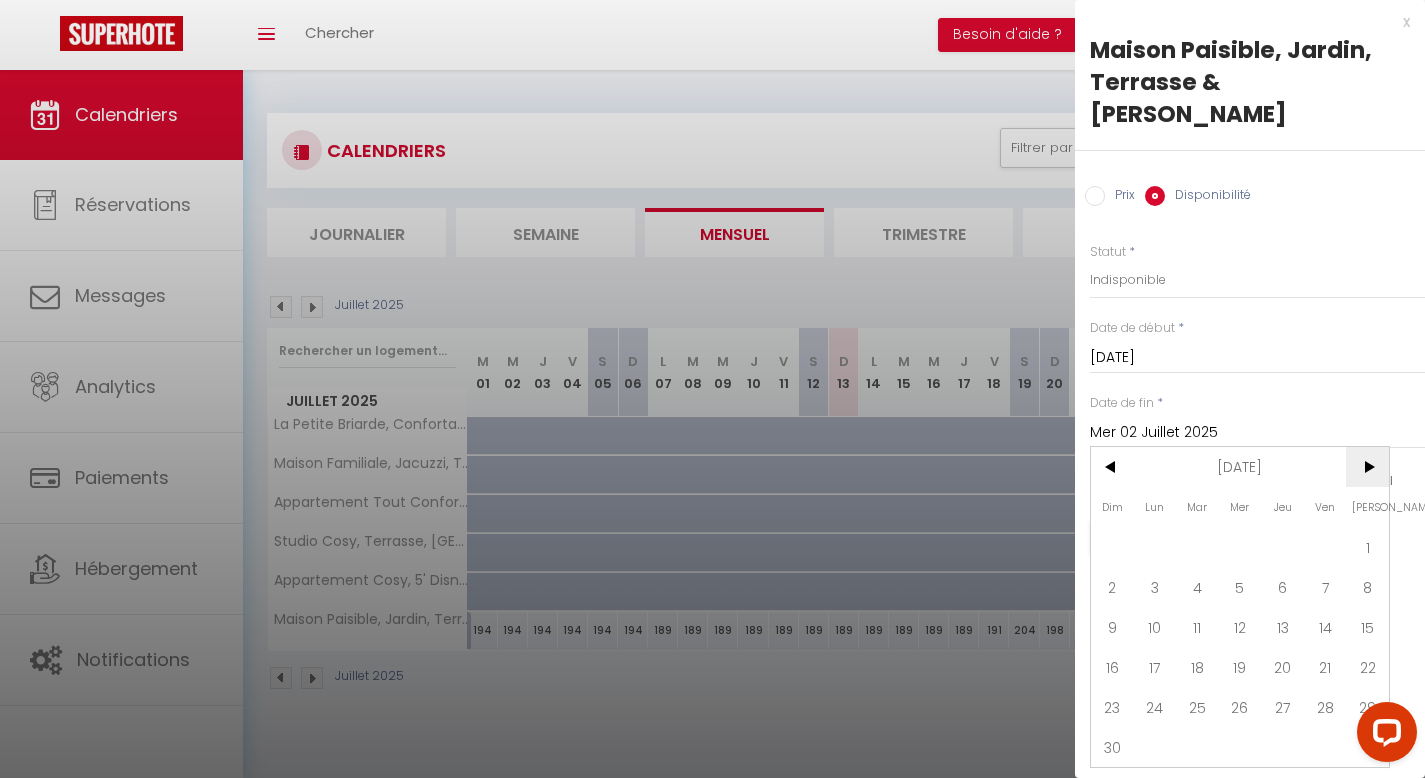 click on ">" at bounding box center [1367, 467] 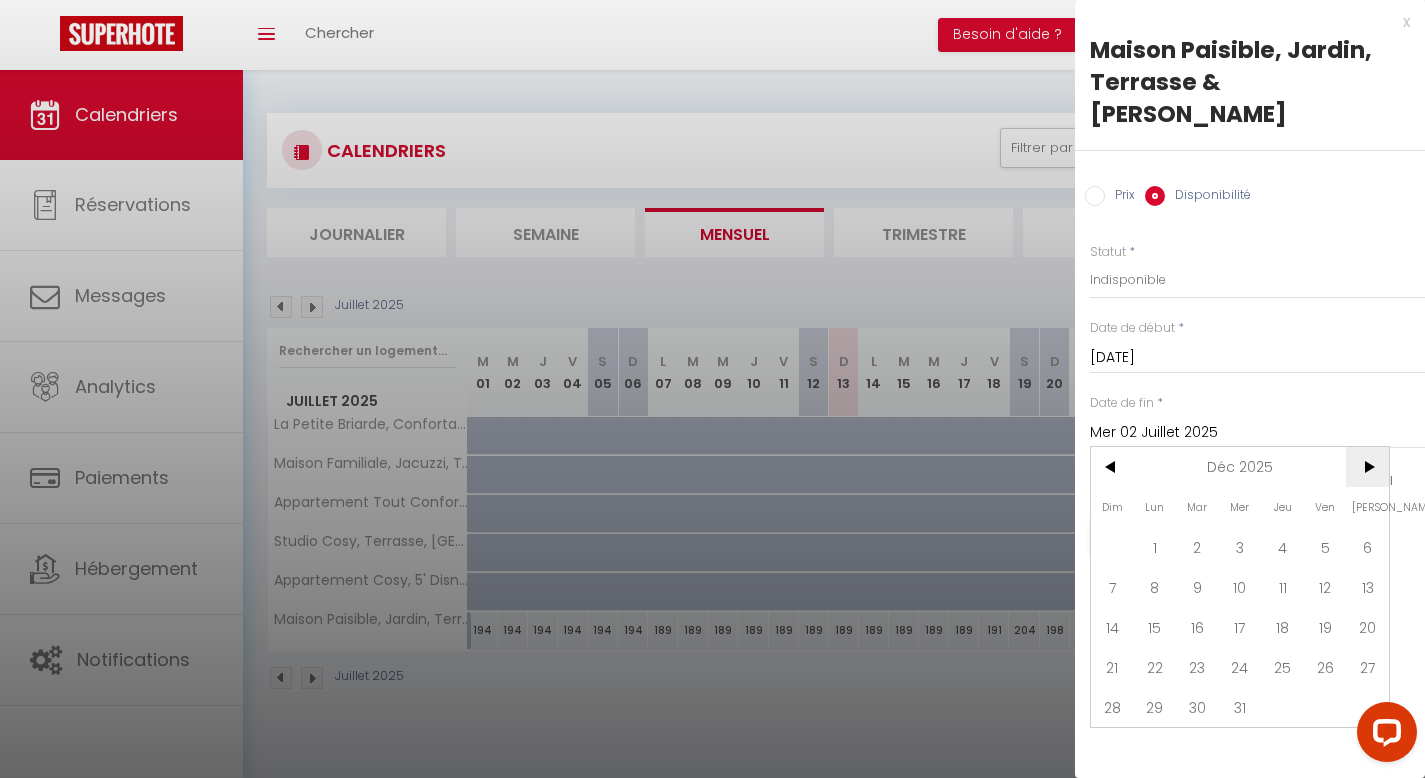 click on ">" at bounding box center [1367, 467] 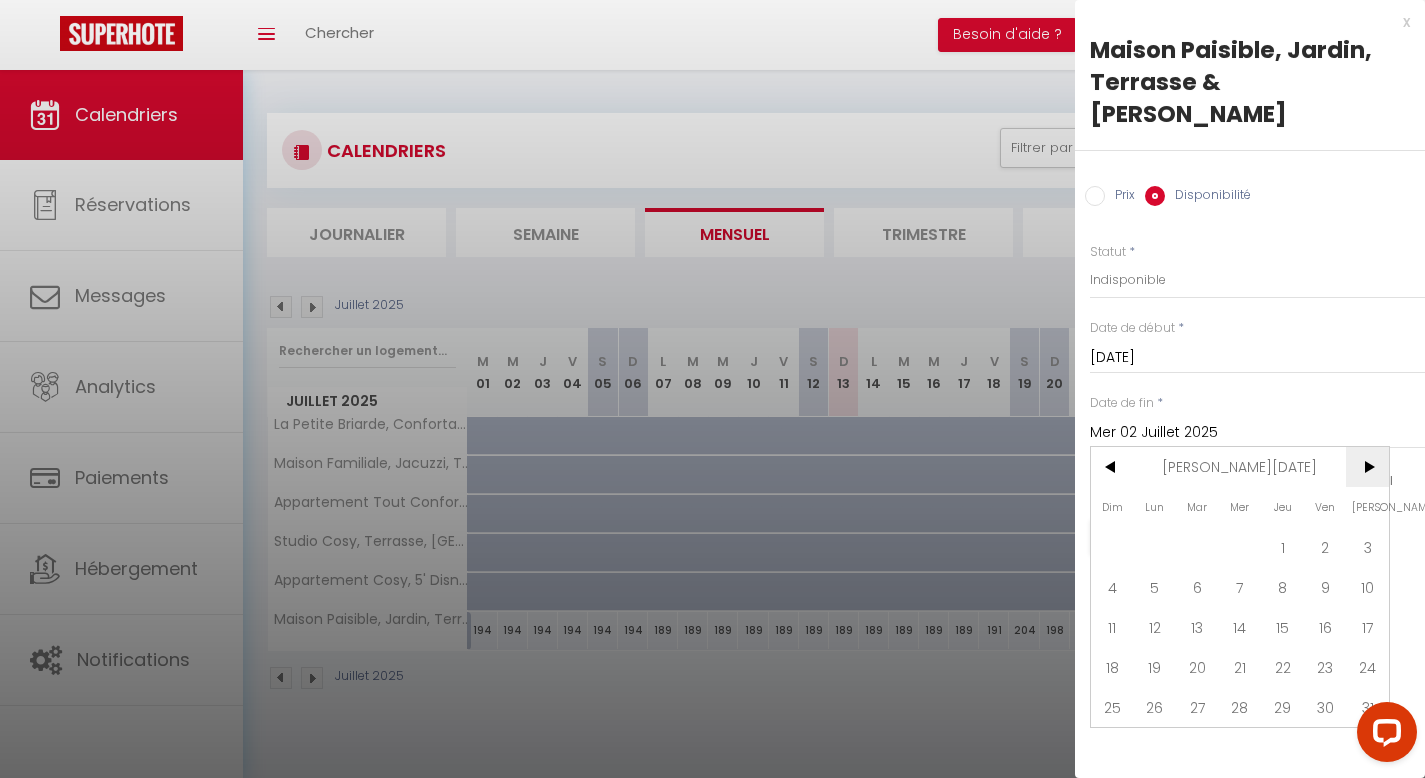 click on ">" at bounding box center (1367, 467) 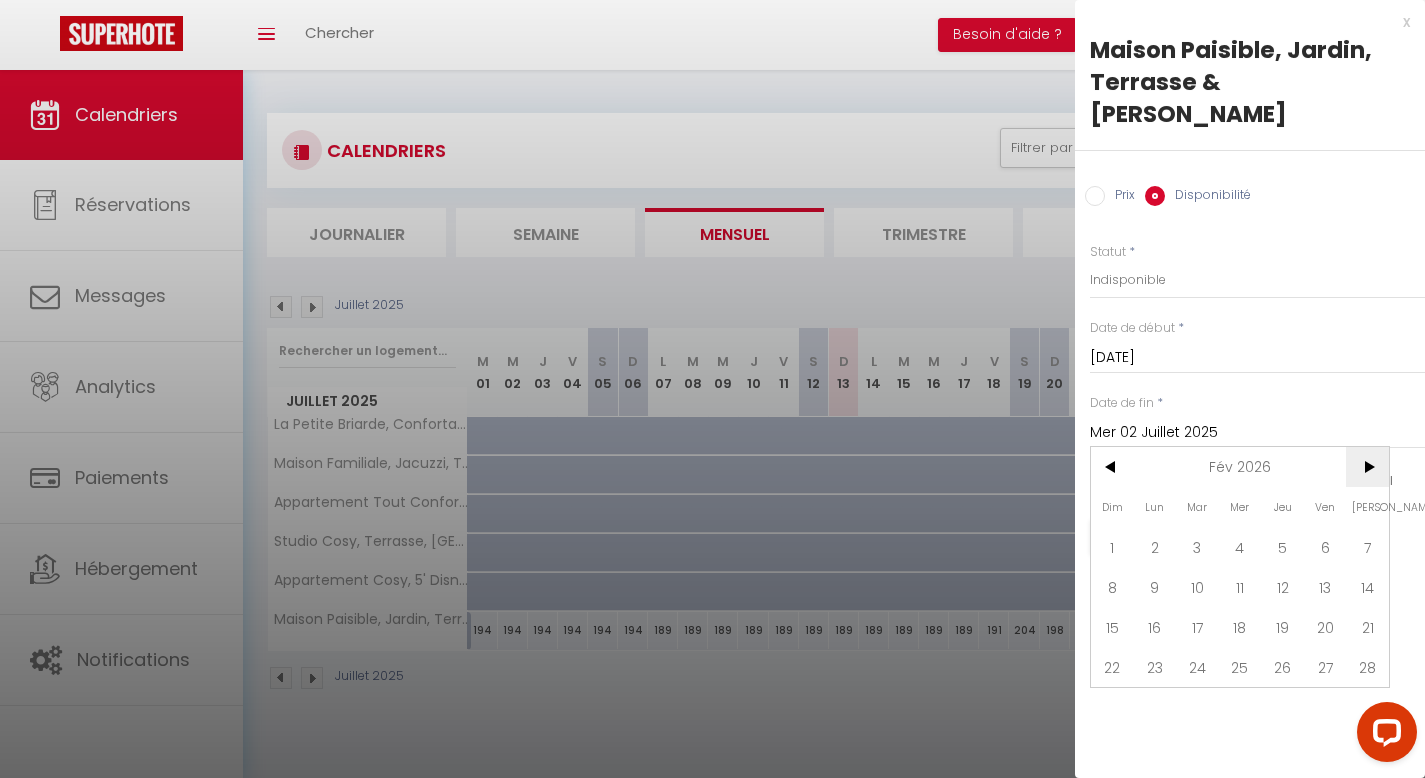 click on ">" at bounding box center [1367, 467] 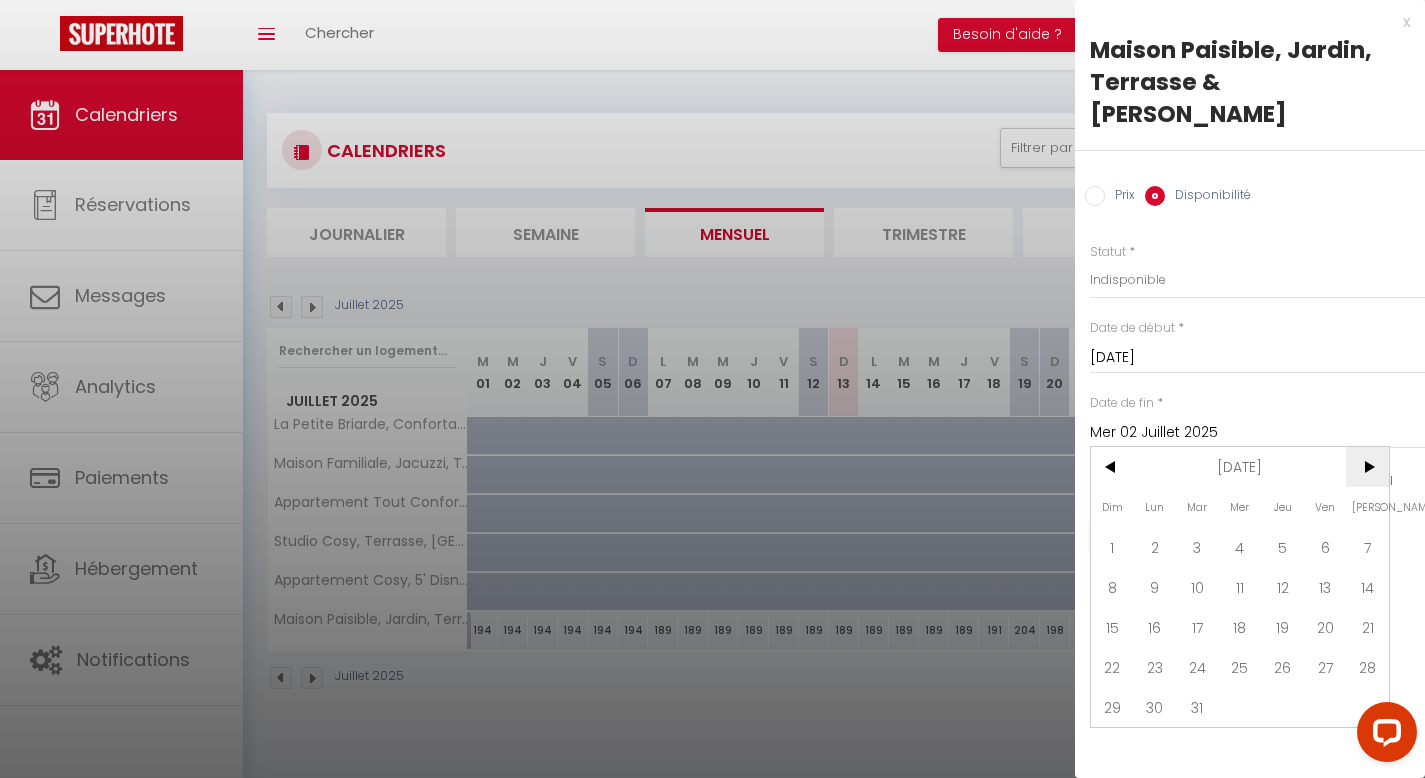 click on ">" at bounding box center (1367, 467) 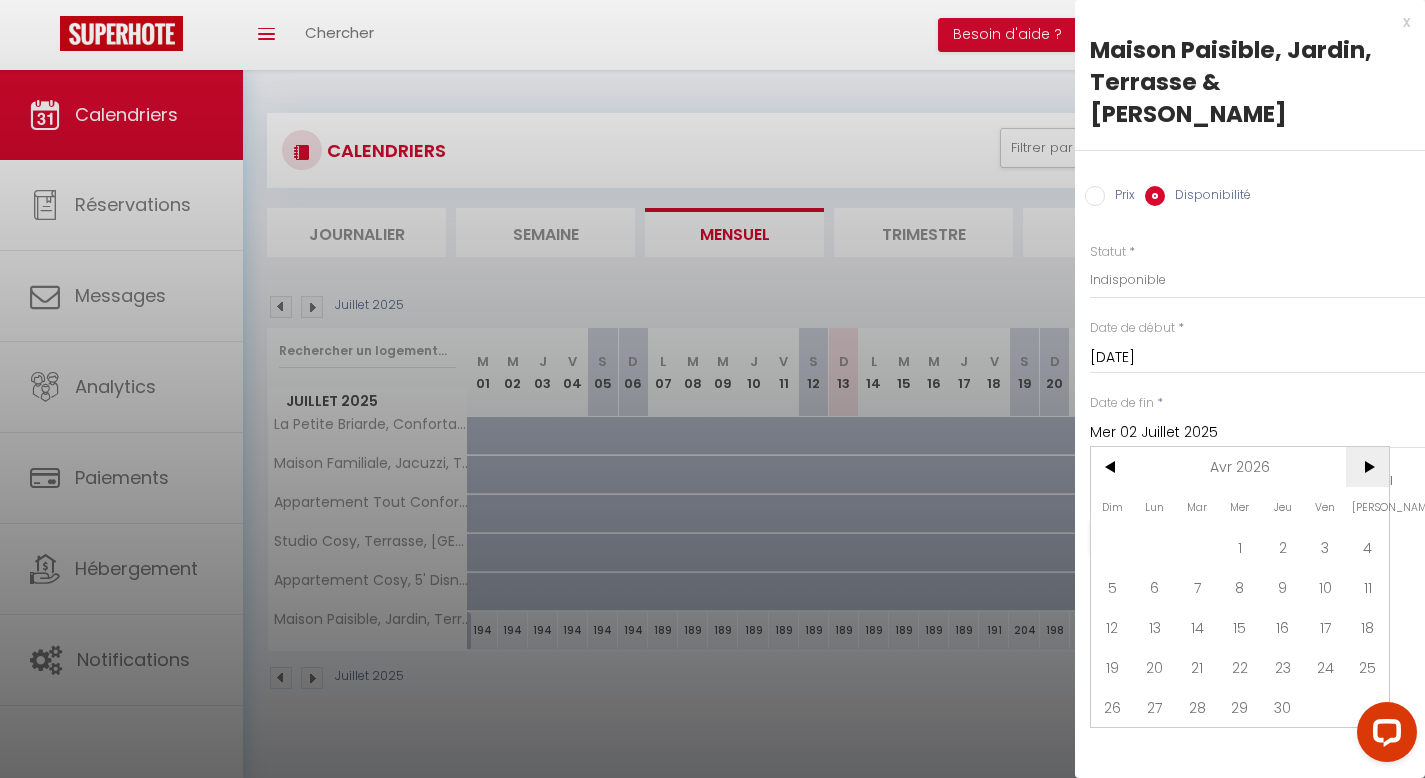 click on ">" at bounding box center (1367, 467) 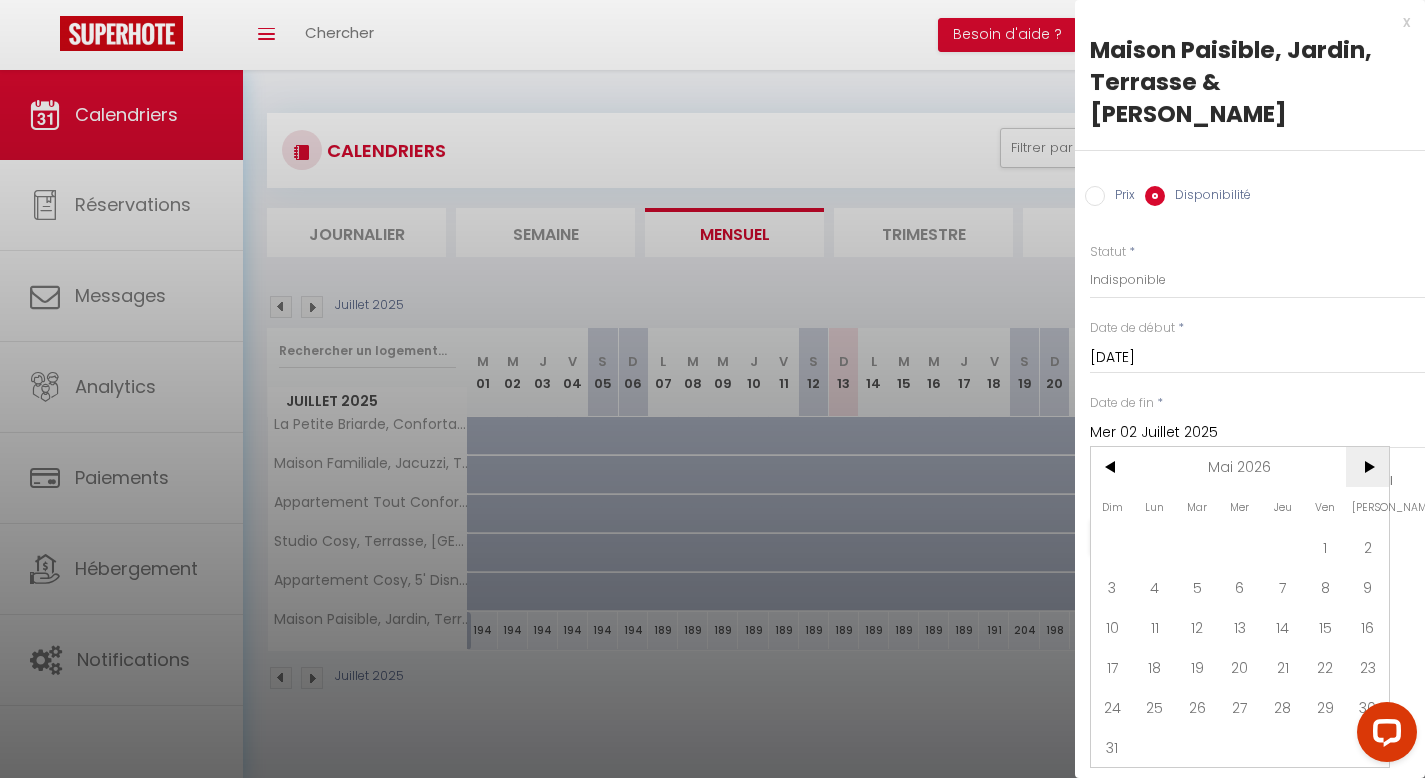 click on ">" at bounding box center [1367, 467] 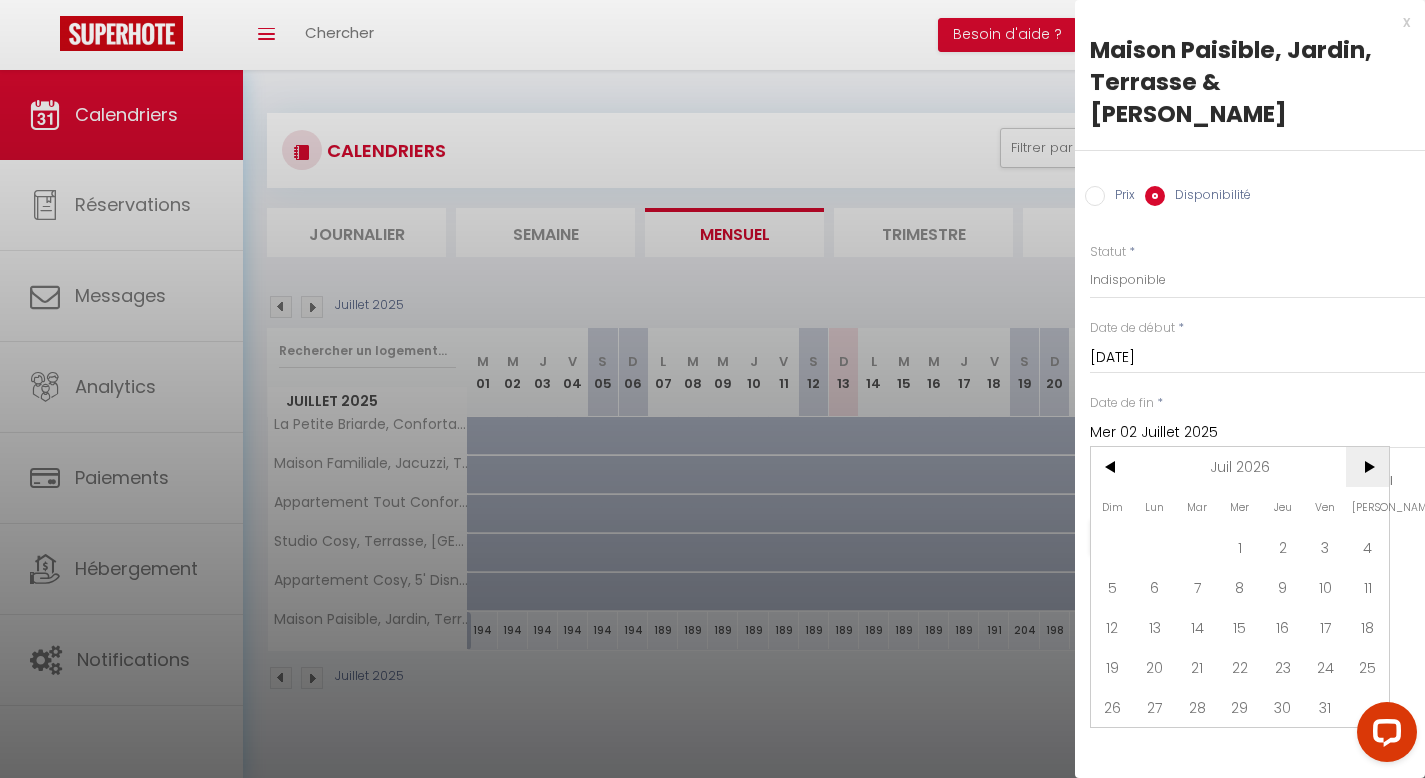 click on ">" at bounding box center [1367, 467] 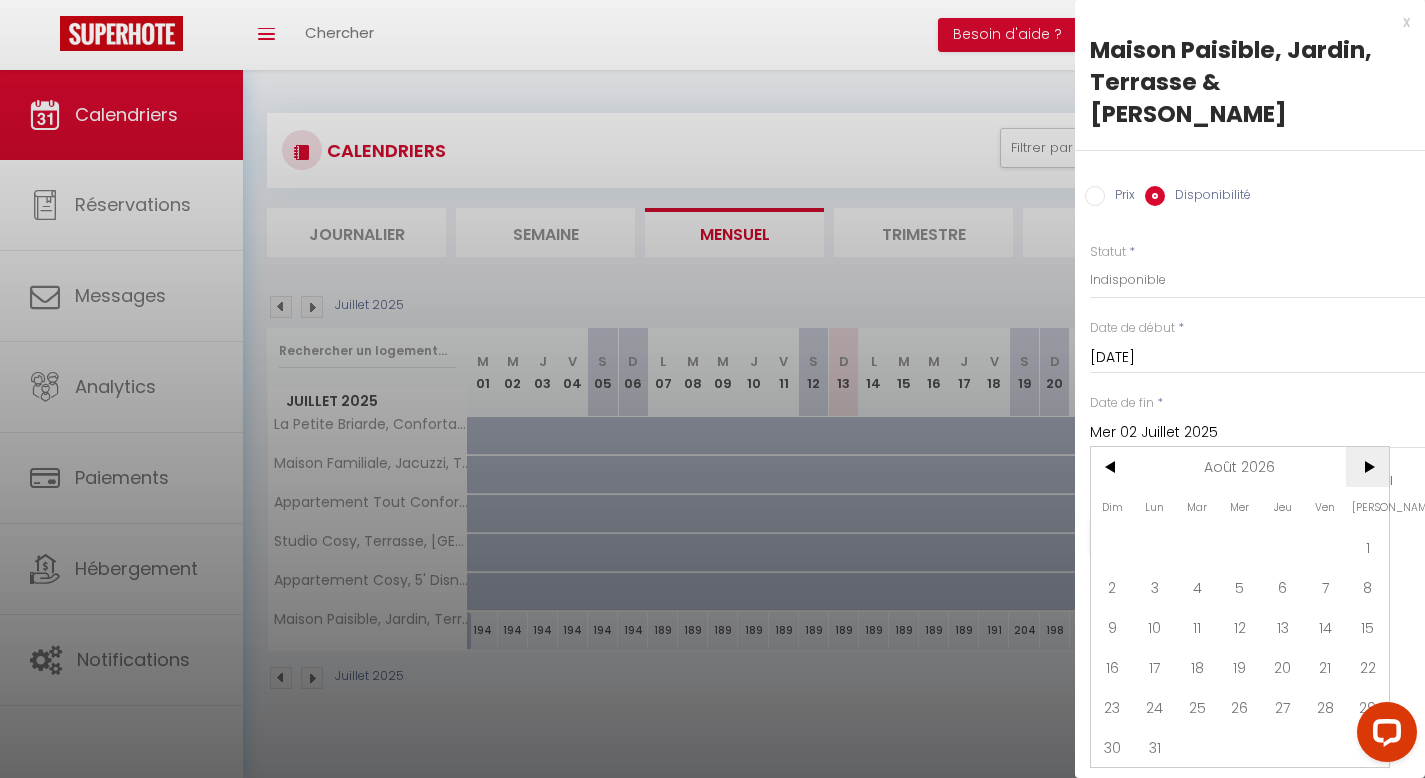 click on ">" at bounding box center [1367, 467] 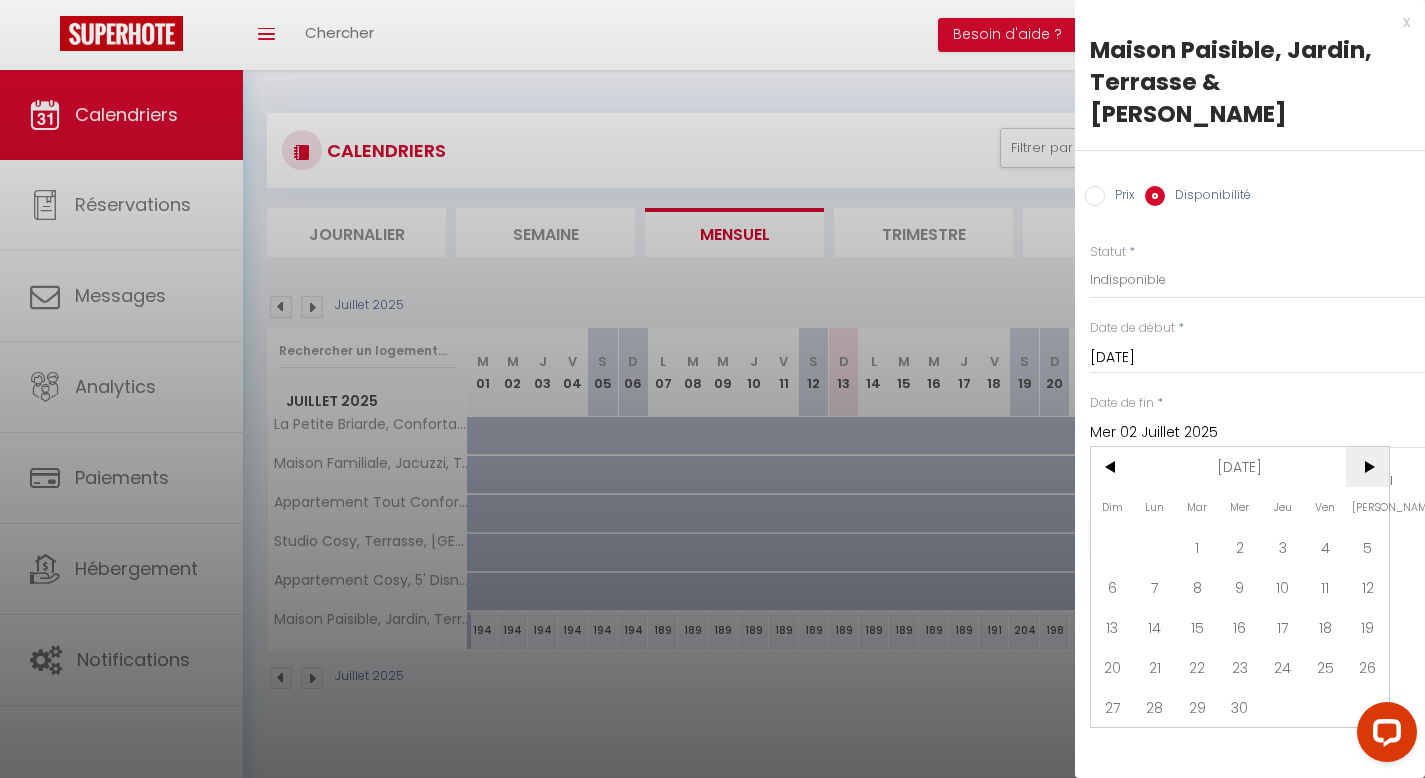 click on ">" at bounding box center (1367, 467) 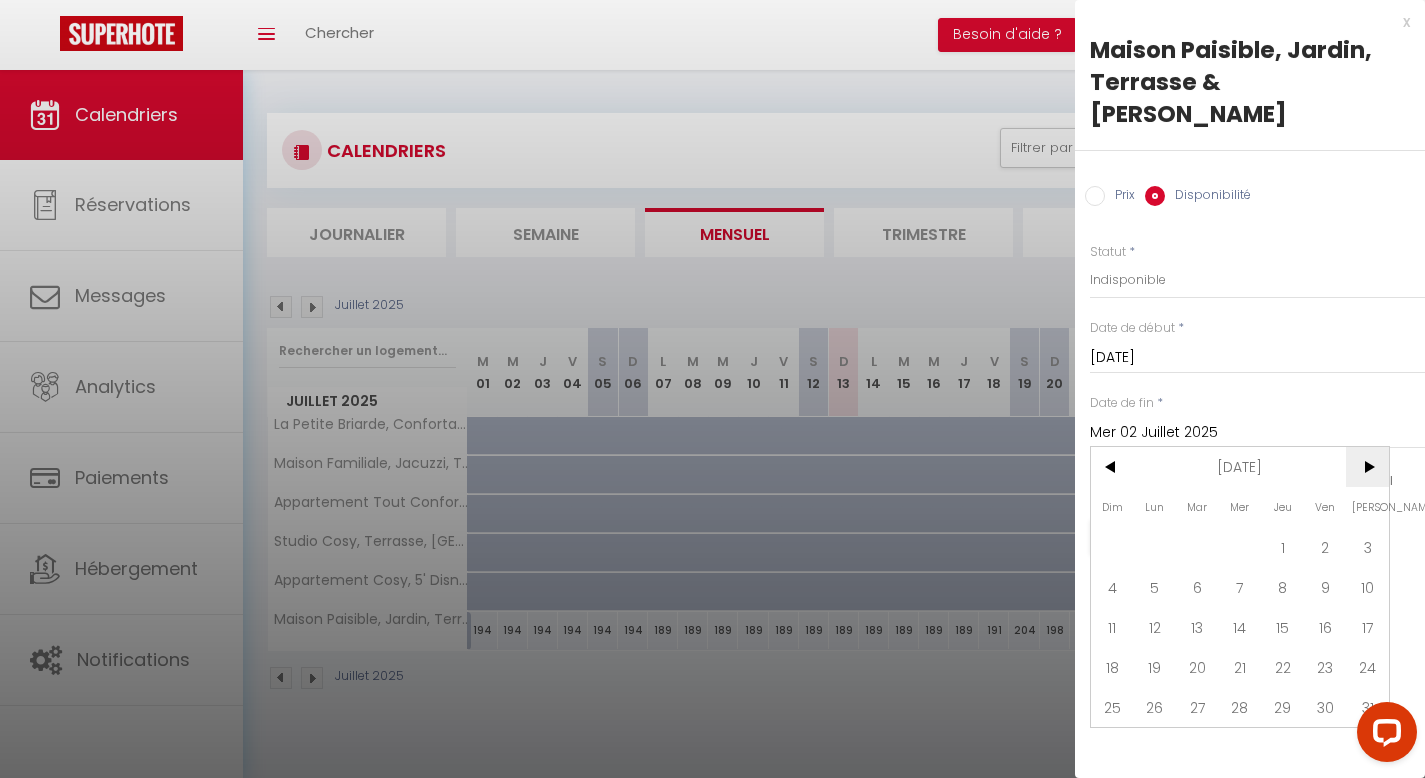 click on ">" at bounding box center (1367, 467) 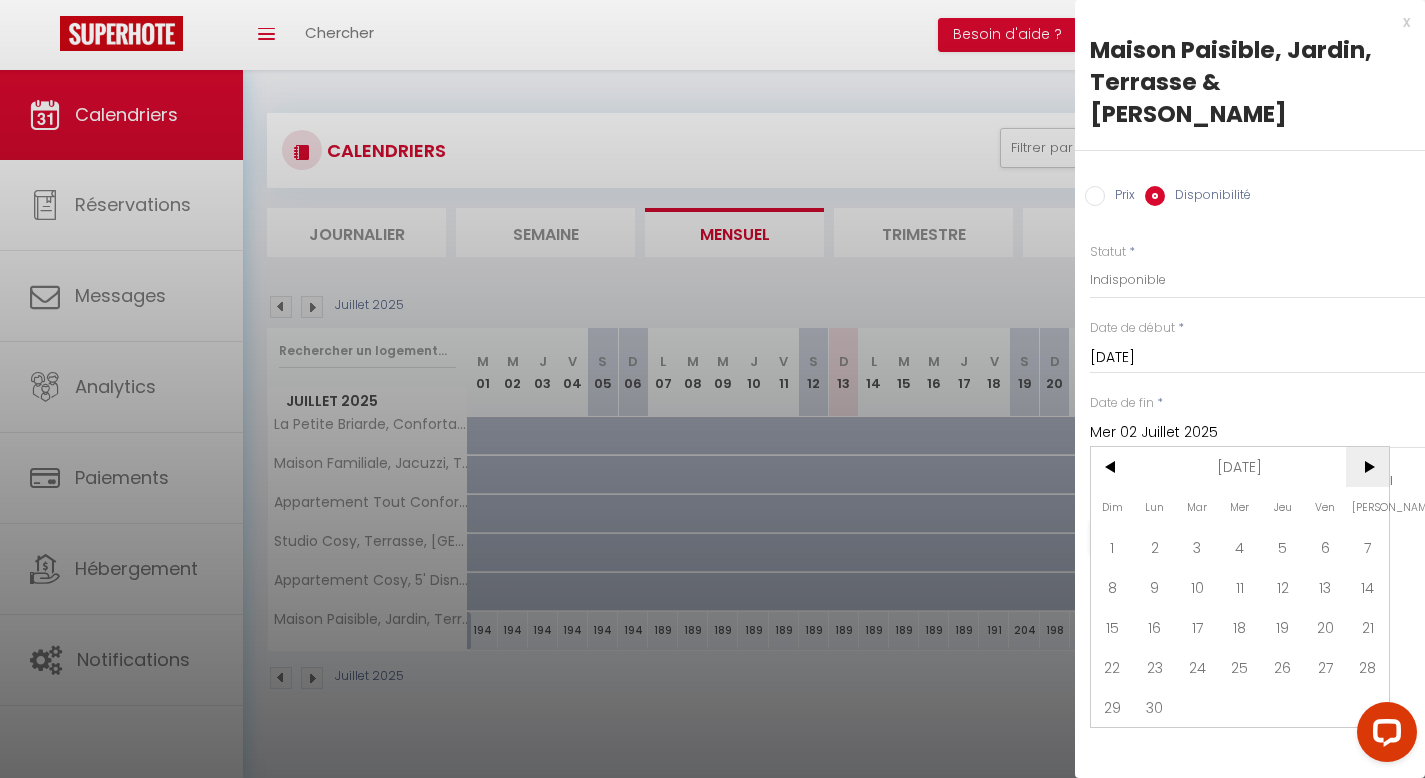 click on ">" at bounding box center [1367, 467] 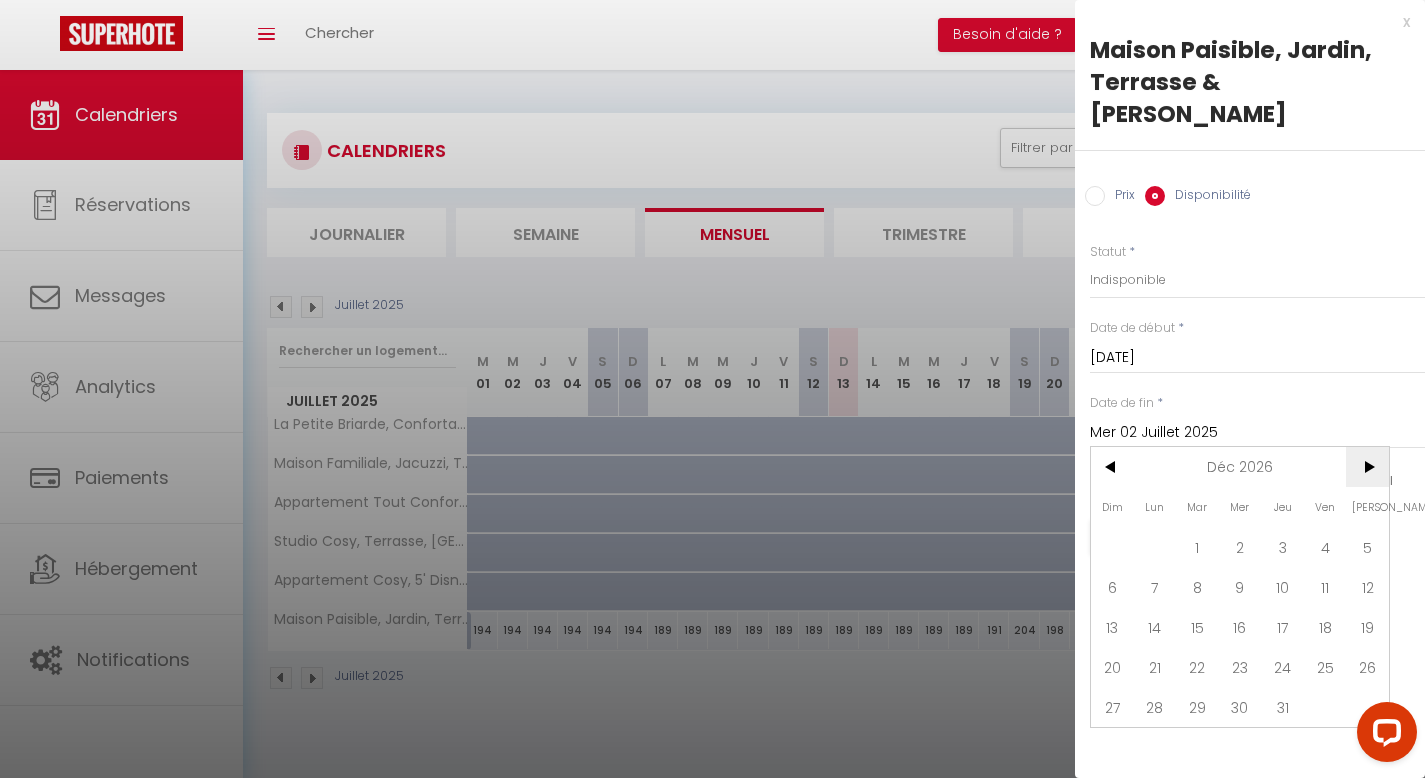 click on ">" at bounding box center (1367, 467) 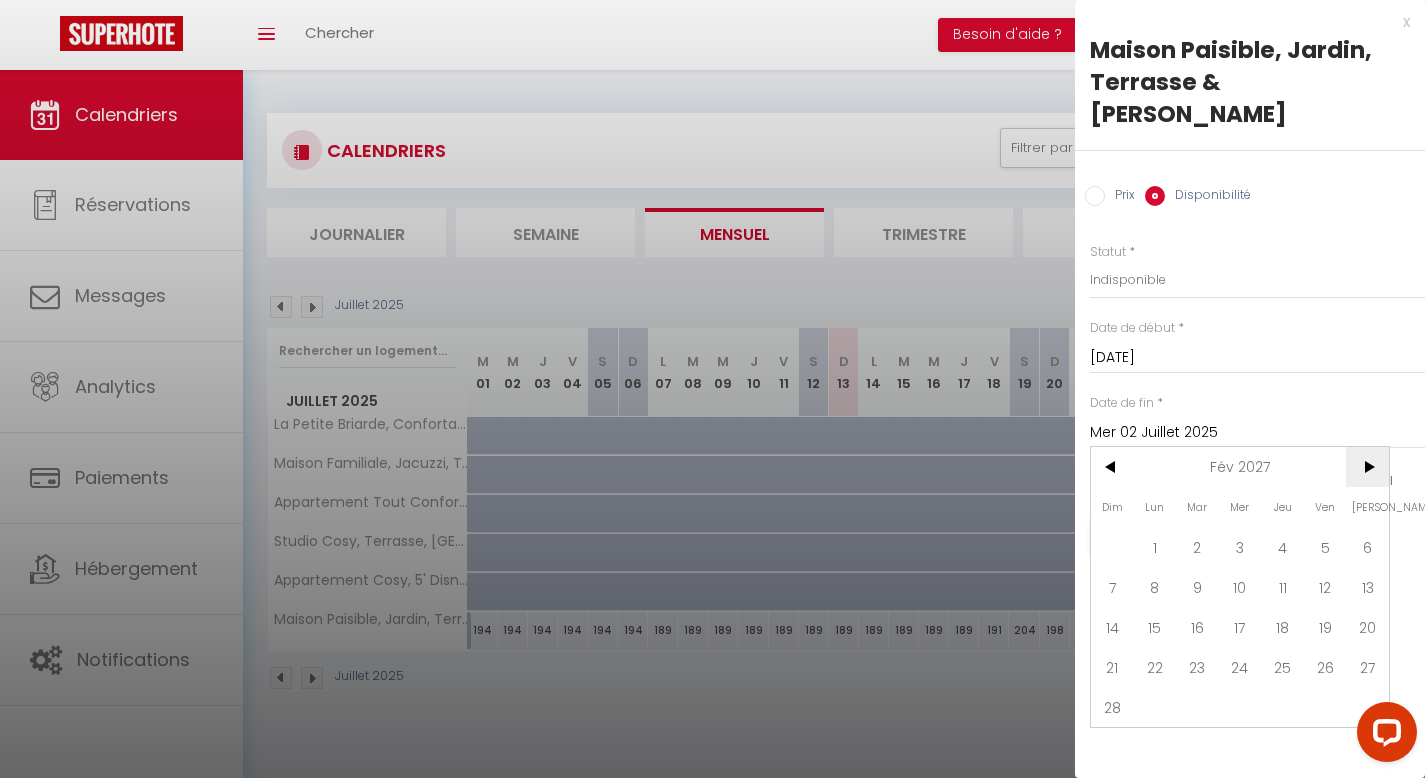 click on ">" at bounding box center [1367, 467] 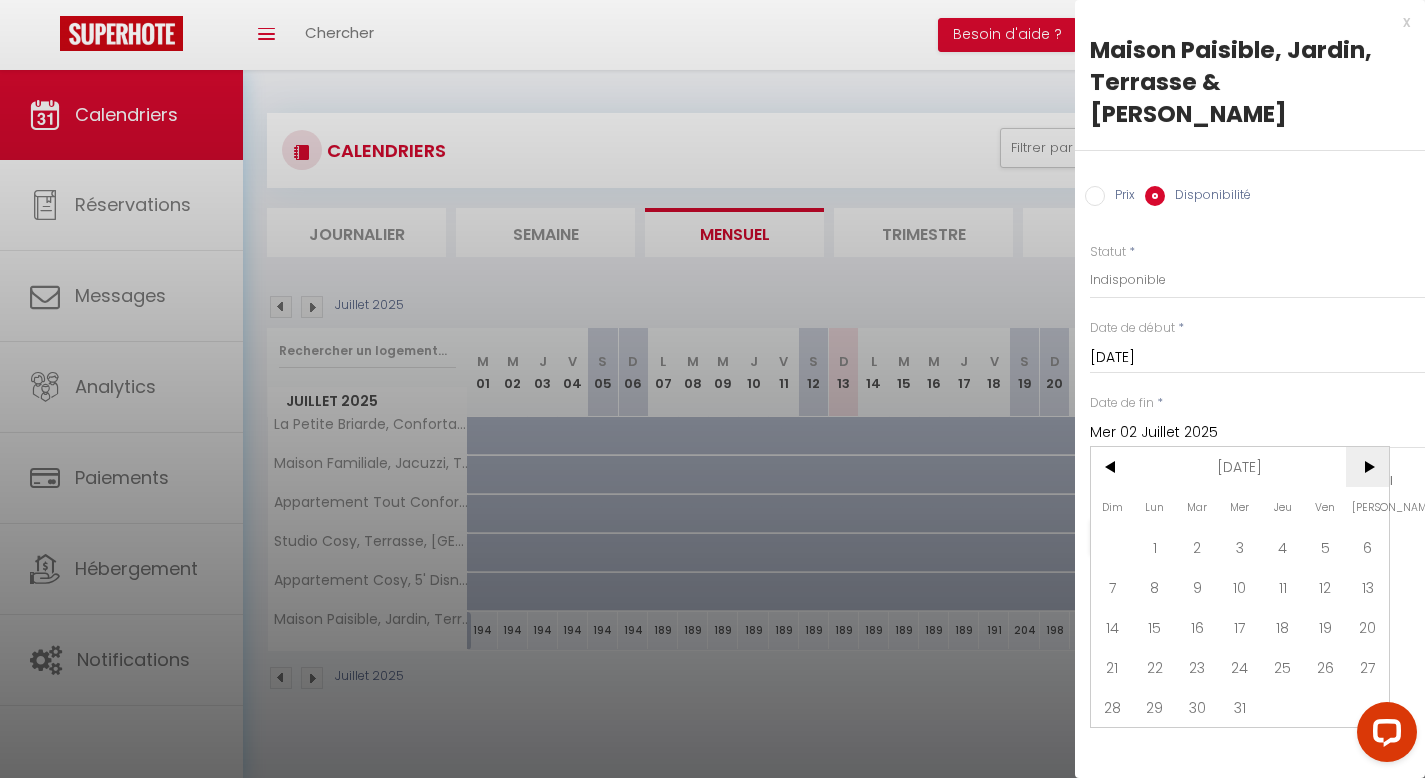 click on ">" at bounding box center [1367, 467] 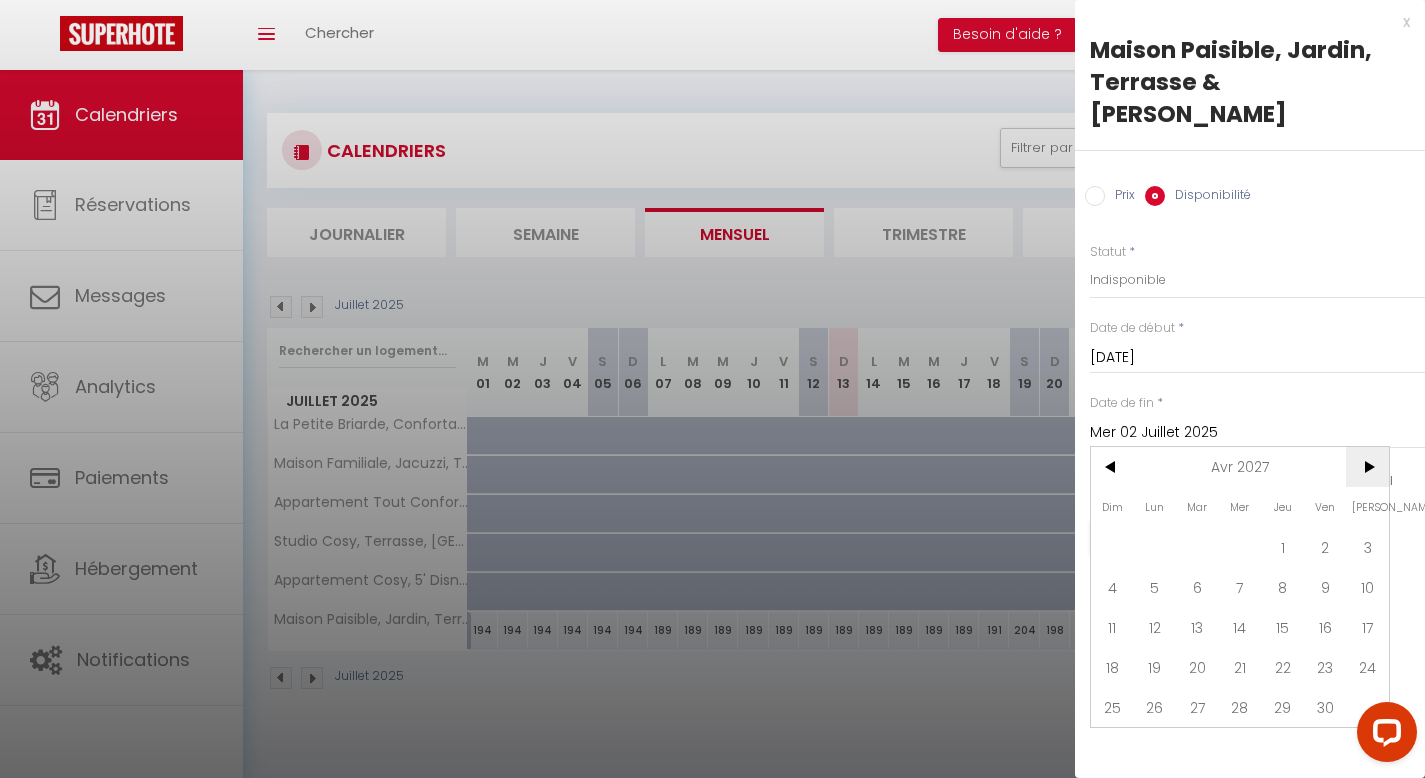 click on ">" at bounding box center (1367, 467) 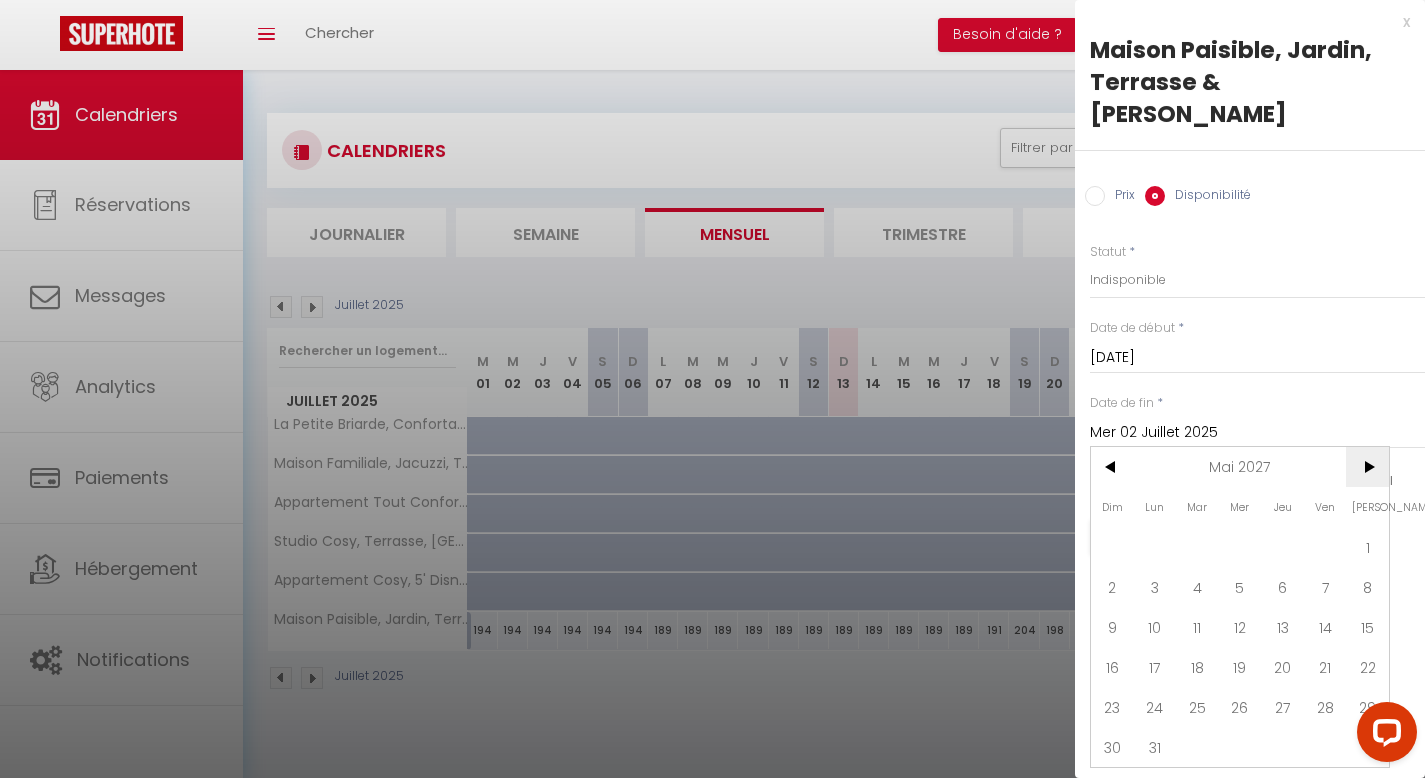 click on ">" at bounding box center [1367, 467] 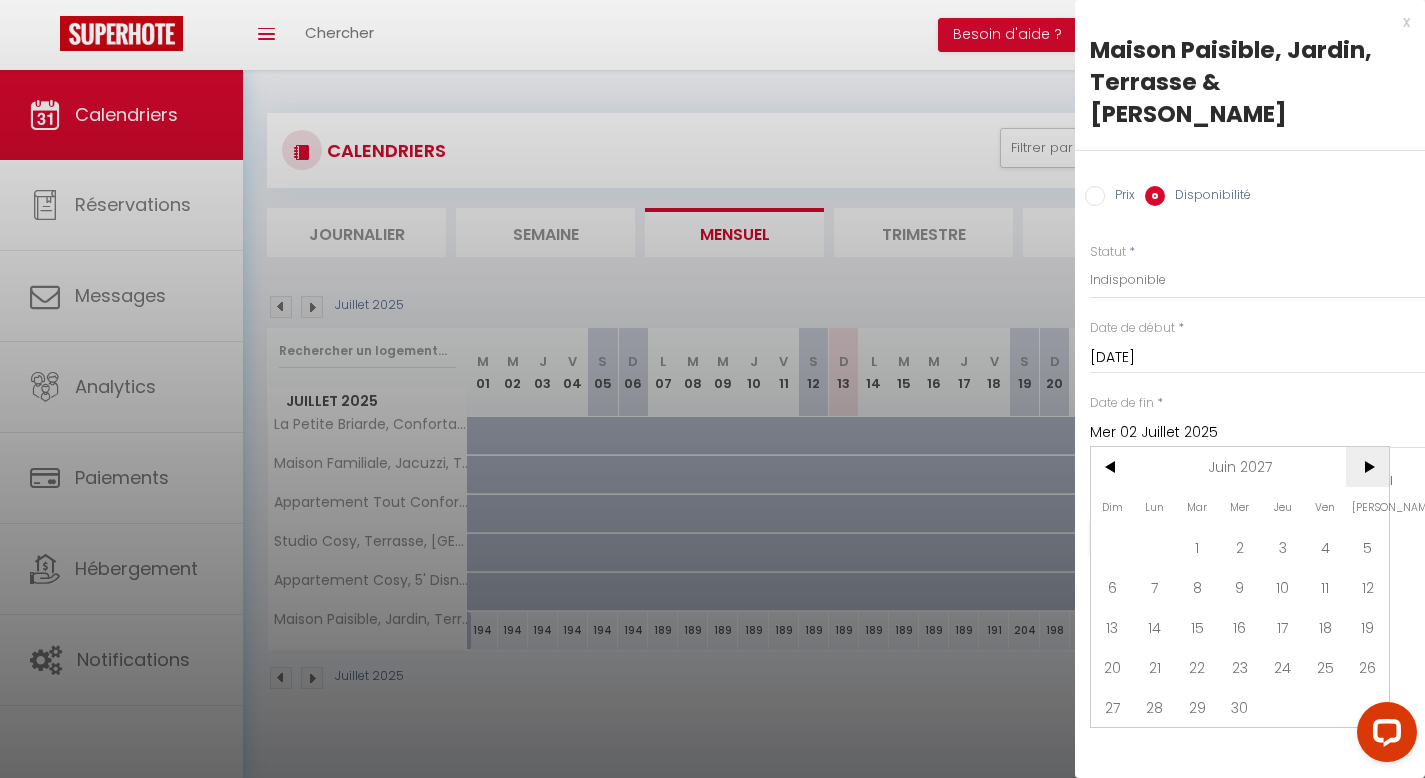 click on ">" at bounding box center [1367, 467] 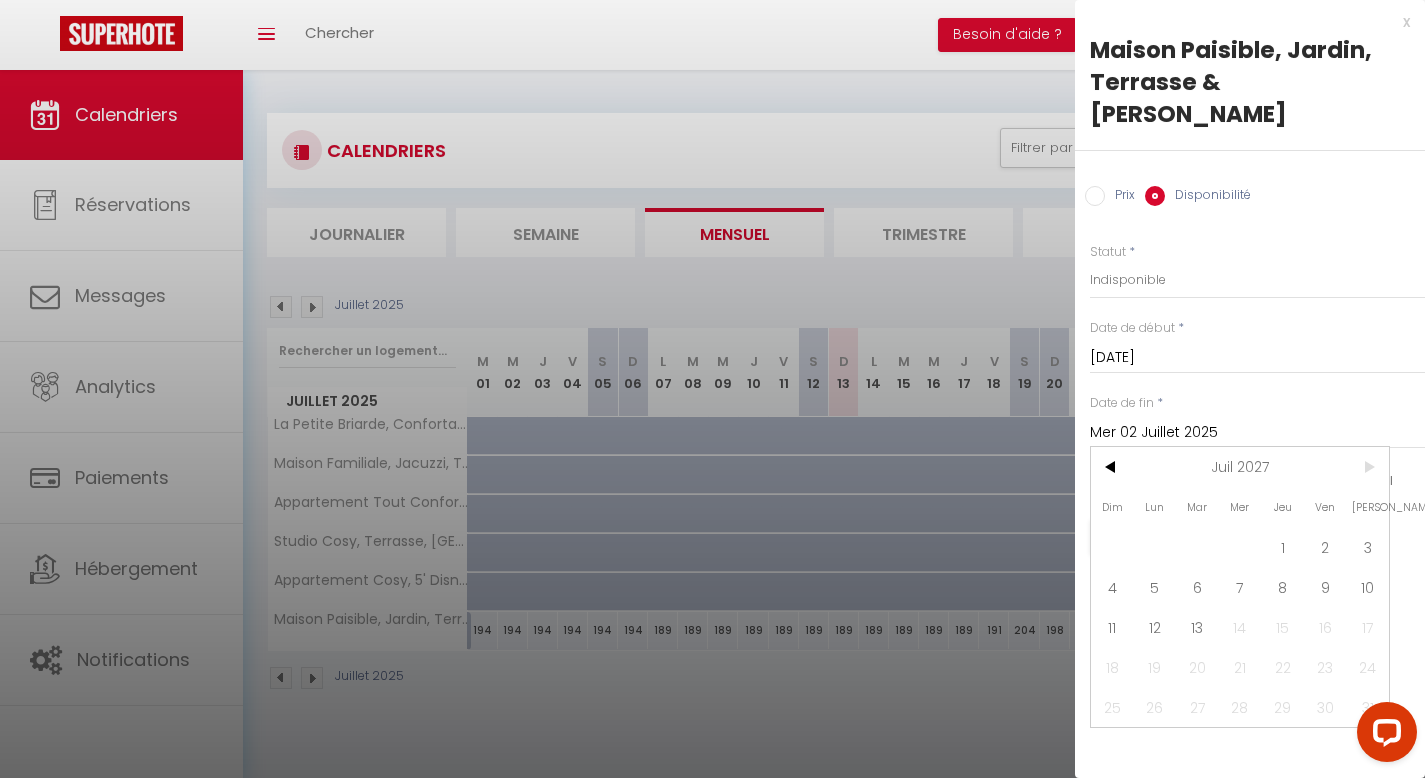click on ">" at bounding box center [1367, 467] 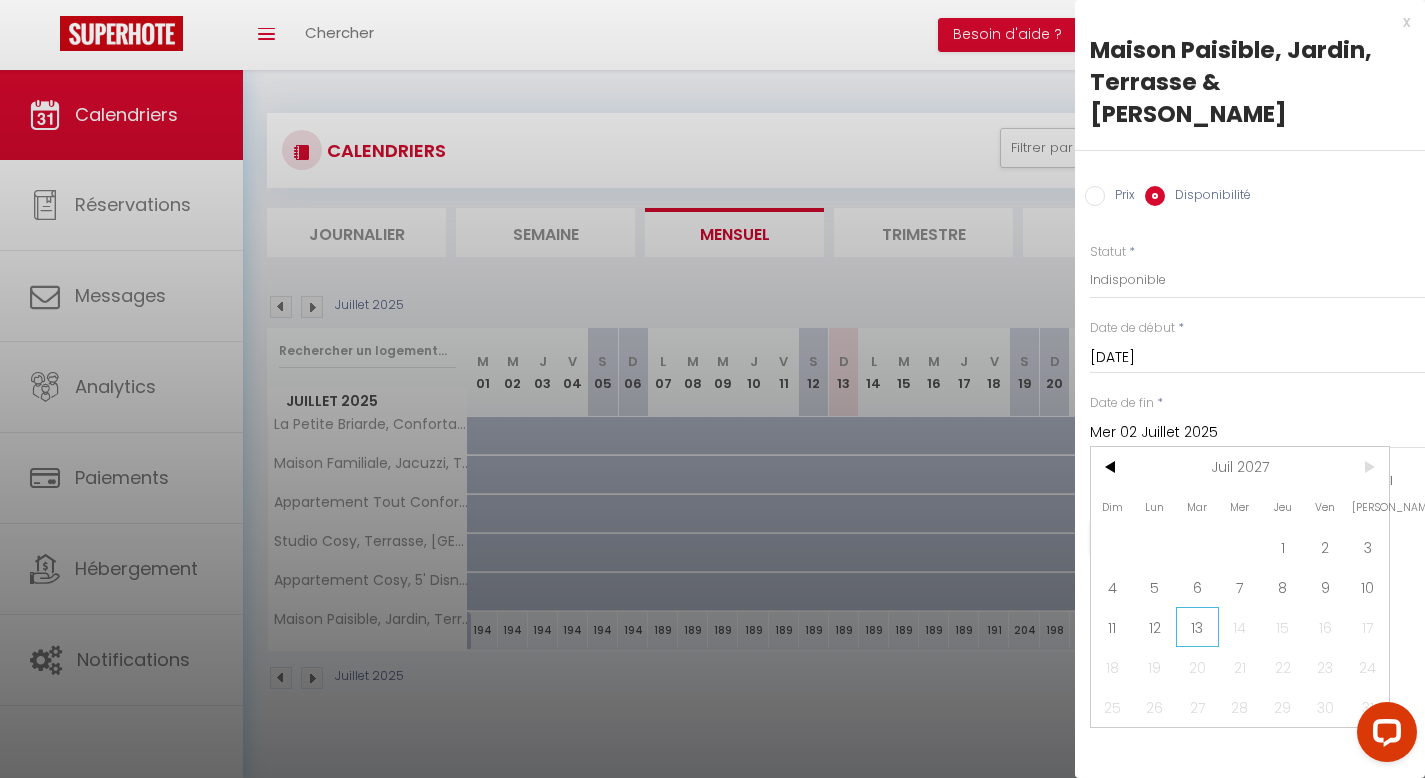 click on "13" at bounding box center (1197, 627) 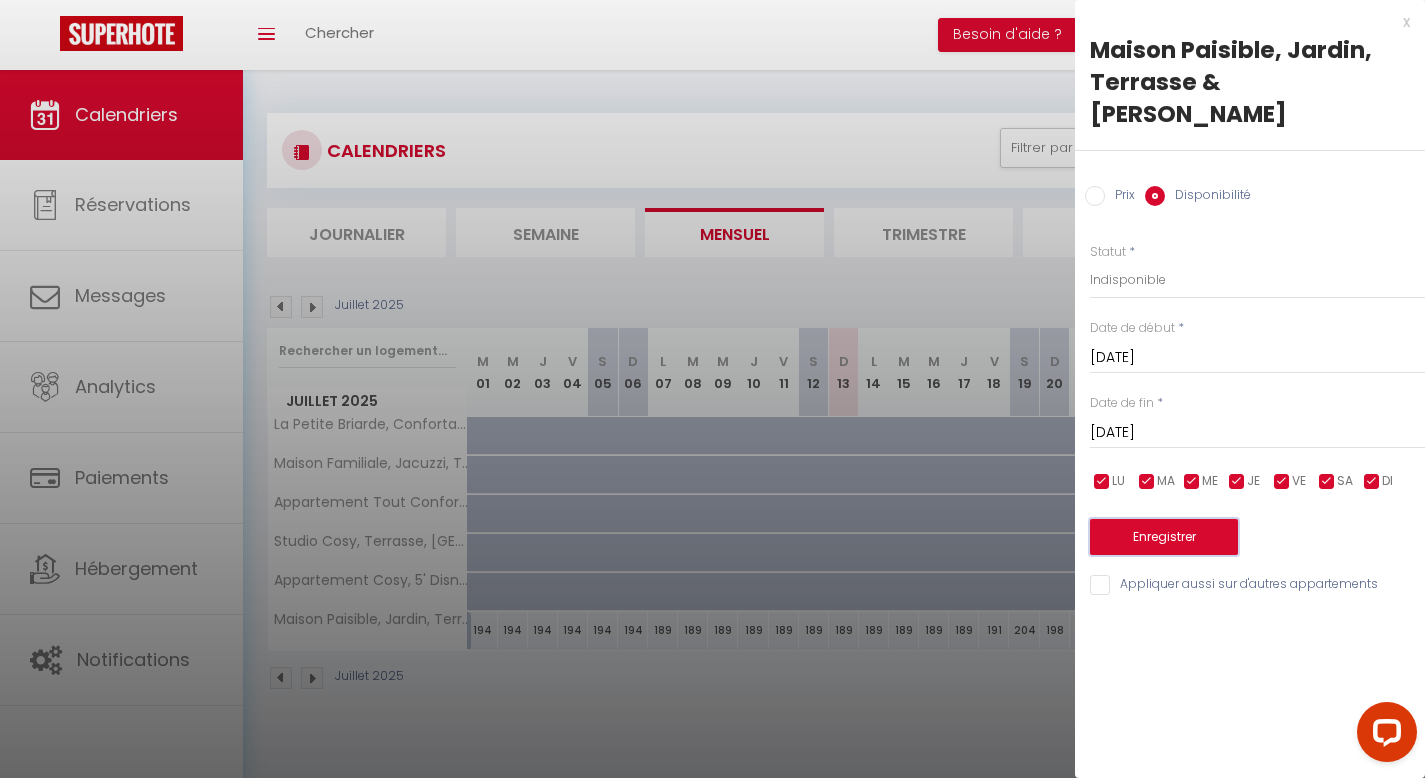 click on "Enregistrer" at bounding box center [1164, 537] 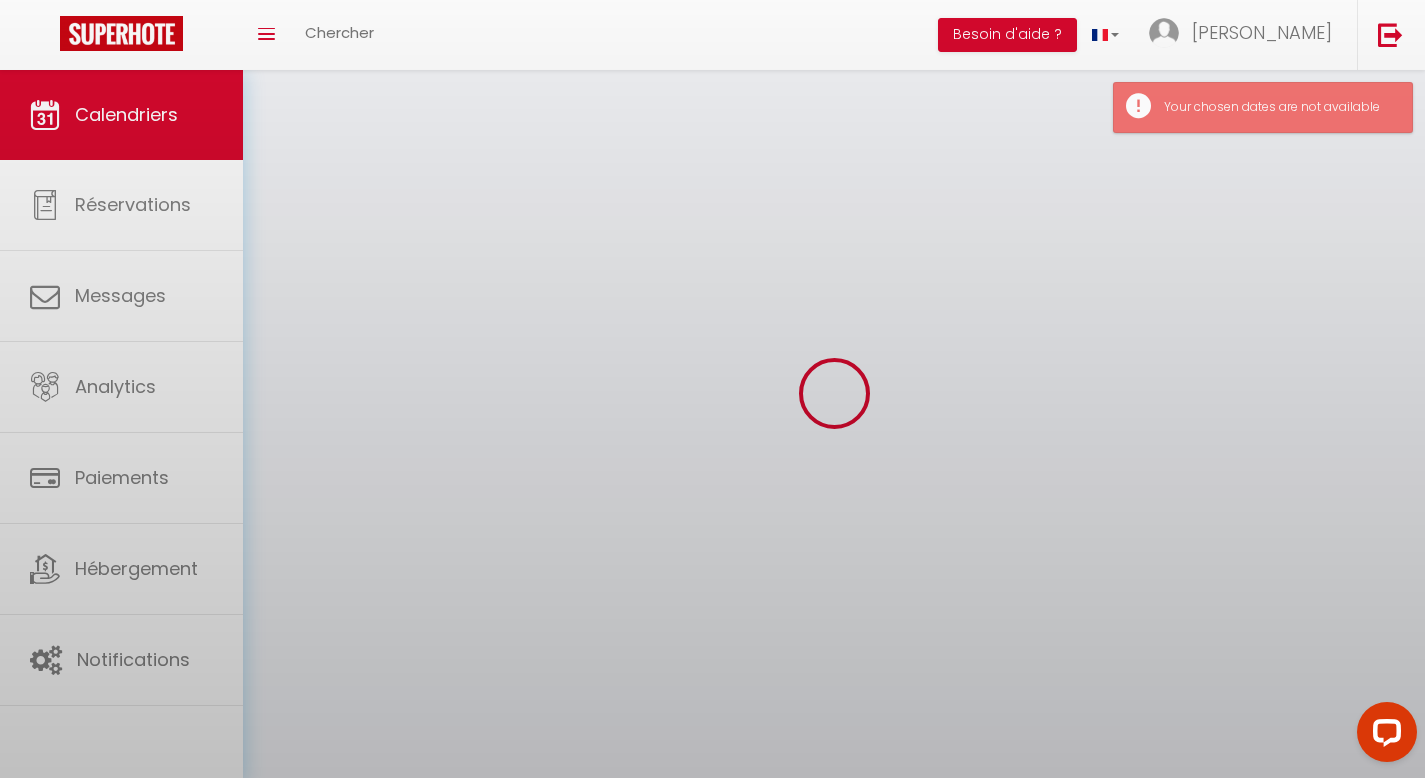 select on "0" 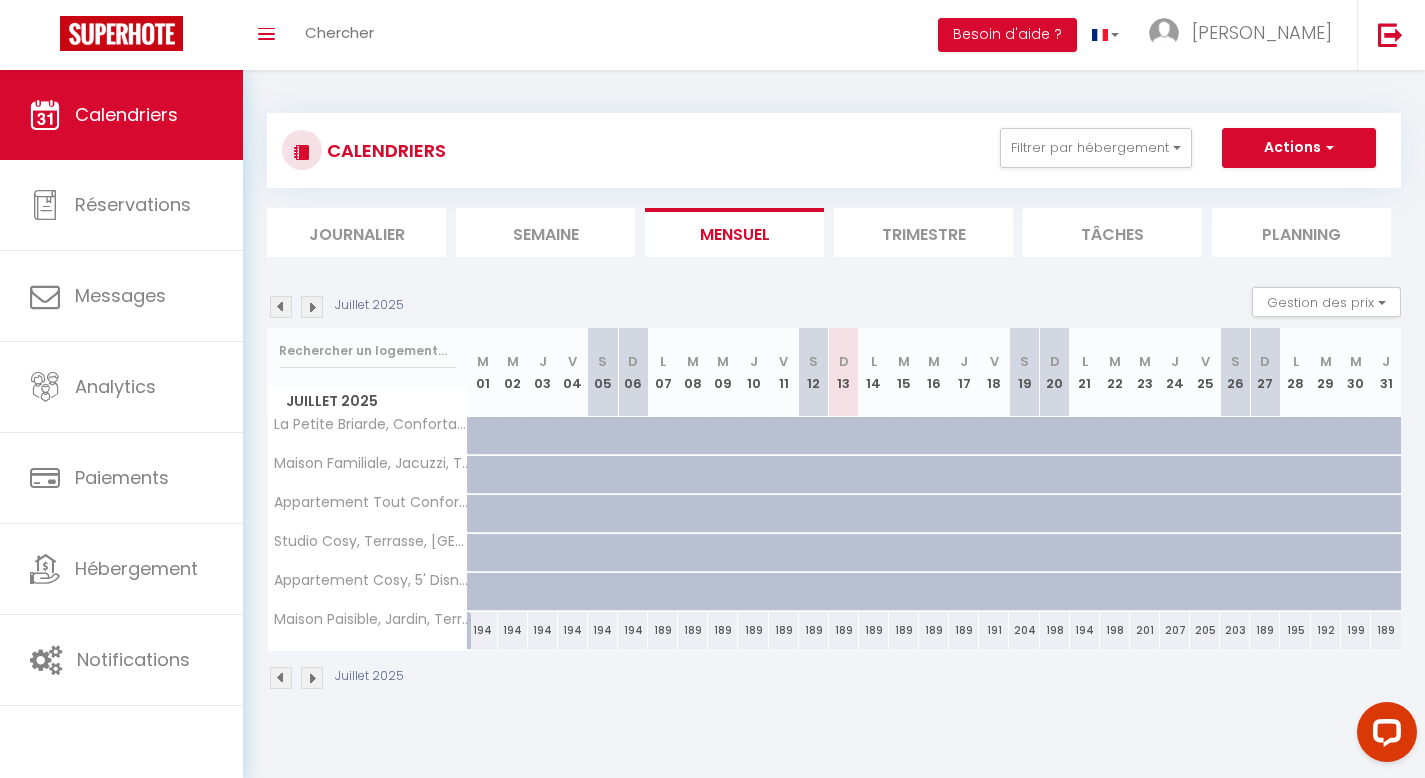 click on "189" at bounding box center (844, 630) 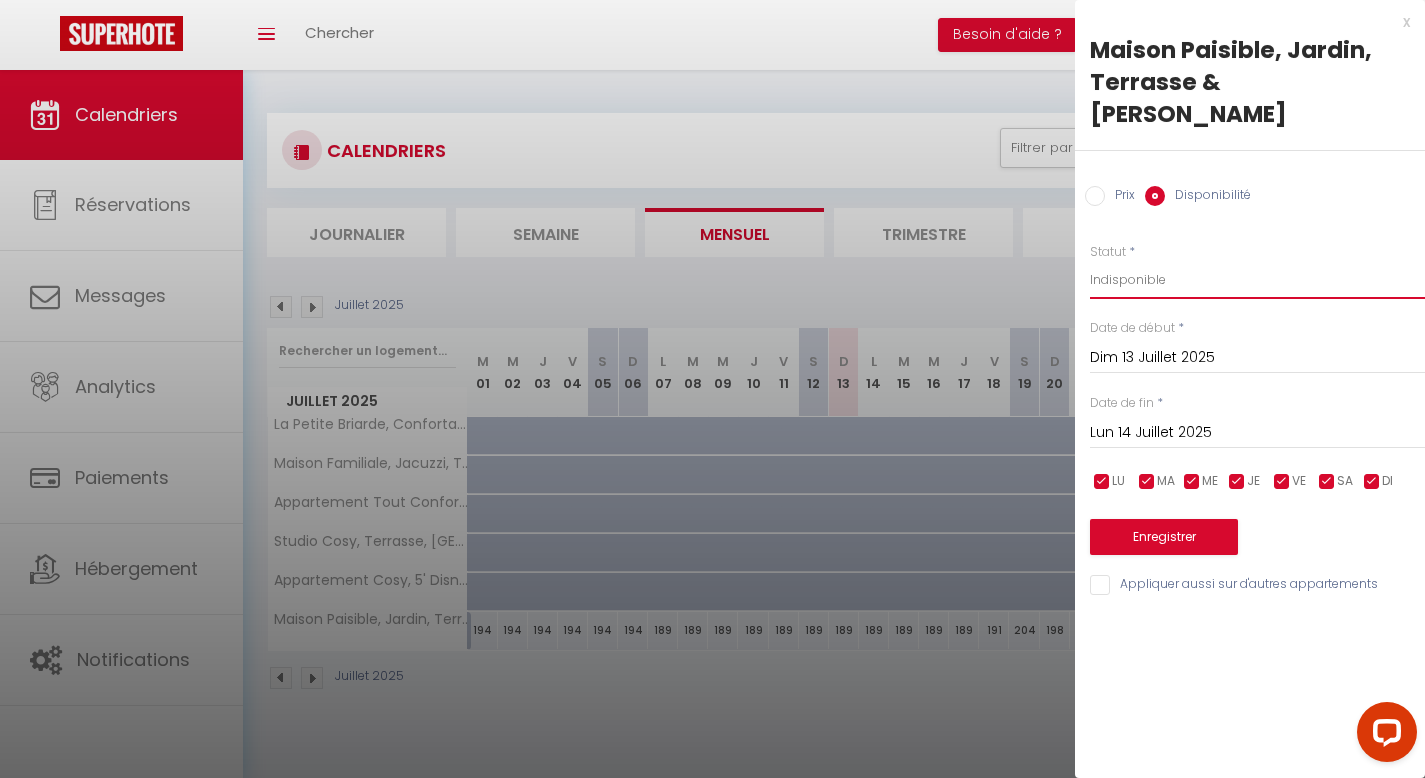 click on "Disponible
Indisponible" at bounding box center (1257, 280) 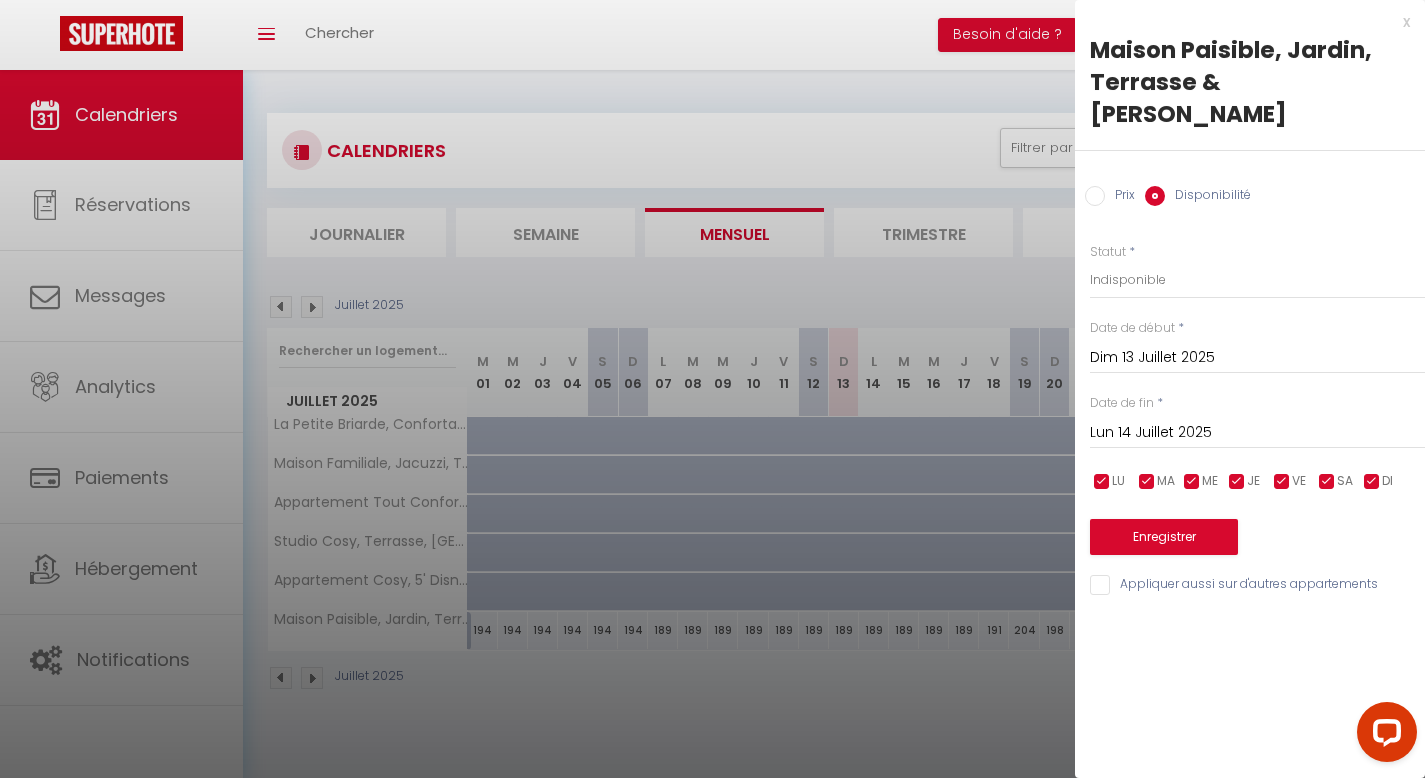 click on "Lun 14 Juillet 2025" at bounding box center (1257, 433) 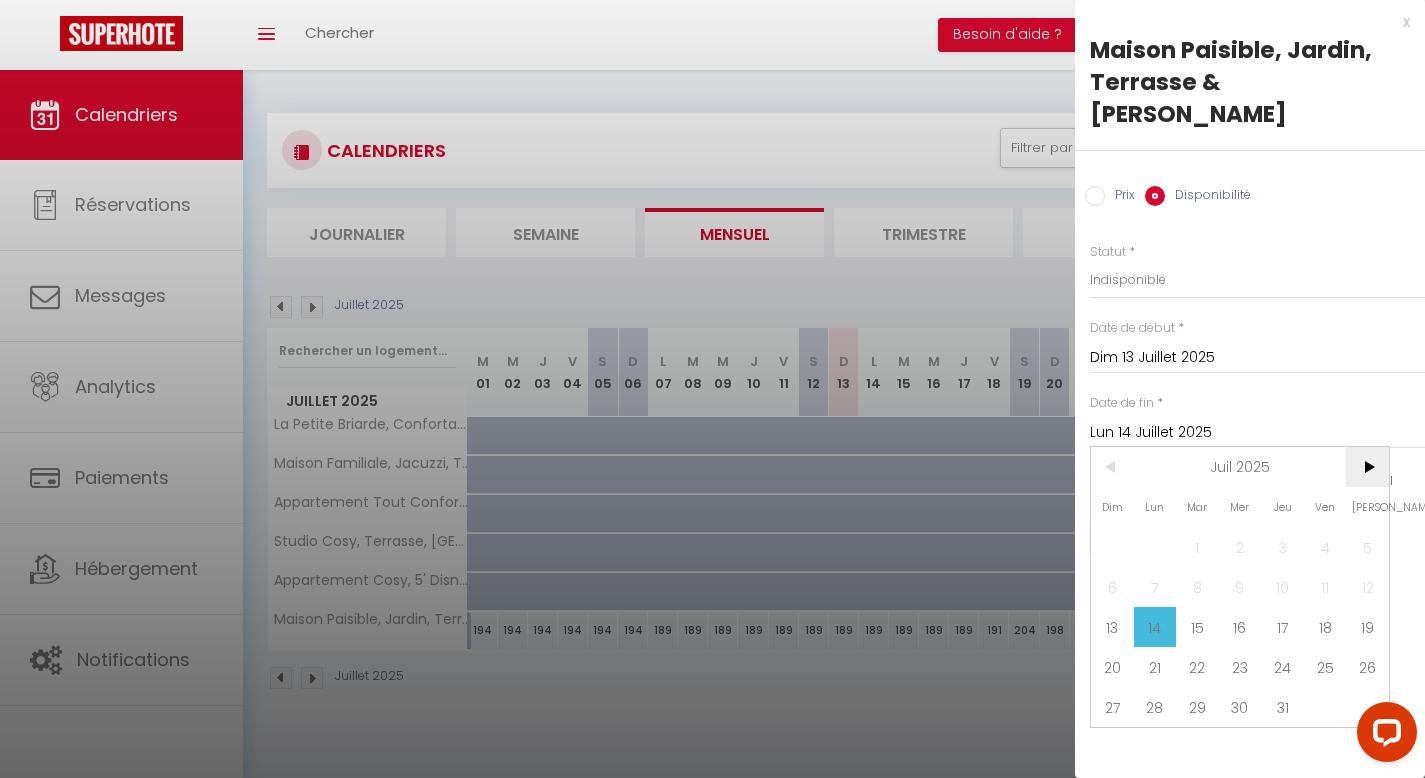 click on ">" at bounding box center (1367, 467) 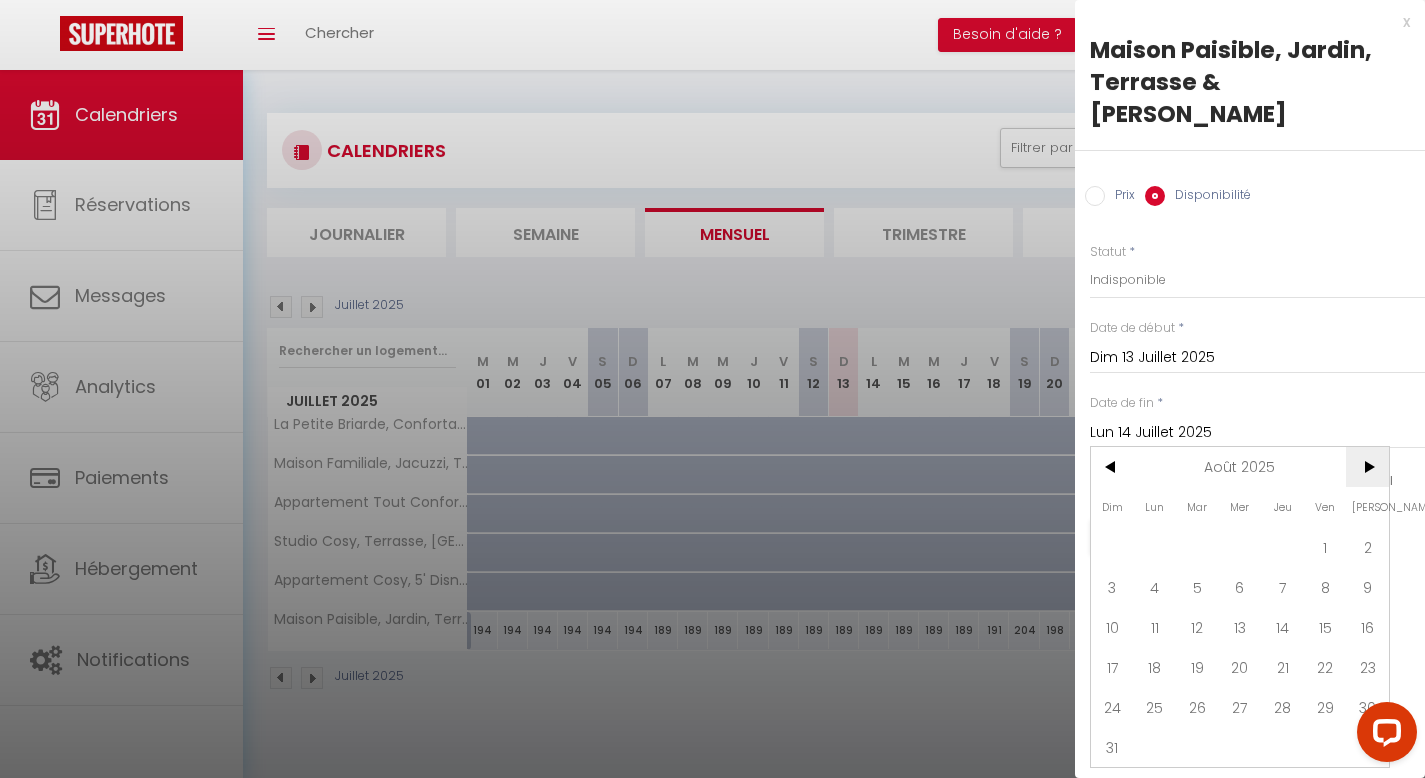 click on ">" at bounding box center [1367, 467] 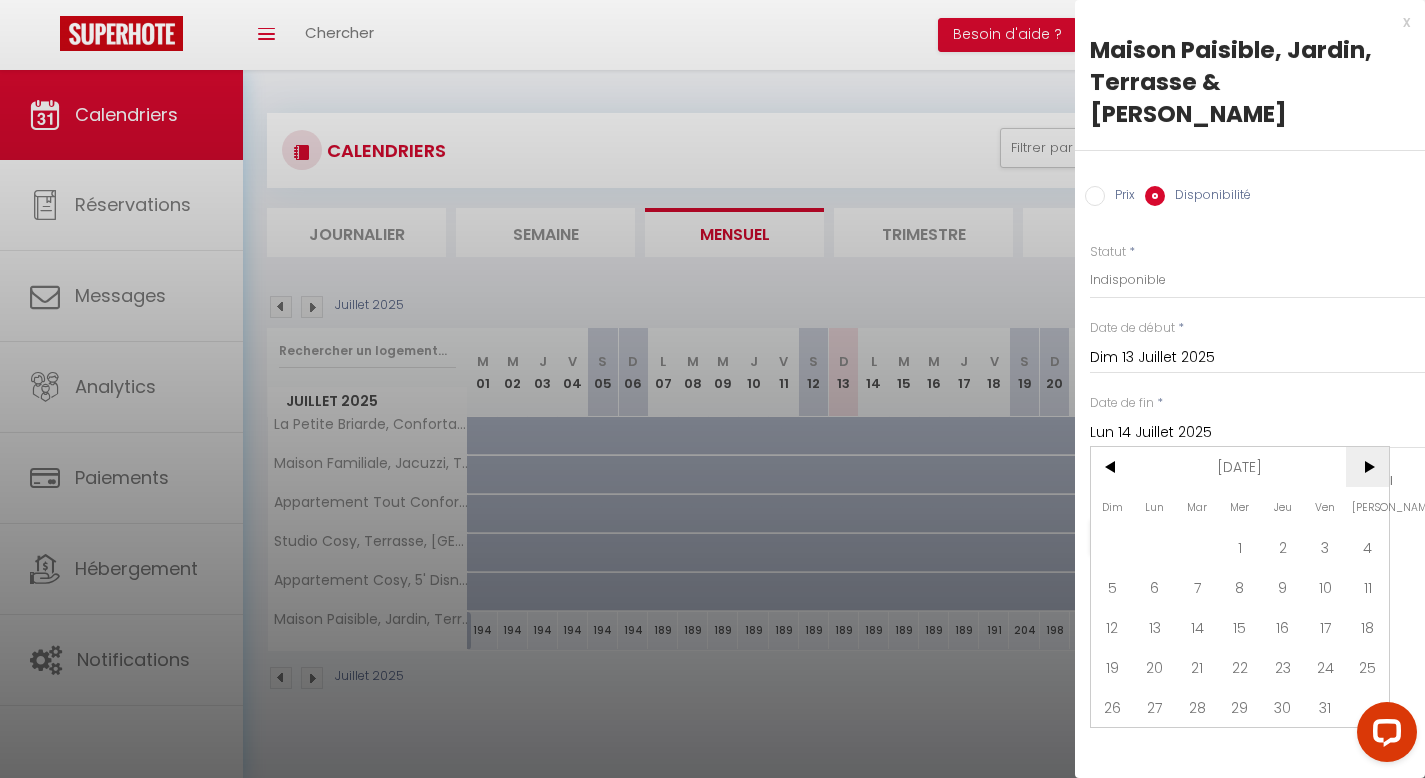 click on ">" at bounding box center [1367, 467] 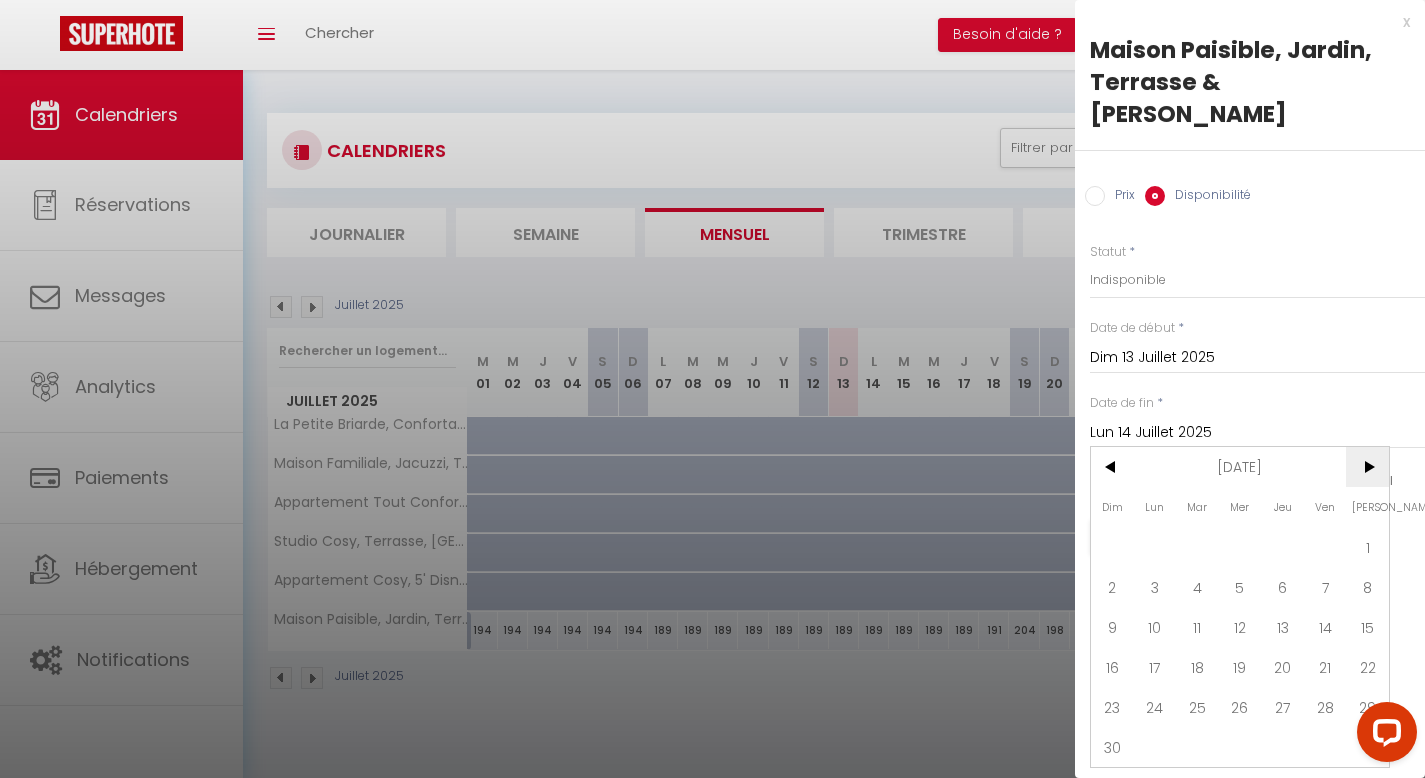 click on ">" at bounding box center [1367, 467] 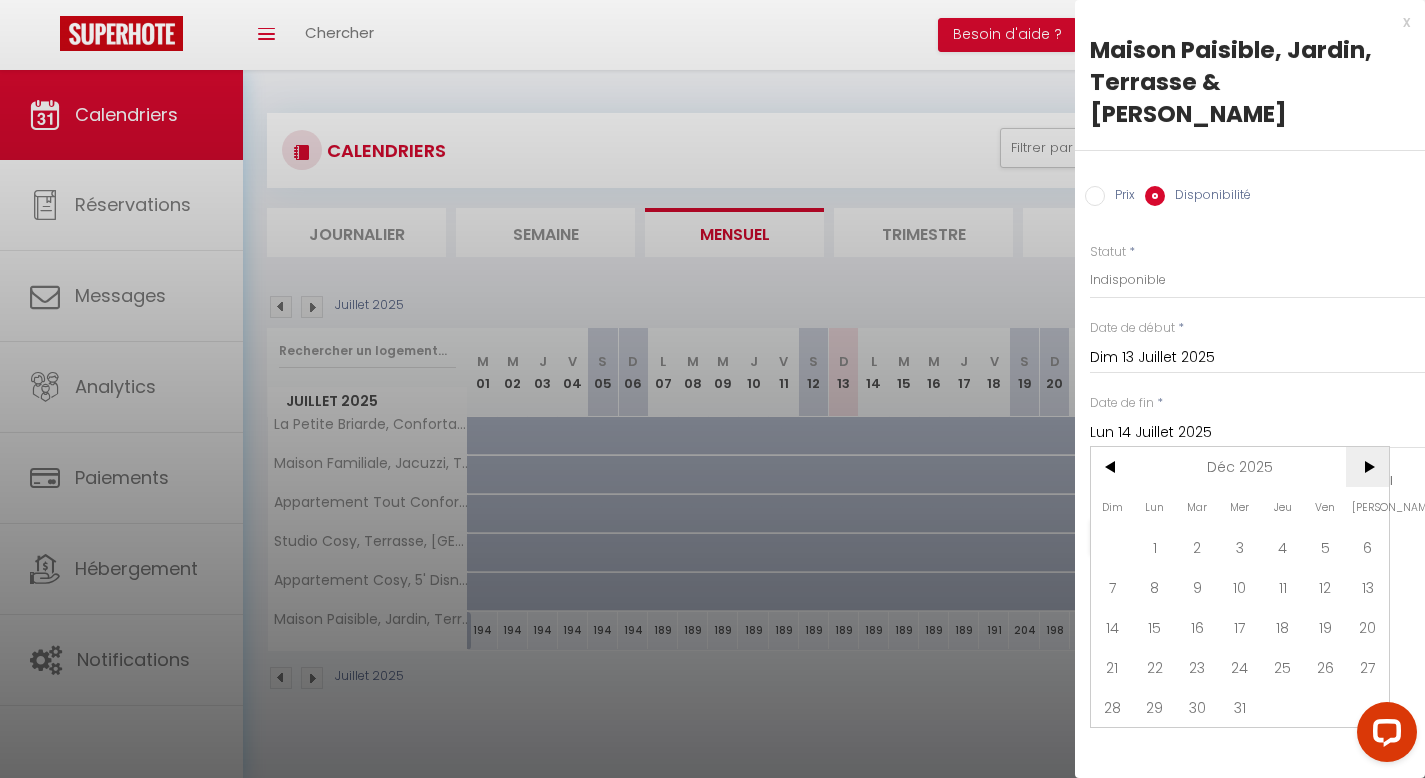 click on ">" at bounding box center [1367, 467] 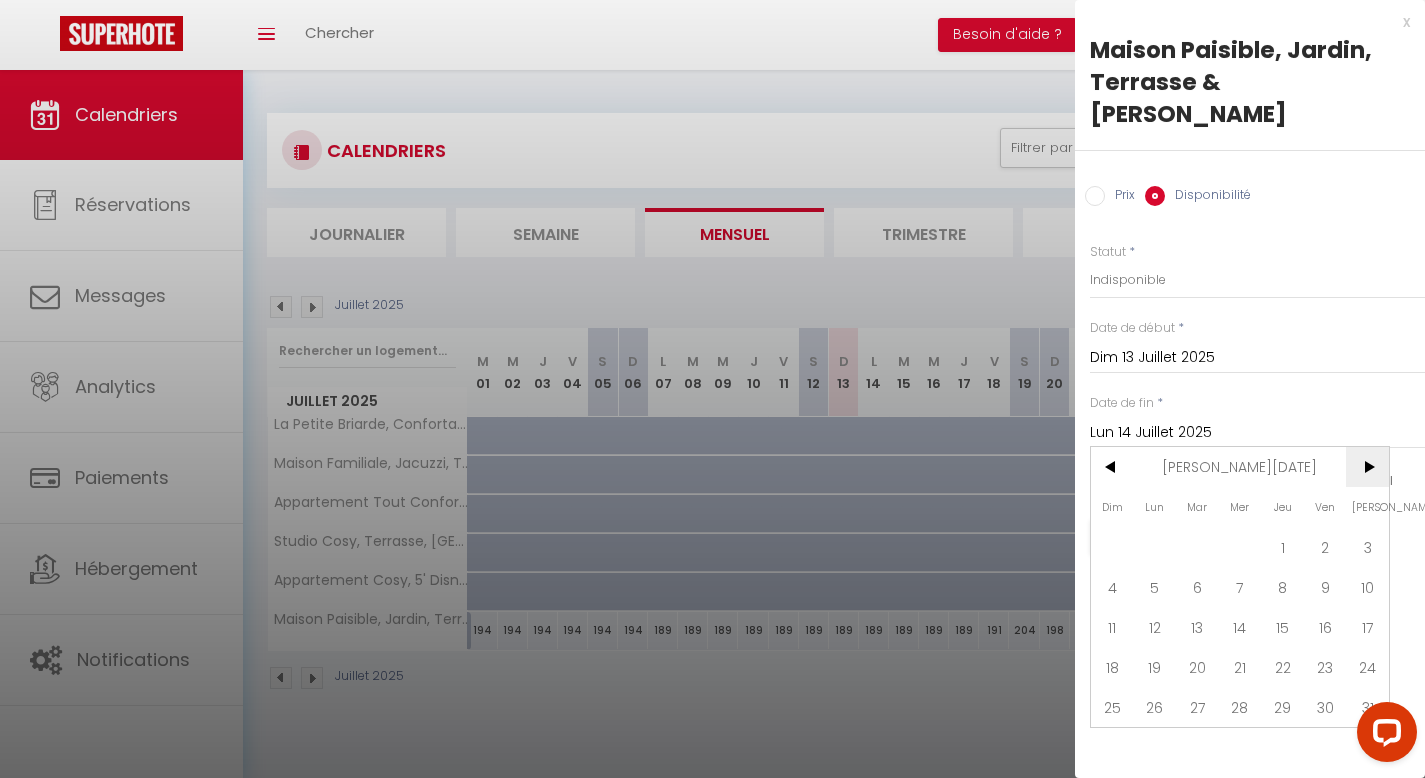 click on ">" at bounding box center (1367, 467) 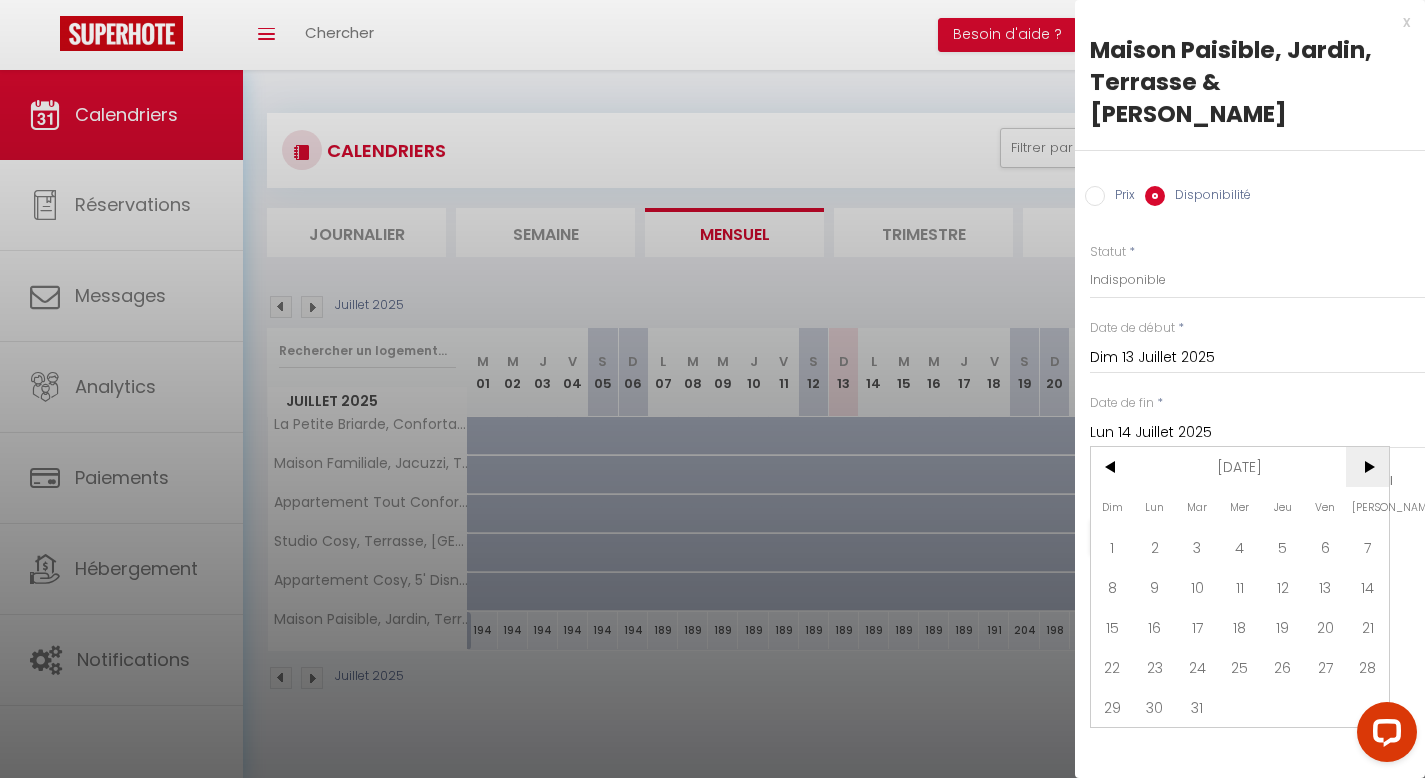 click on ">" at bounding box center (1367, 467) 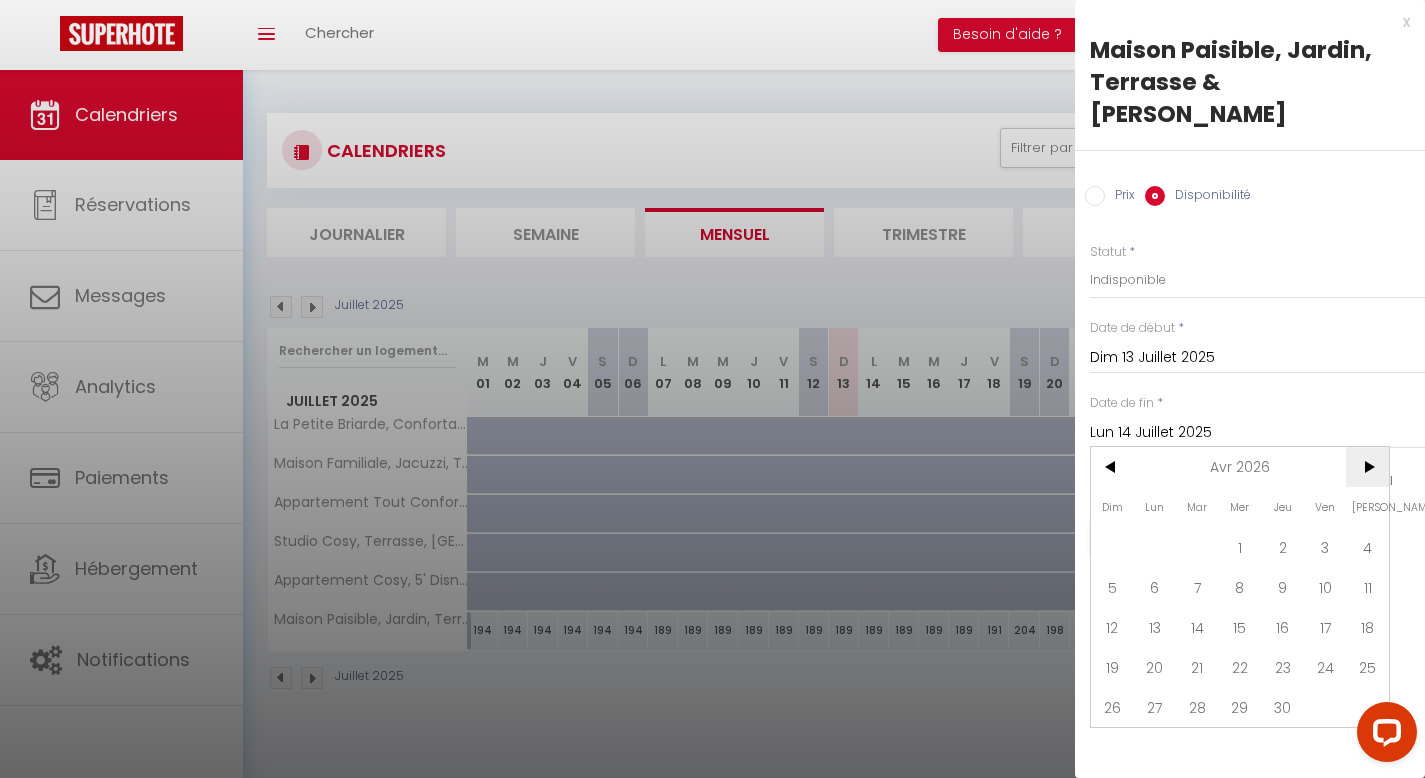 click on ">" at bounding box center [1367, 467] 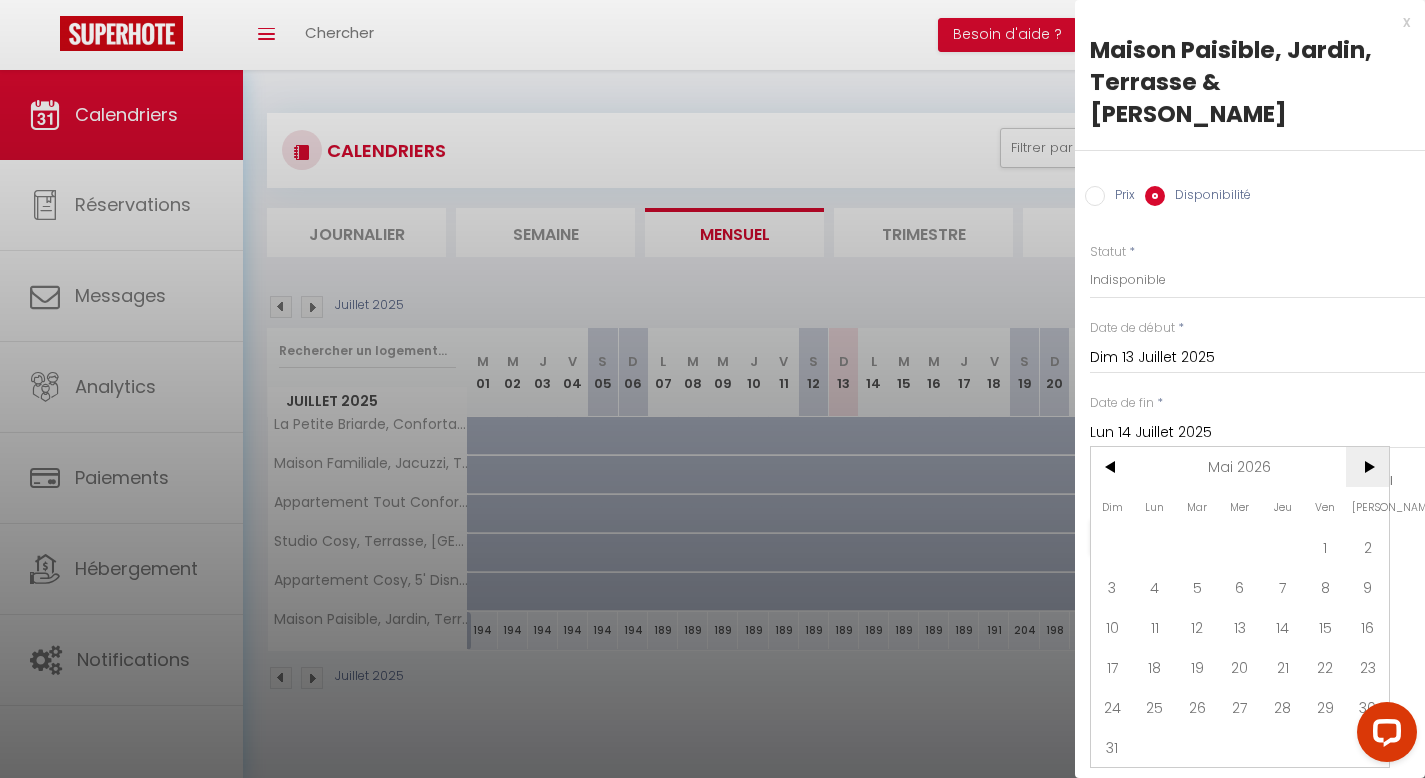 click on ">" at bounding box center [1367, 467] 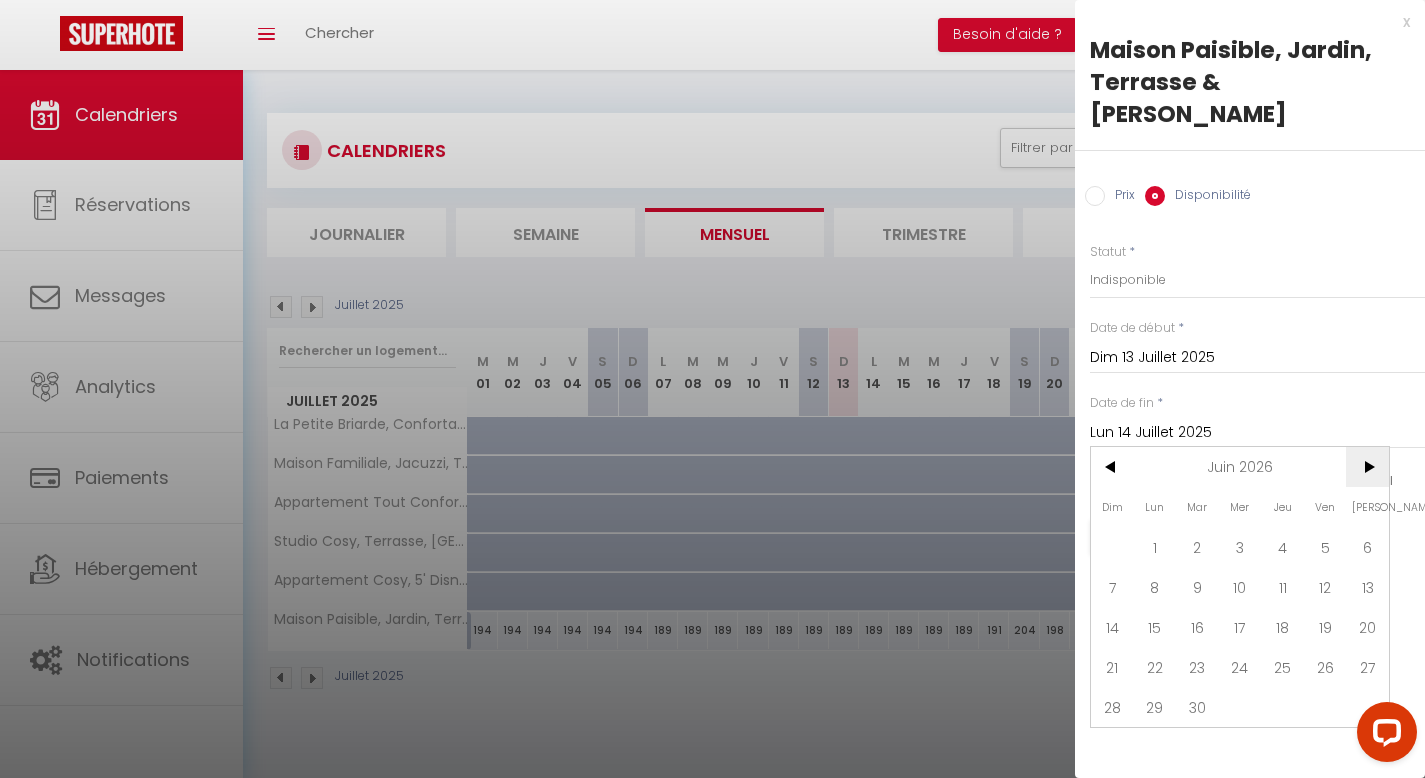 click on ">" at bounding box center (1367, 467) 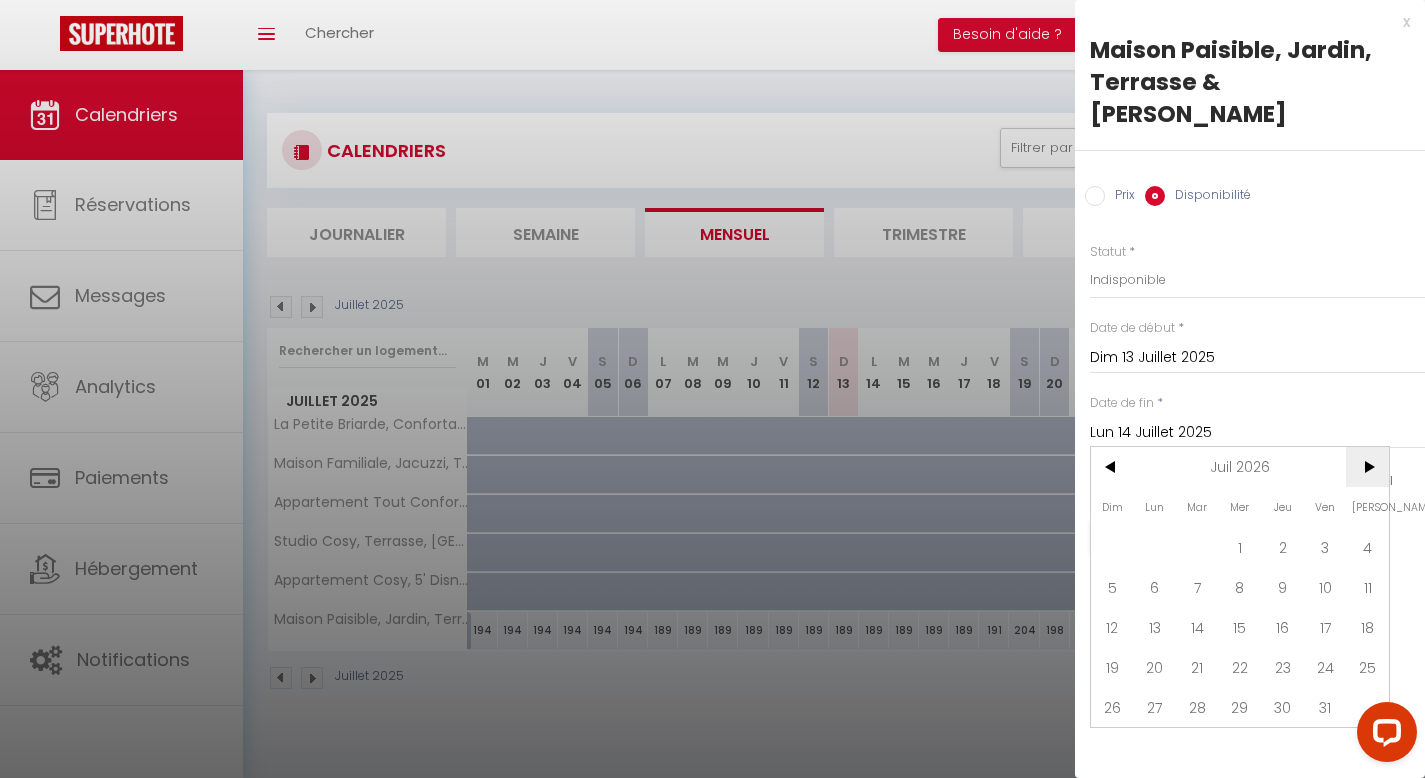 click on ">" at bounding box center (1367, 467) 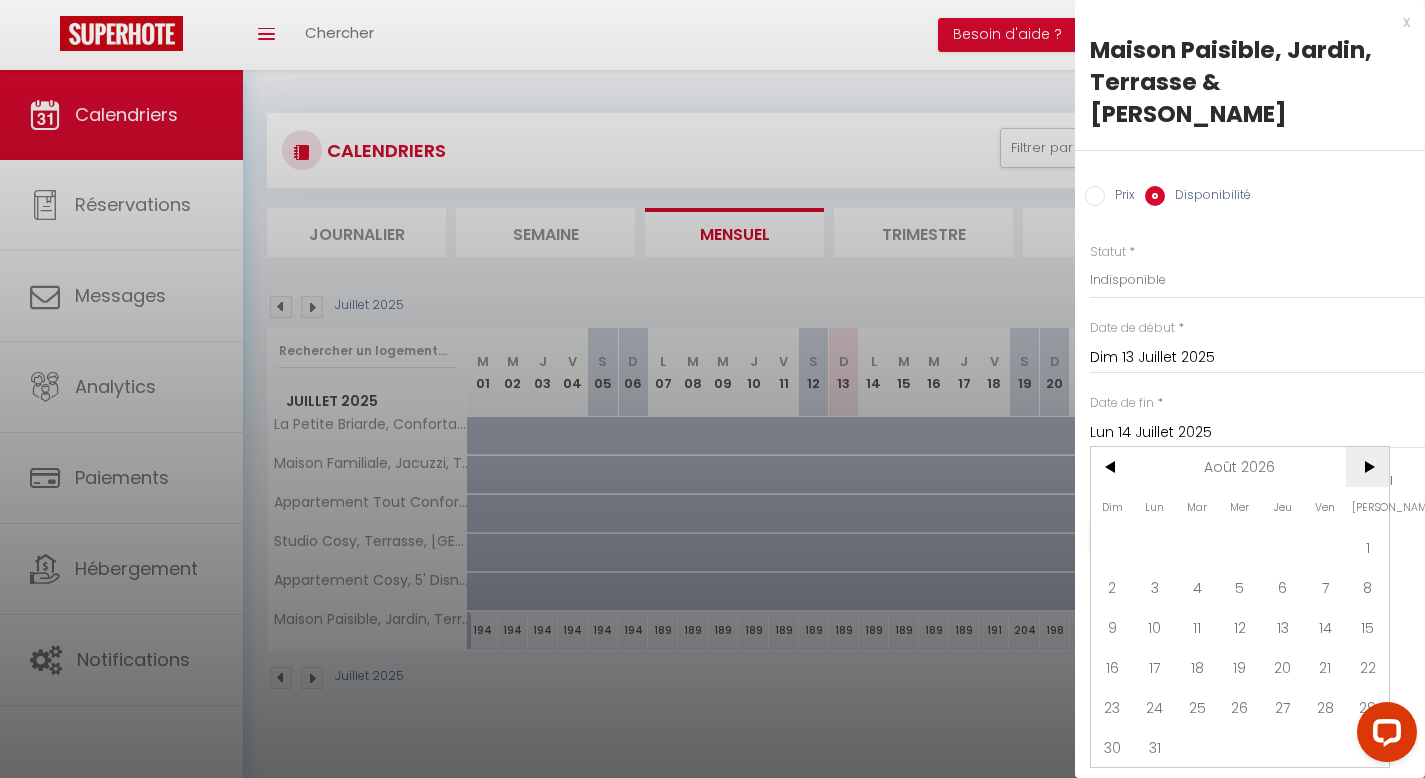 click on ">" at bounding box center (1367, 467) 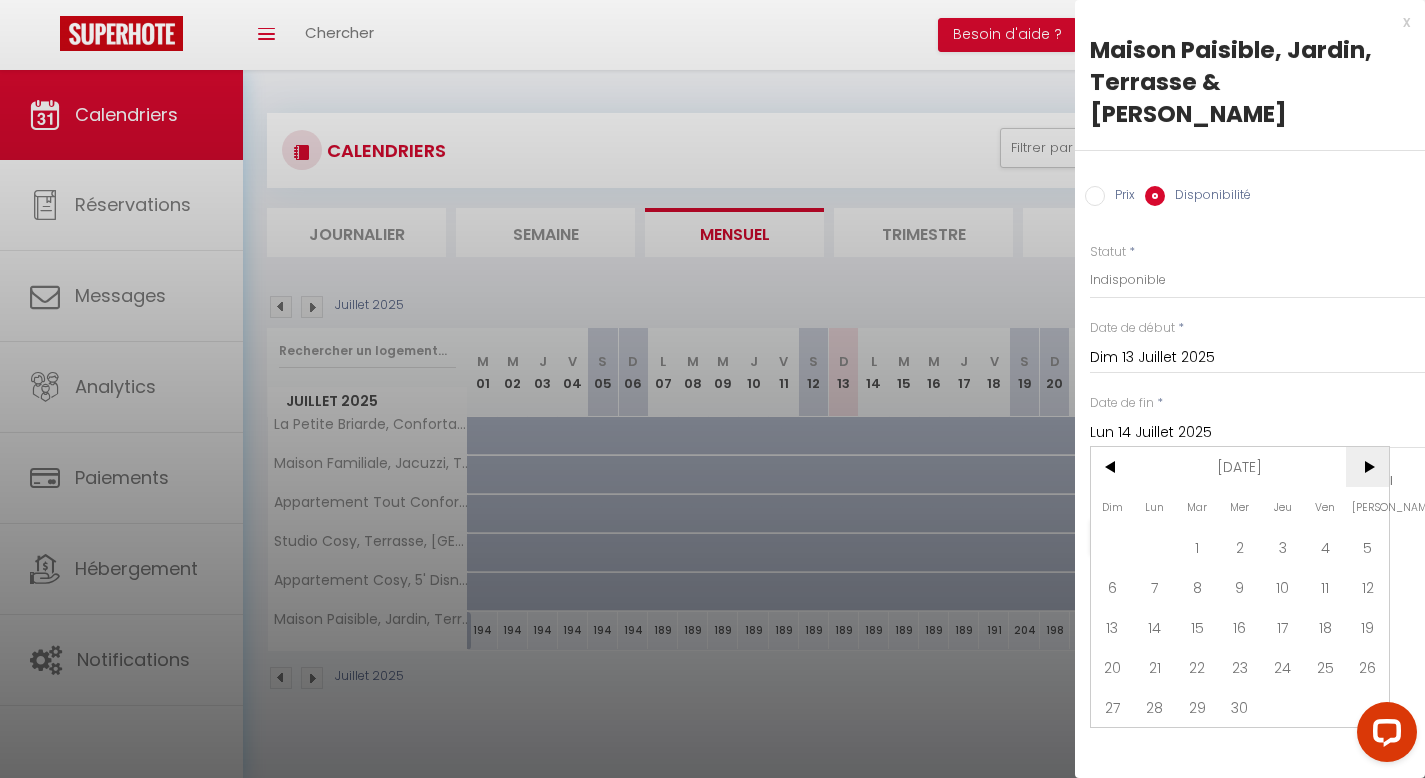 click on ">" at bounding box center [1367, 467] 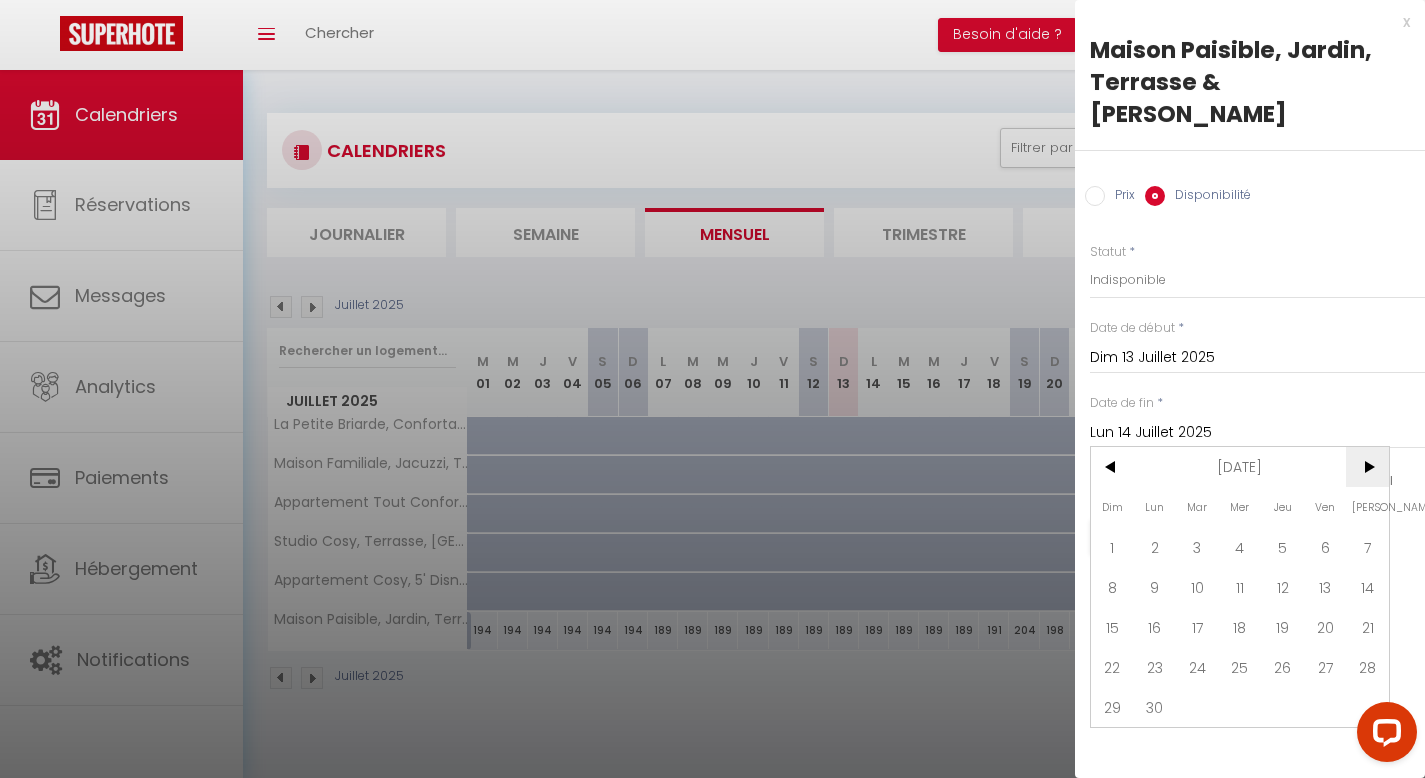 click on ">" at bounding box center [1367, 467] 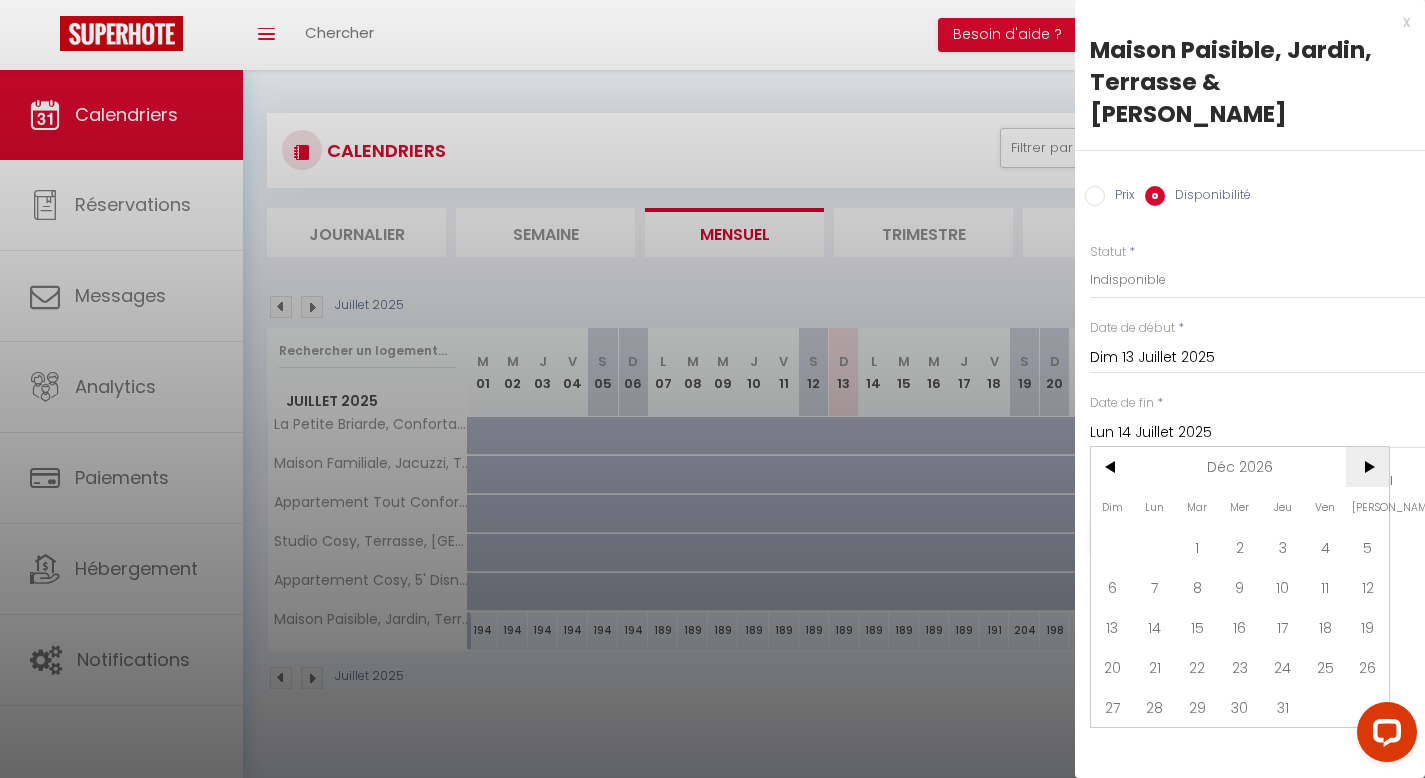 click on ">" at bounding box center (1367, 467) 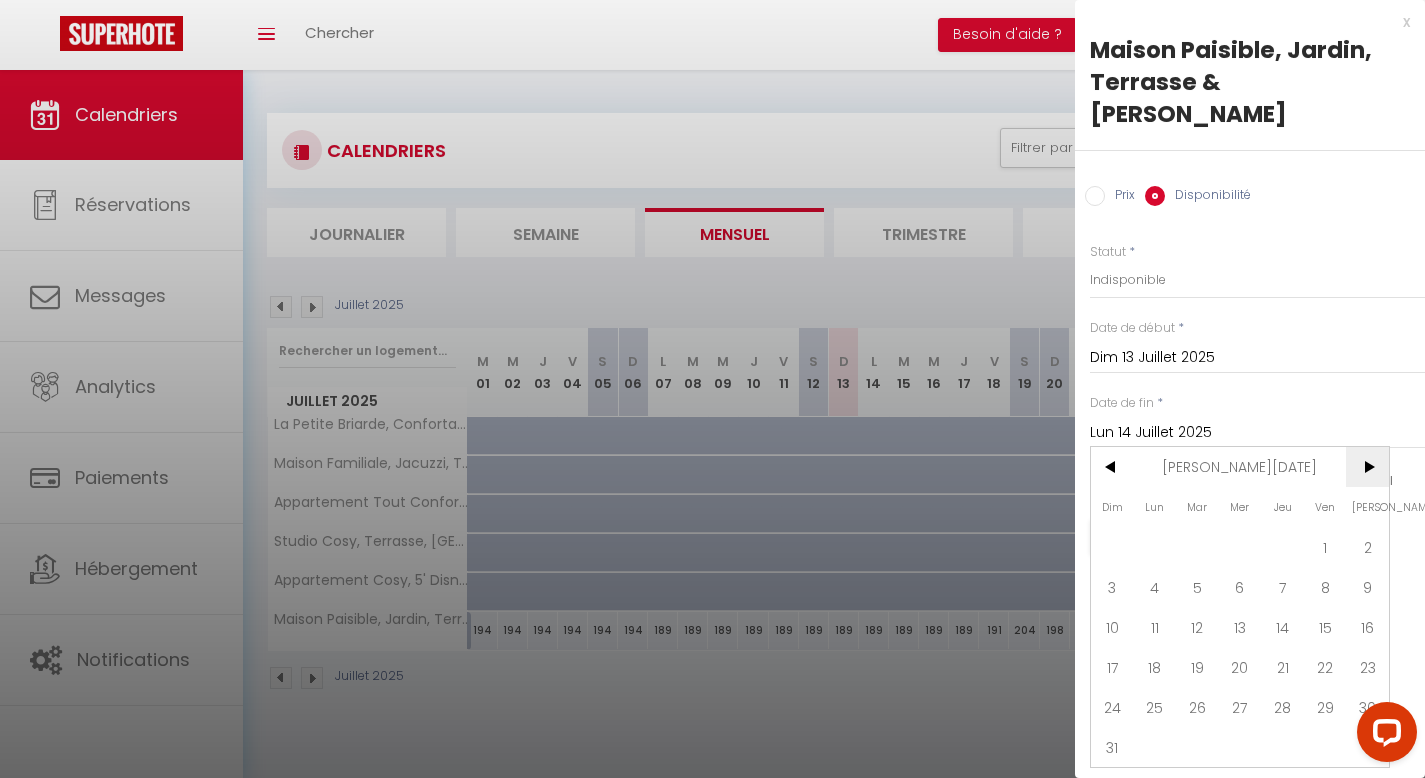 click on ">" at bounding box center [1367, 467] 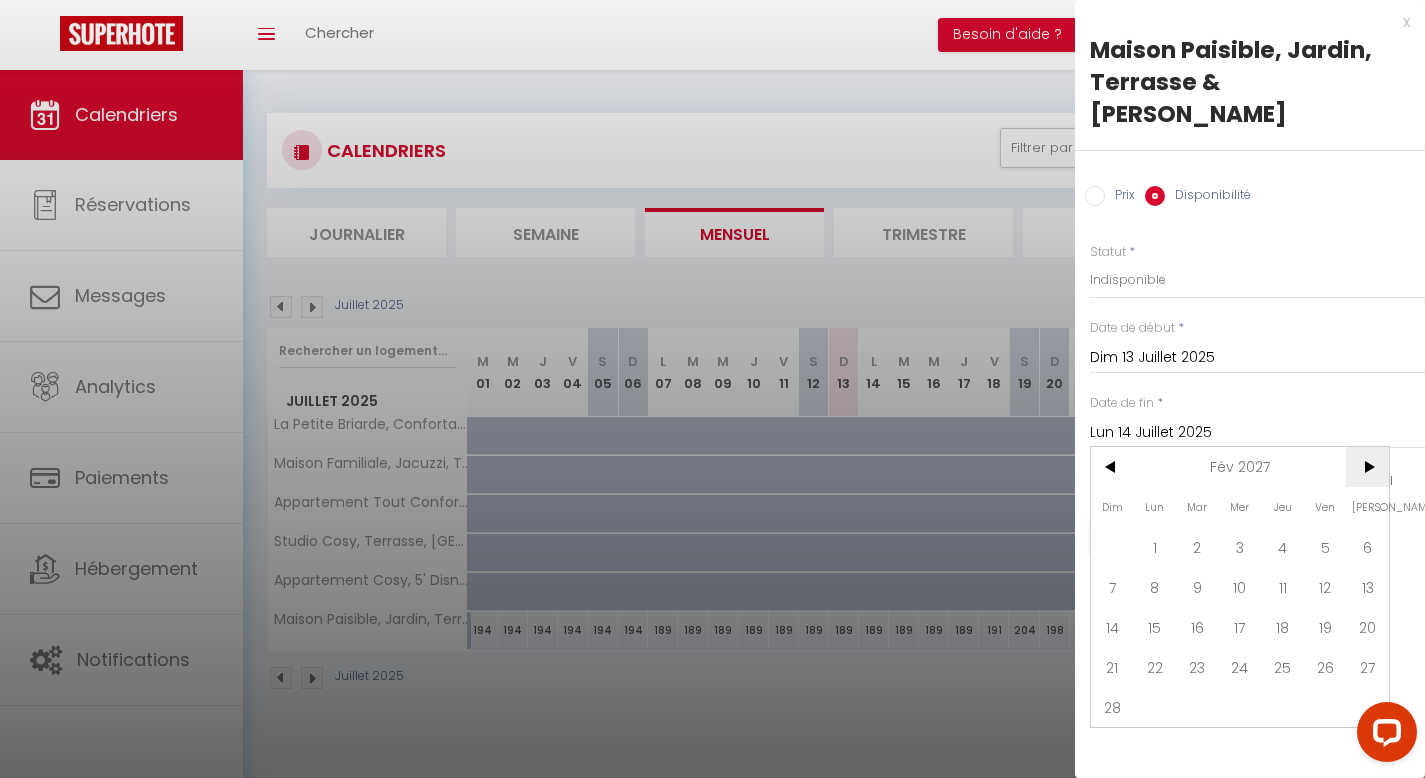 click on ">" at bounding box center [1367, 467] 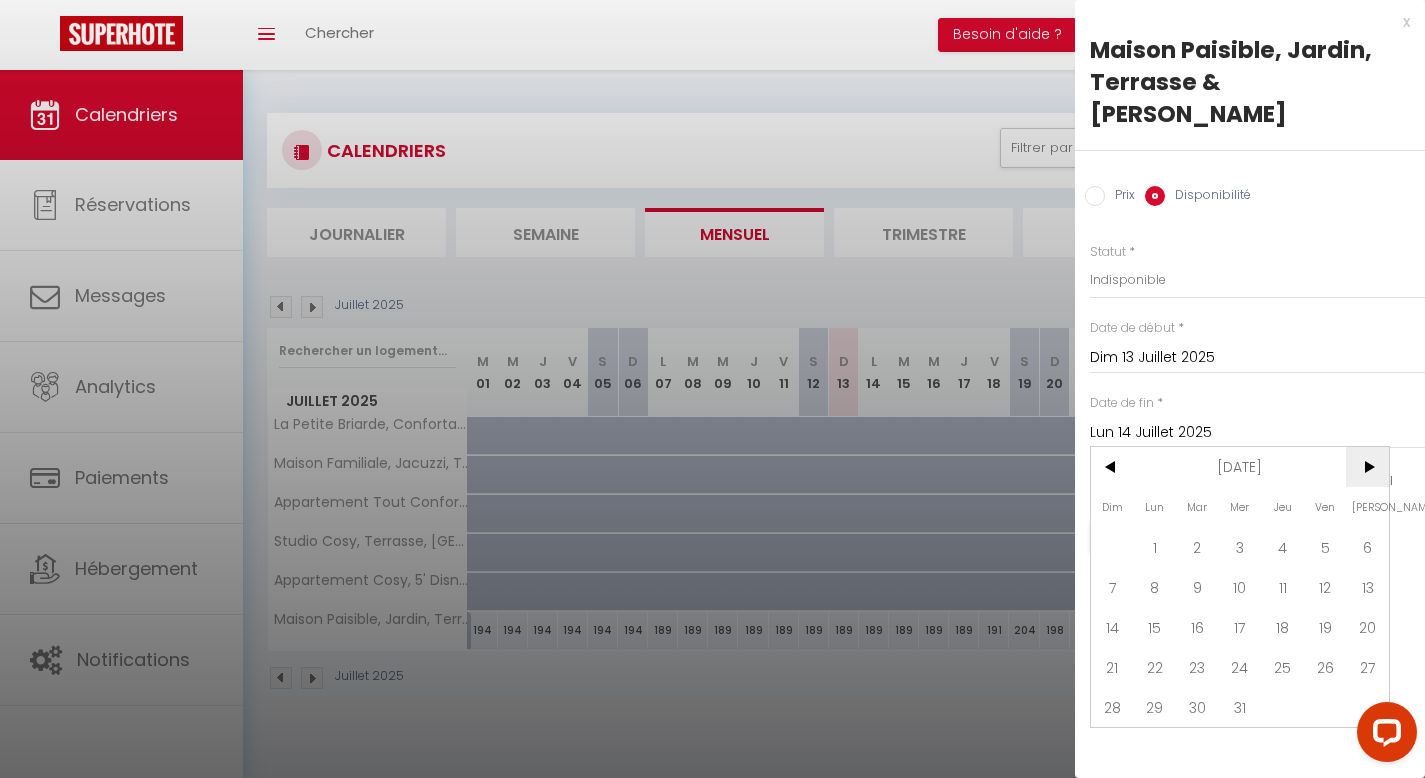 click on ">" at bounding box center (1367, 467) 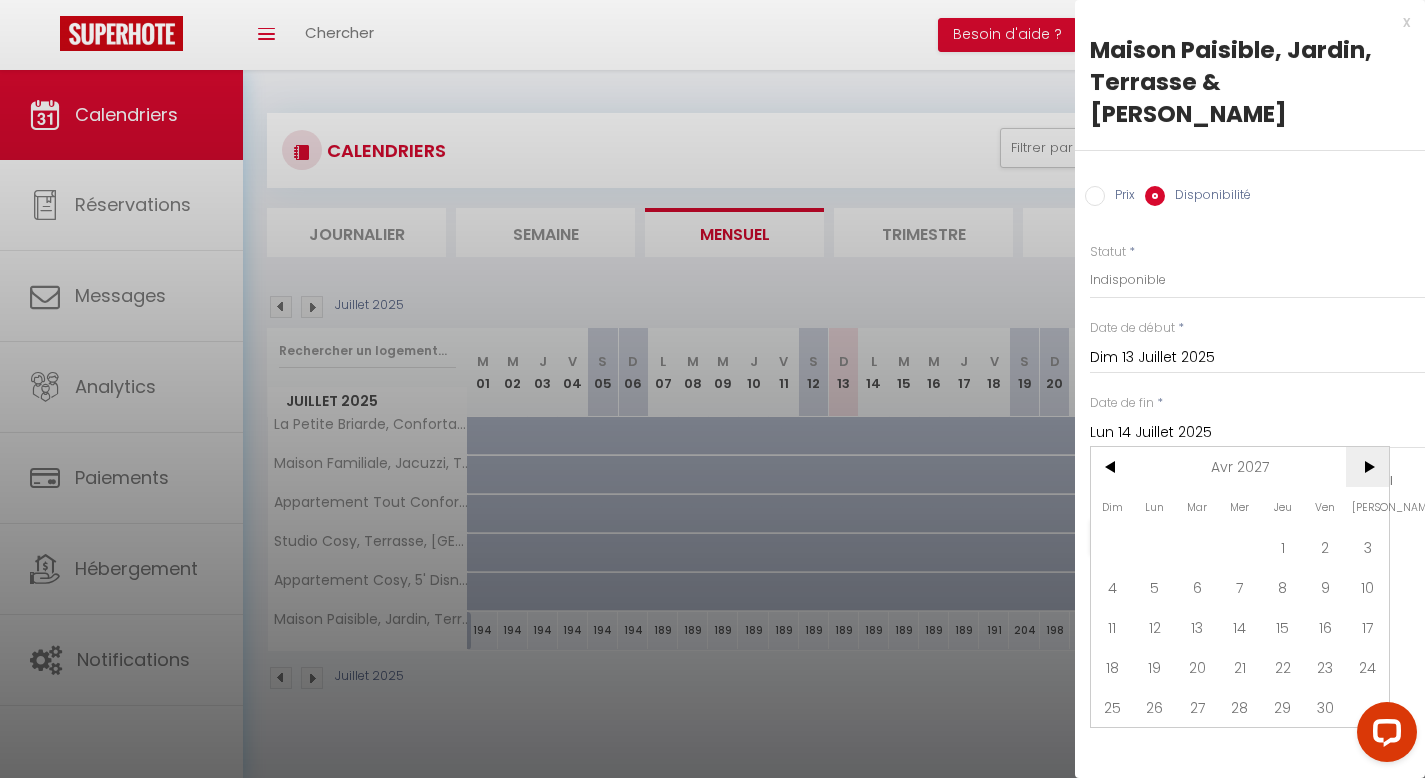 click on ">" at bounding box center (1367, 467) 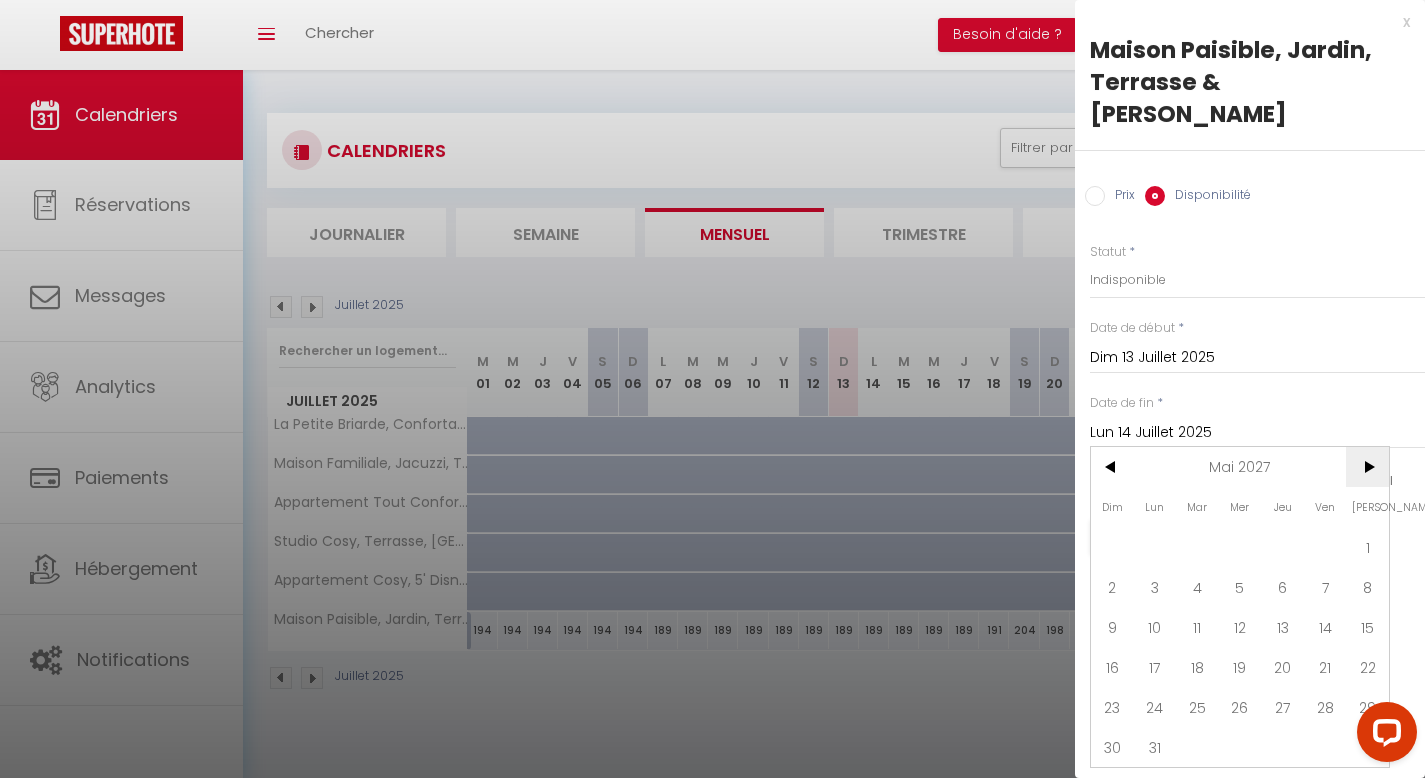 click on ">" at bounding box center [1367, 467] 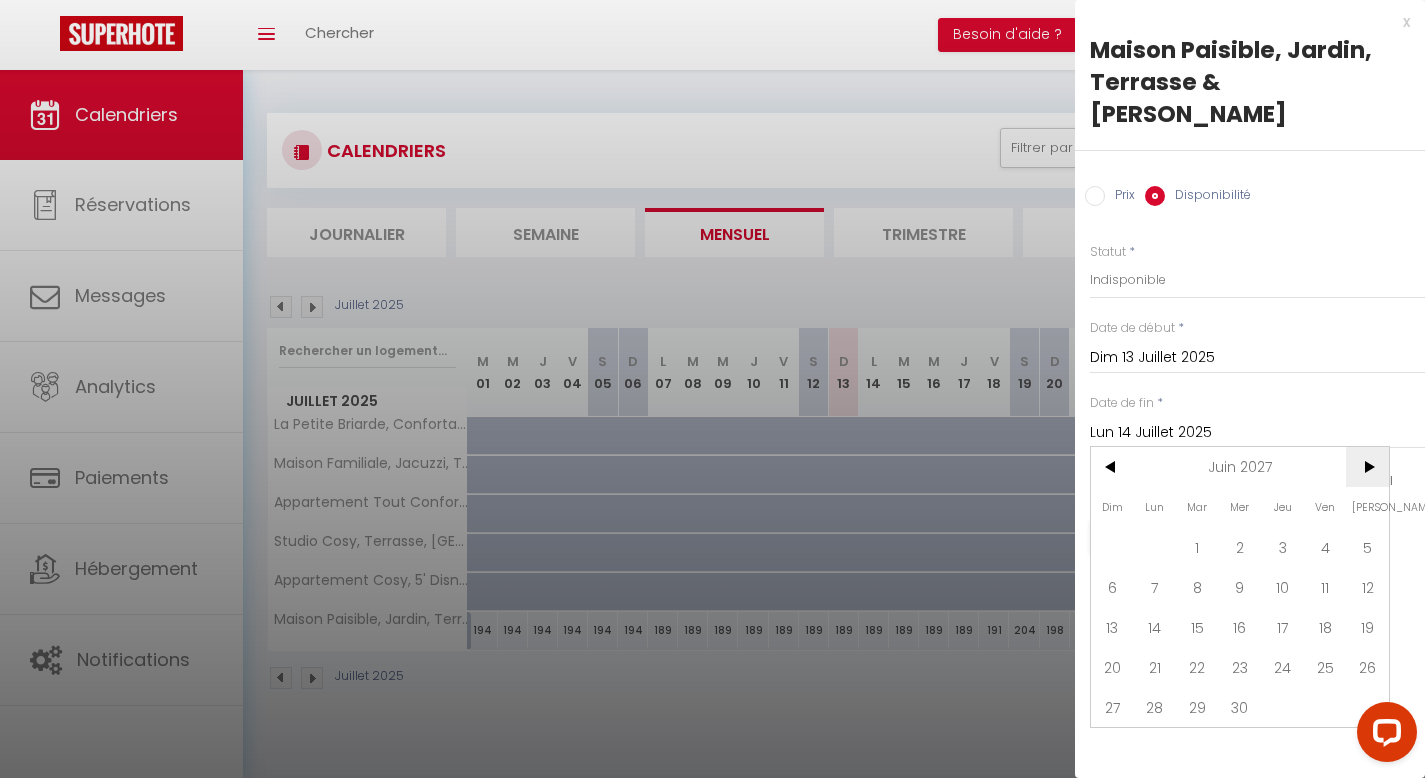 click on ">" at bounding box center [1367, 467] 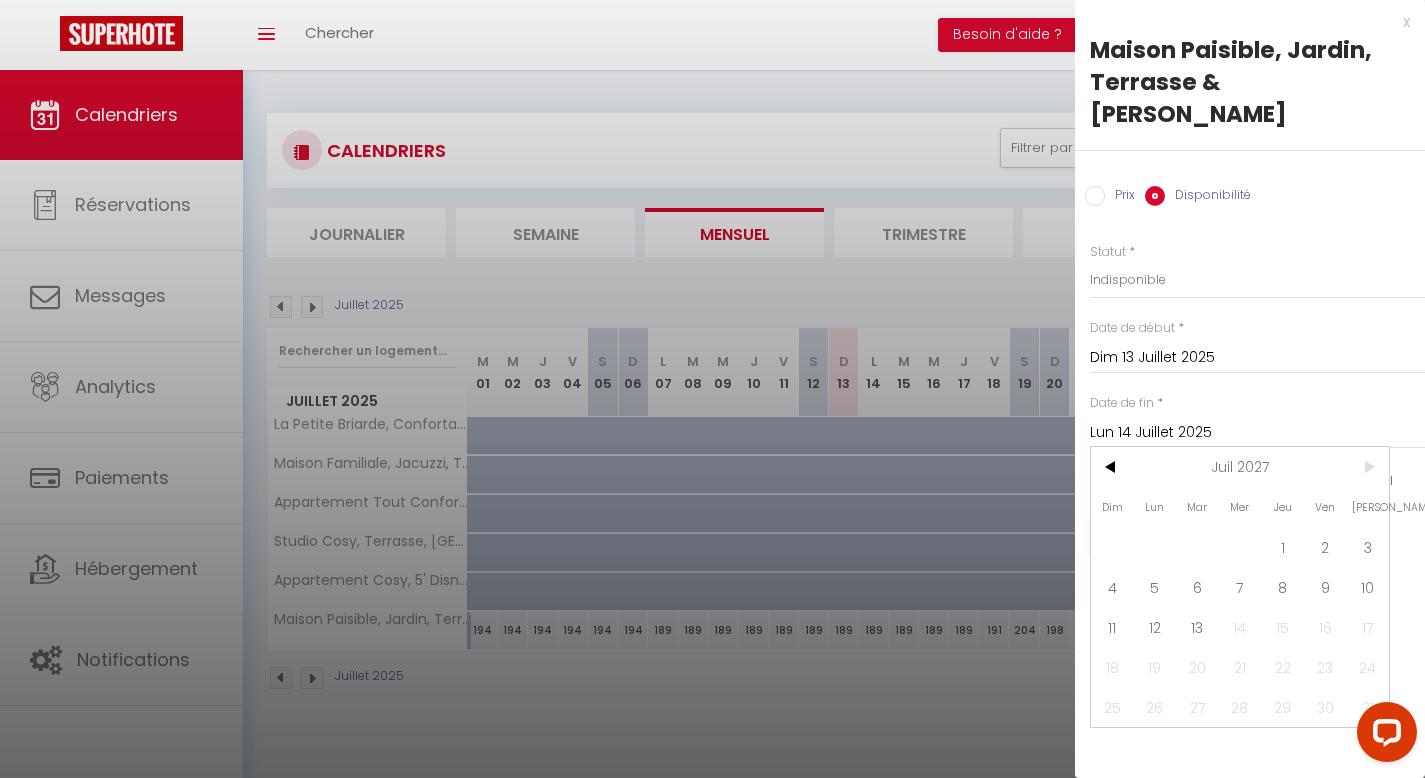click on ">" at bounding box center (1367, 467) 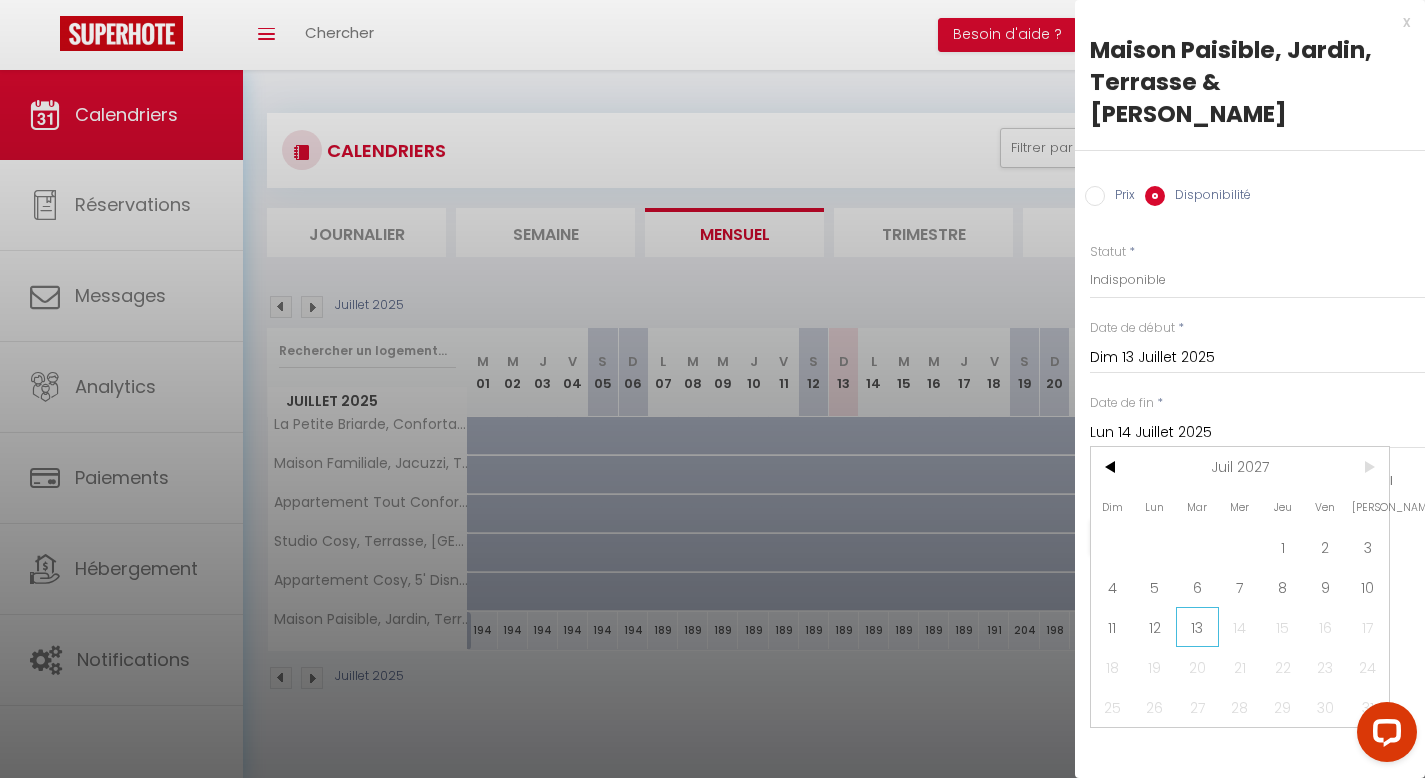 click on "13" at bounding box center [1197, 627] 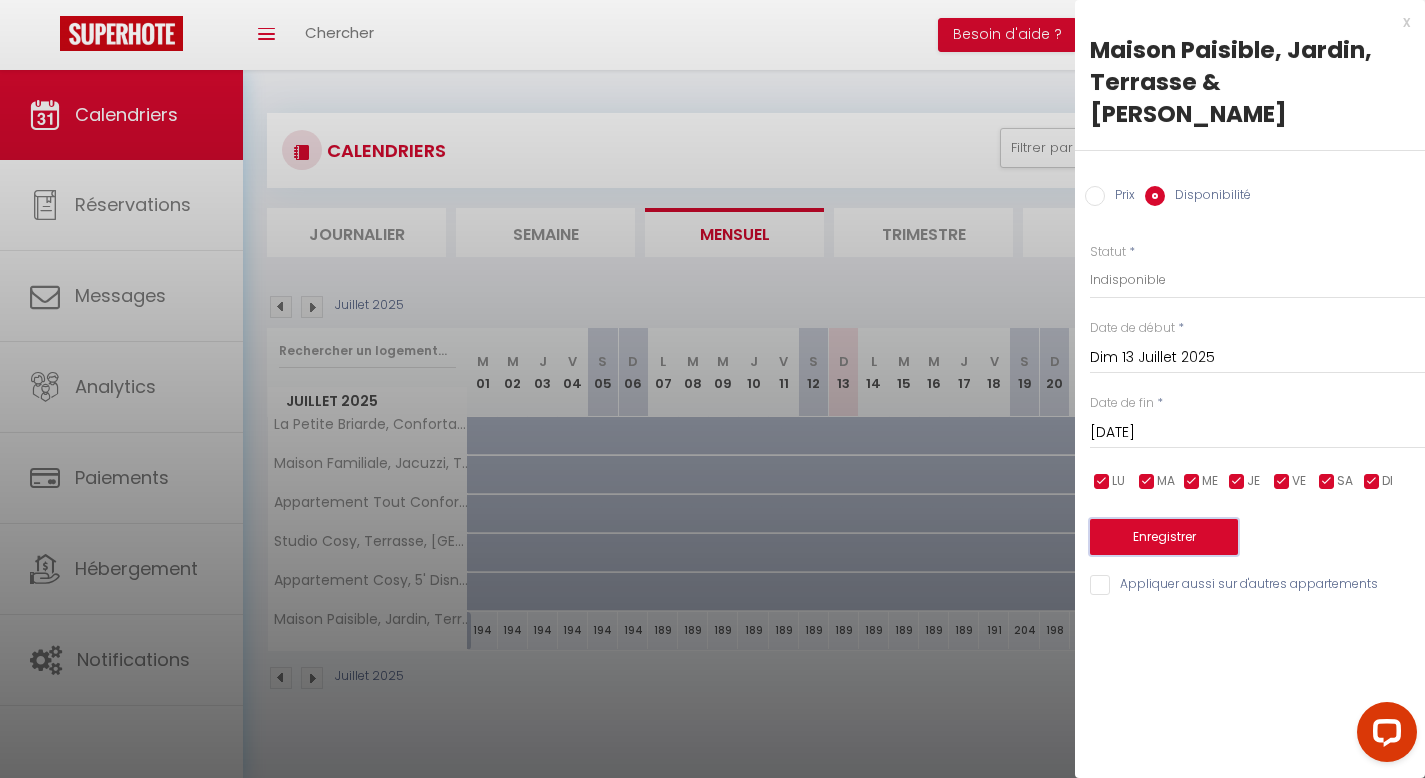 click on "Enregistrer" at bounding box center [1164, 537] 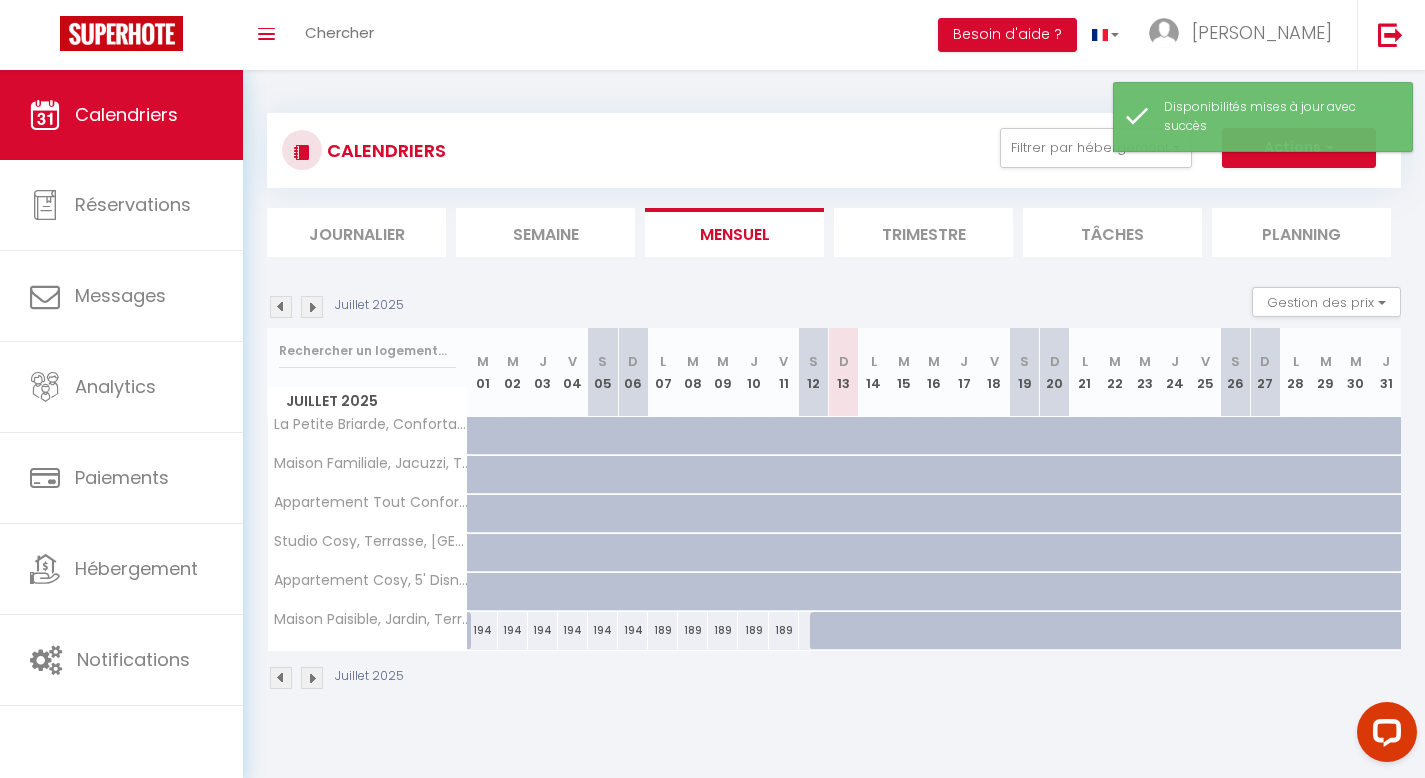 click on "CALENDRIERS
Filtrer par hébergement
Logements désactivés       [GEOGRAPHIC_DATA], Confortable et Authentique, [GEOGRAPHIC_DATA],  [GEOGRAPHIC_DATA], [GEOGRAPHIC_DATA], Jardin, 10' Disneyland     Appartement [GEOGRAPHIC_DATA], Vue sur parc, 5' [GEOGRAPHIC_DATA], [GEOGRAPHIC_DATA], [GEOGRAPHIC_DATA], 5 'Disneyland     Appartement Cosy, [GEOGRAPHIC_DATA], [GEOGRAPHIC_DATA]     Maison Paisible, Jardin, [GEOGRAPHIC_DATA]     JEREMIE       Cozy apartment, [GEOGRAPHIC_DATA], Parking, 5' [GEOGRAPHIC_DATA], [GEOGRAPHIC_DATA], Confort & Emplacement Idéal !     [GEOGRAPHIC_DATA], [GEOGRAPHIC_DATA], 5' Disneyland     Appartement, [GEOGRAPHIC_DATA], Parking, 5' [GEOGRAPHIC_DATA], [GEOGRAPHIC_DATA], [GEOGRAPHIC_DATA], [GEOGRAPHIC_DATA] Mickey M'house, [GEOGRAPHIC_DATA], [GEOGRAPHIC_DATA] près Disney, [GEOGRAPHIC_DATA], [GEOGRAPHIC_DATA], 10 min de [GEOGRAPHIC_DATA][PERSON_NAME], Maison, Jardin, [GEOGRAPHIC_DATA], [GEOGRAPHIC_DATA]" at bounding box center [834, 150] 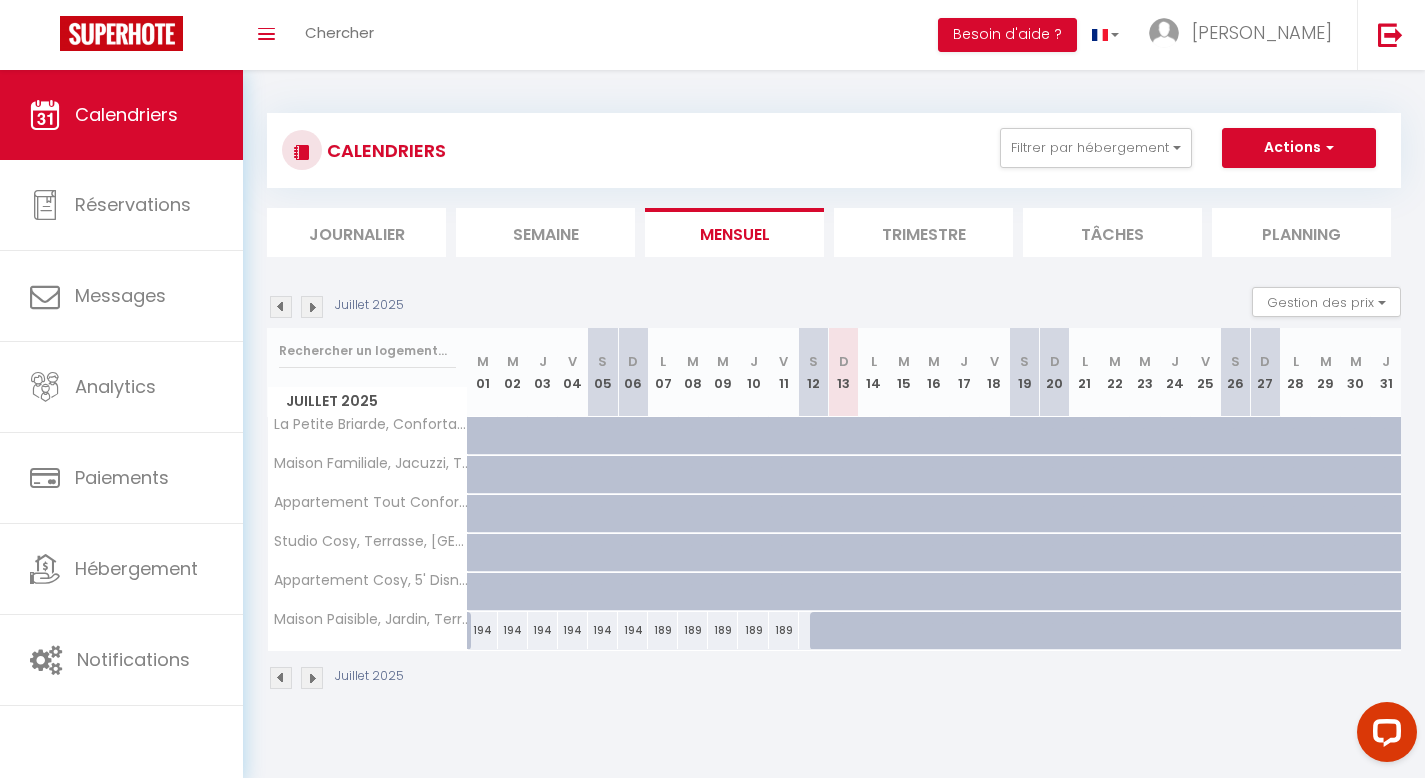 click at bounding box center (312, 307) 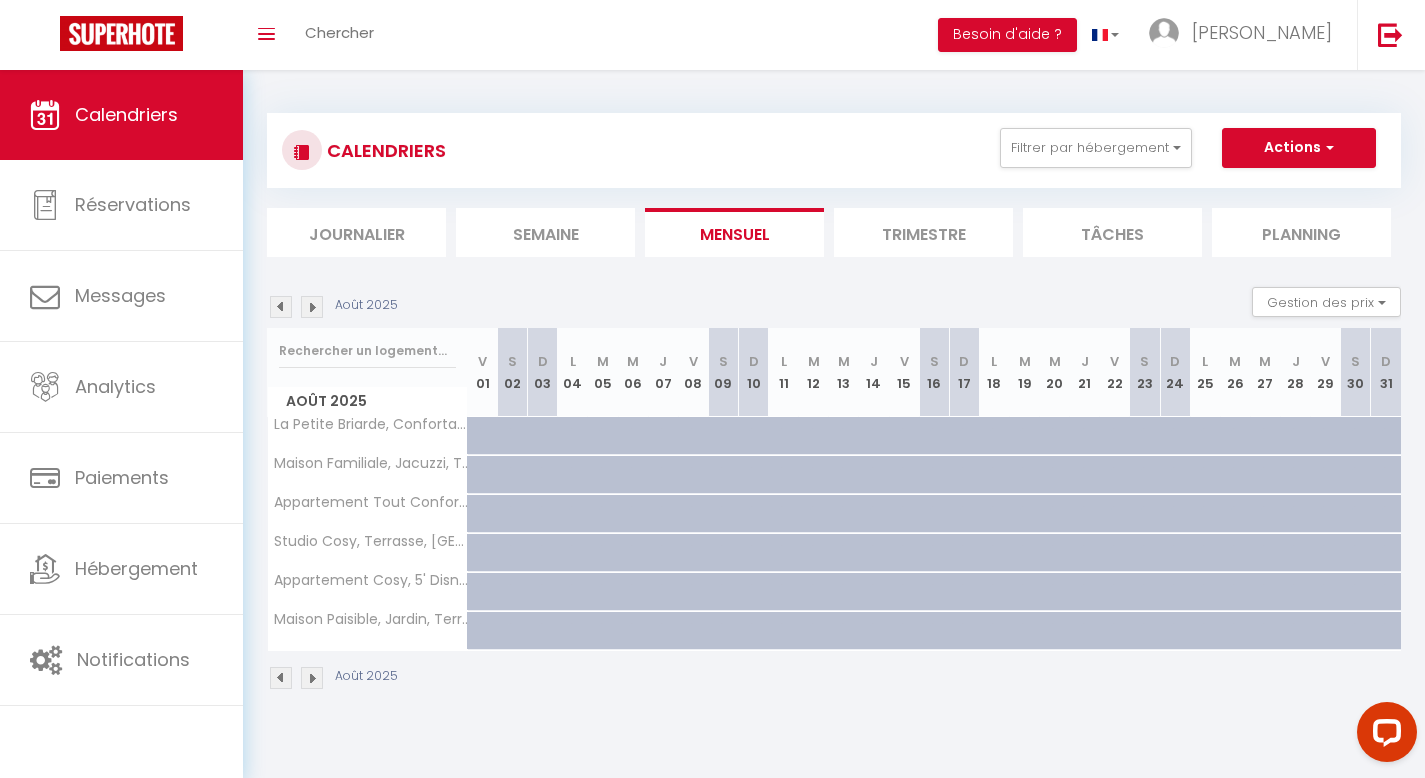 click at bounding box center [312, 307] 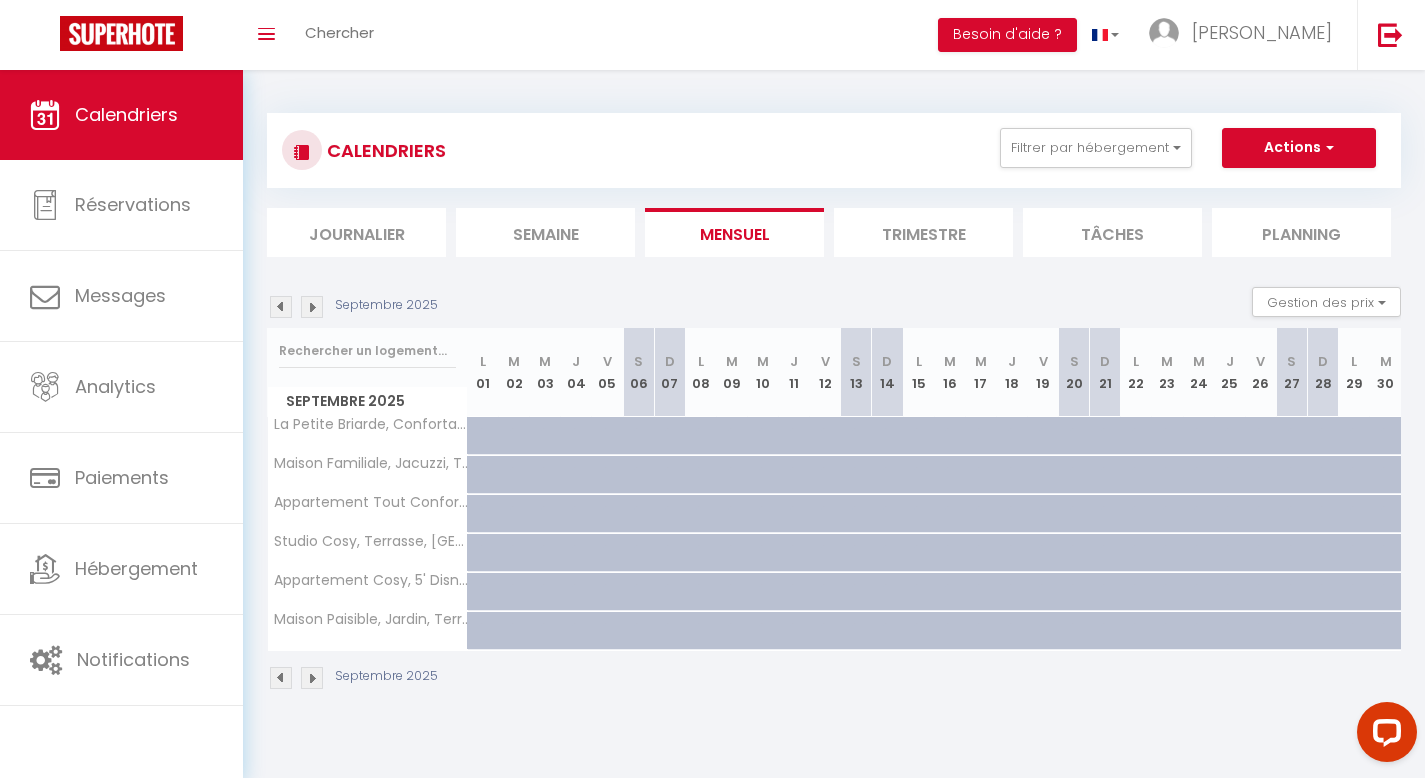 click at bounding box center [312, 307] 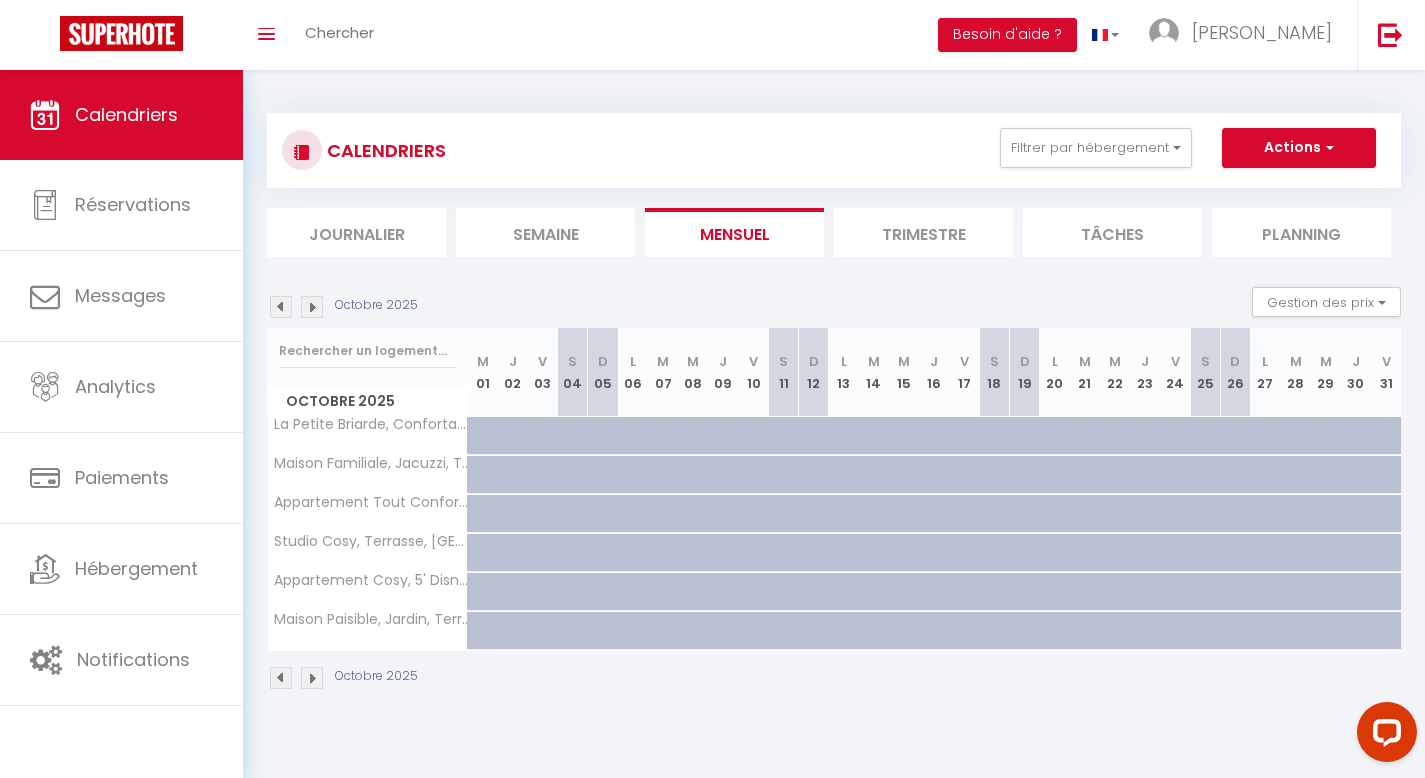 click at bounding box center [312, 307] 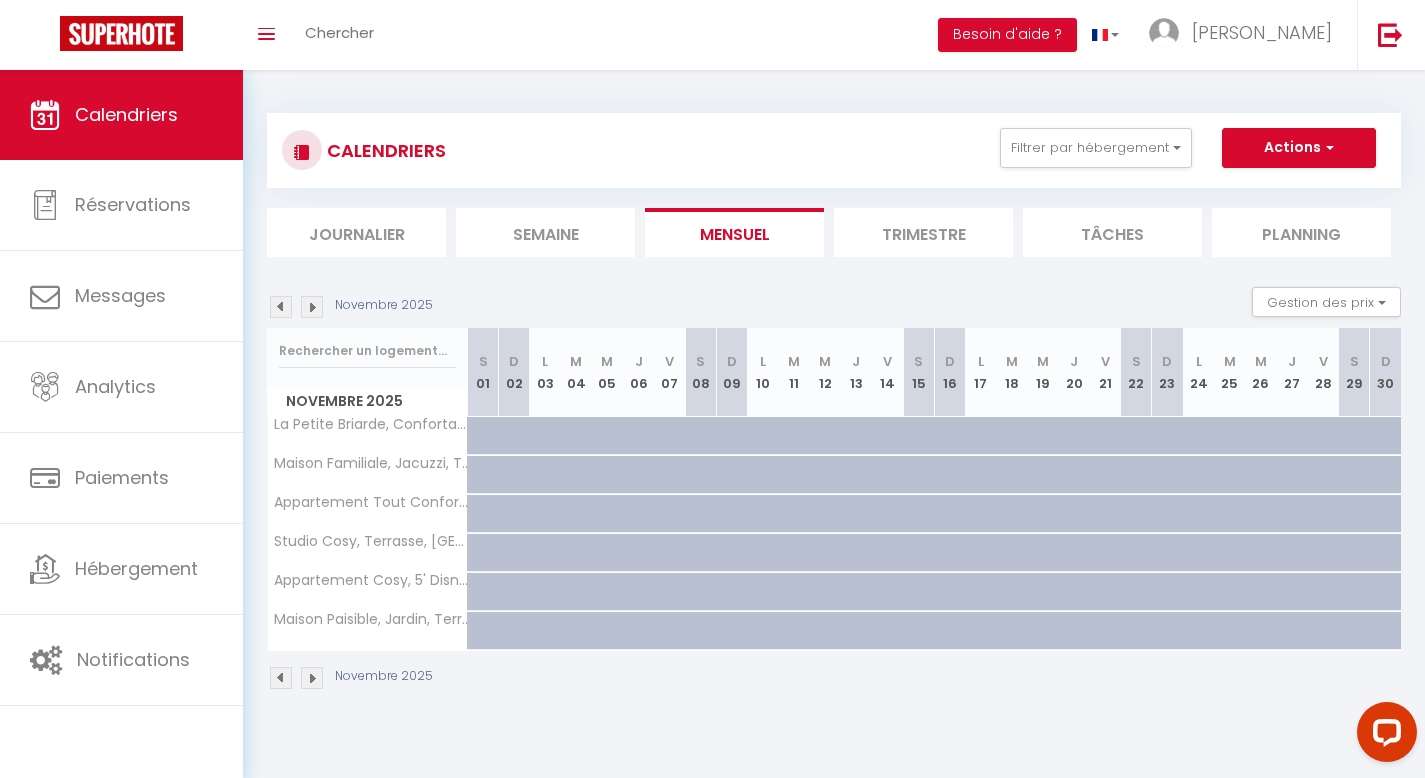 click at bounding box center (312, 307) 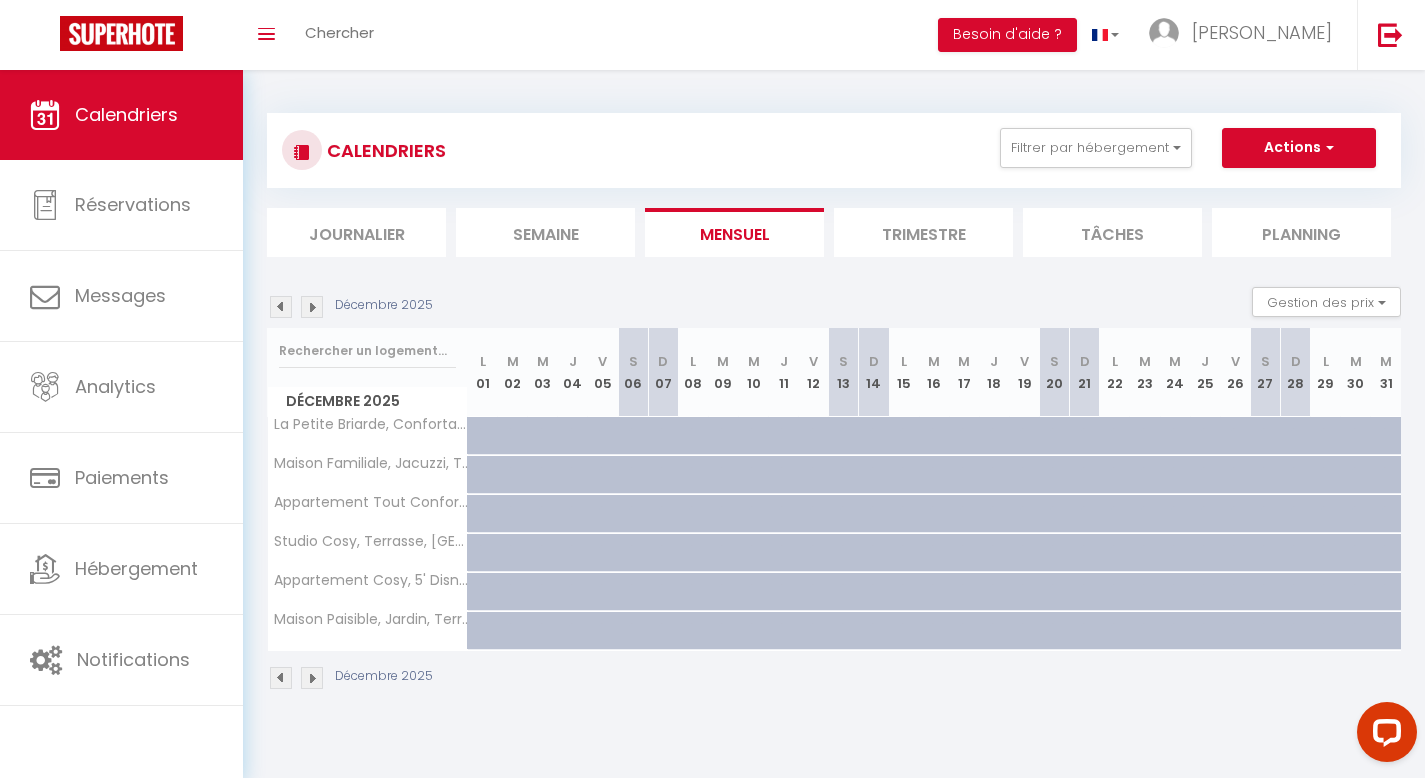 click at bounding box center [312, 307] 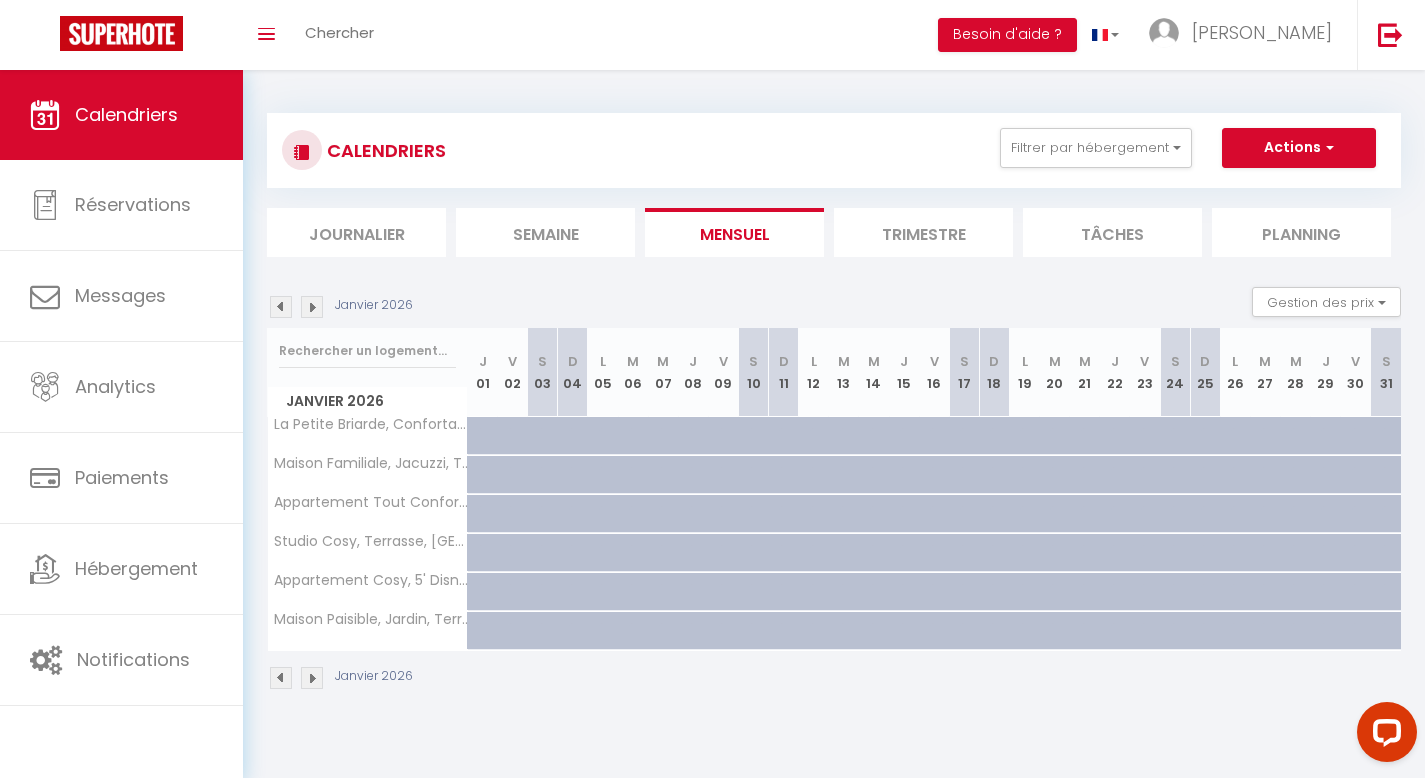 click at bounding box center [312, 307] 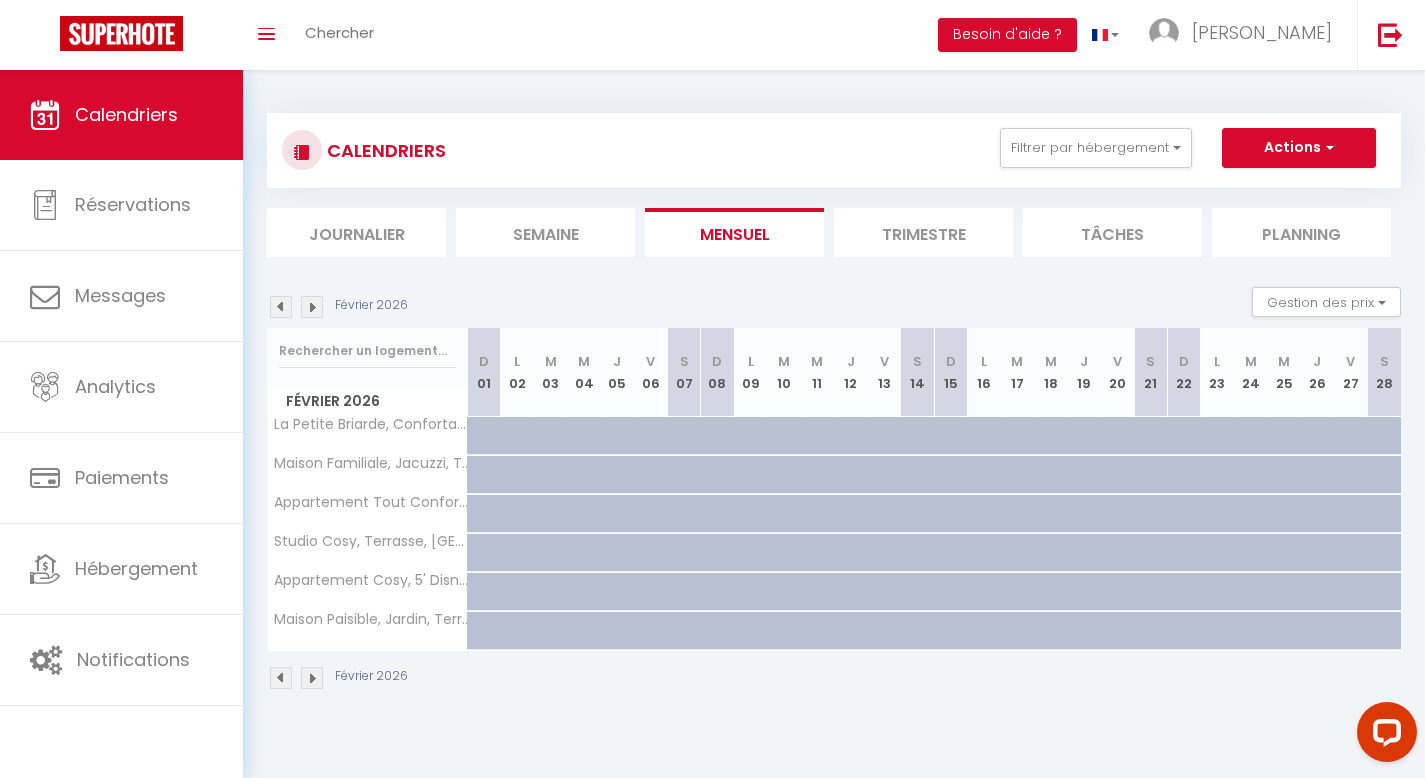 click at bounding box center [312, 307] 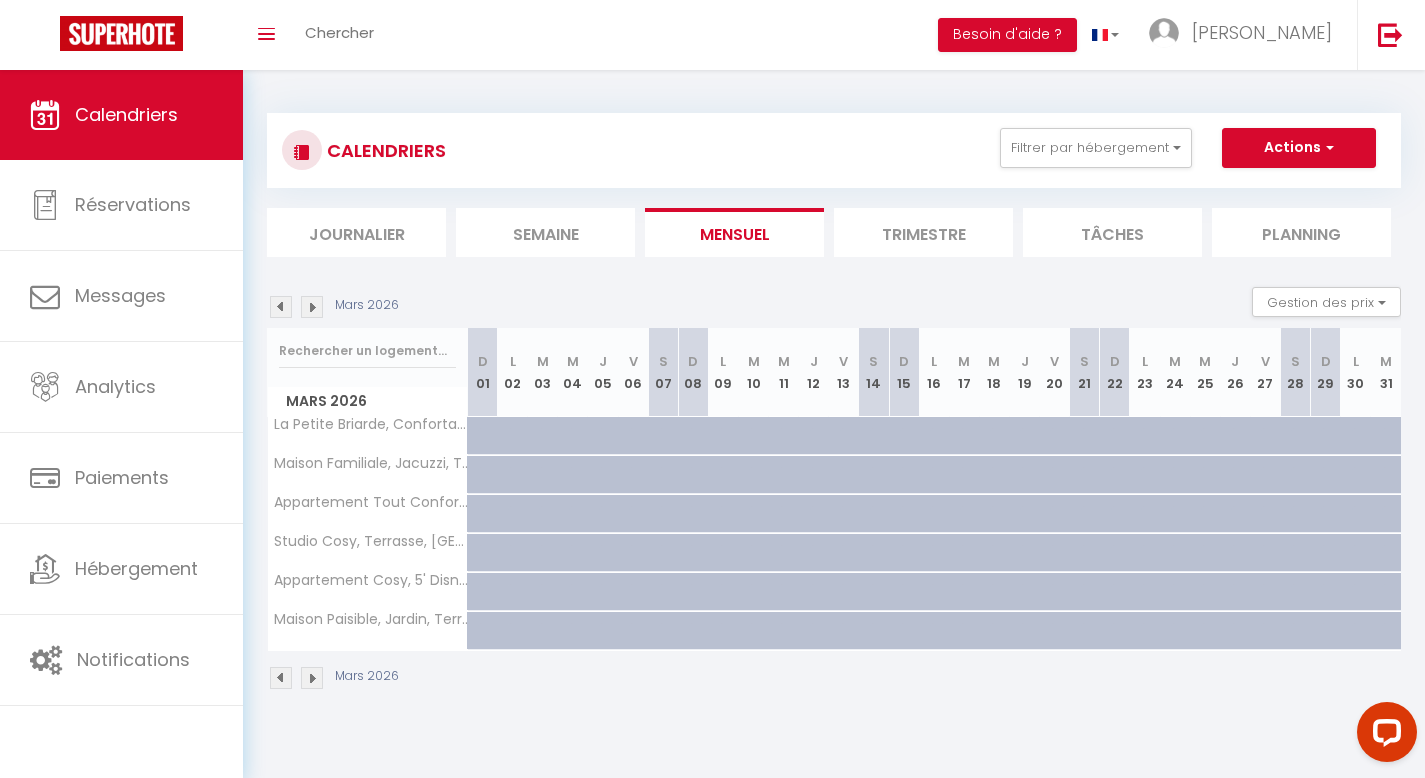 click at bounding box center [312, 307] 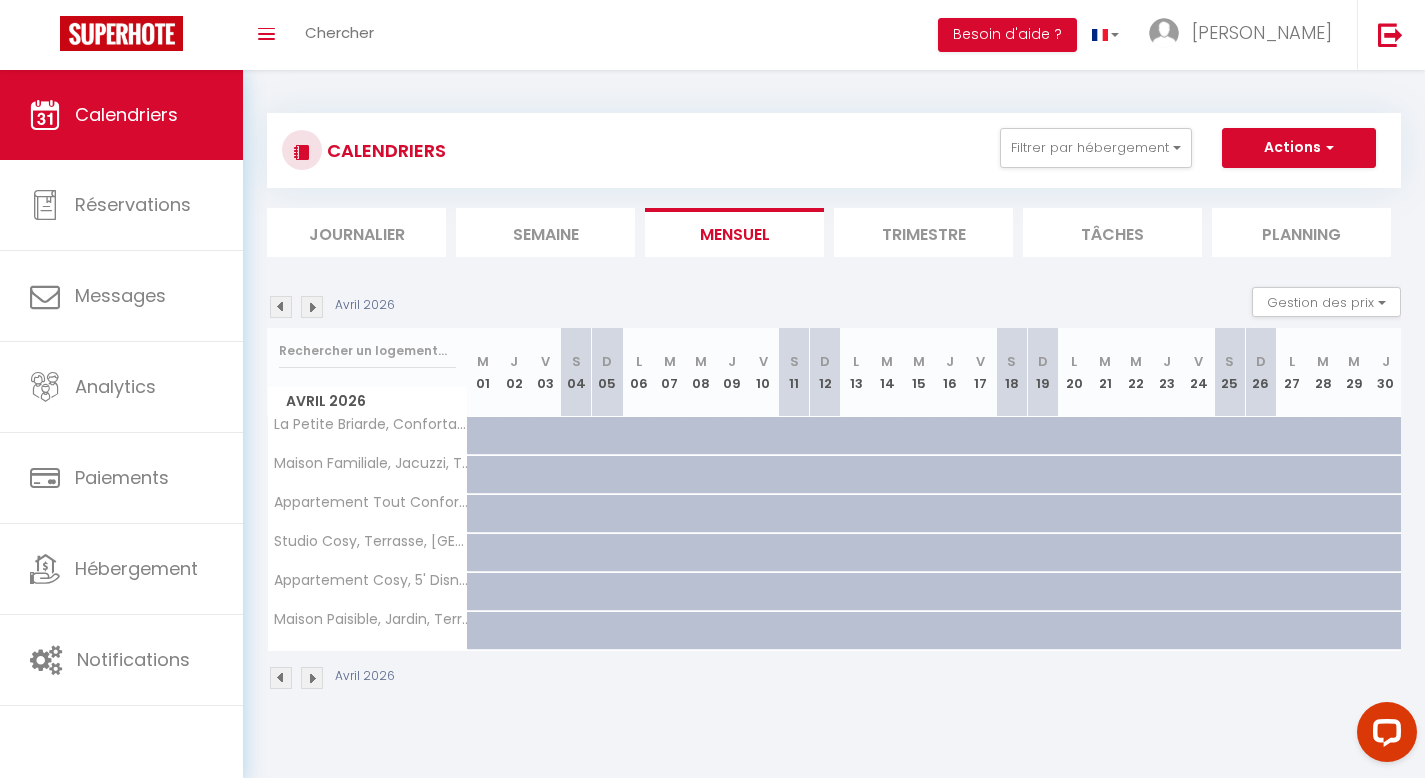 click at bounding box center [312, 307] 